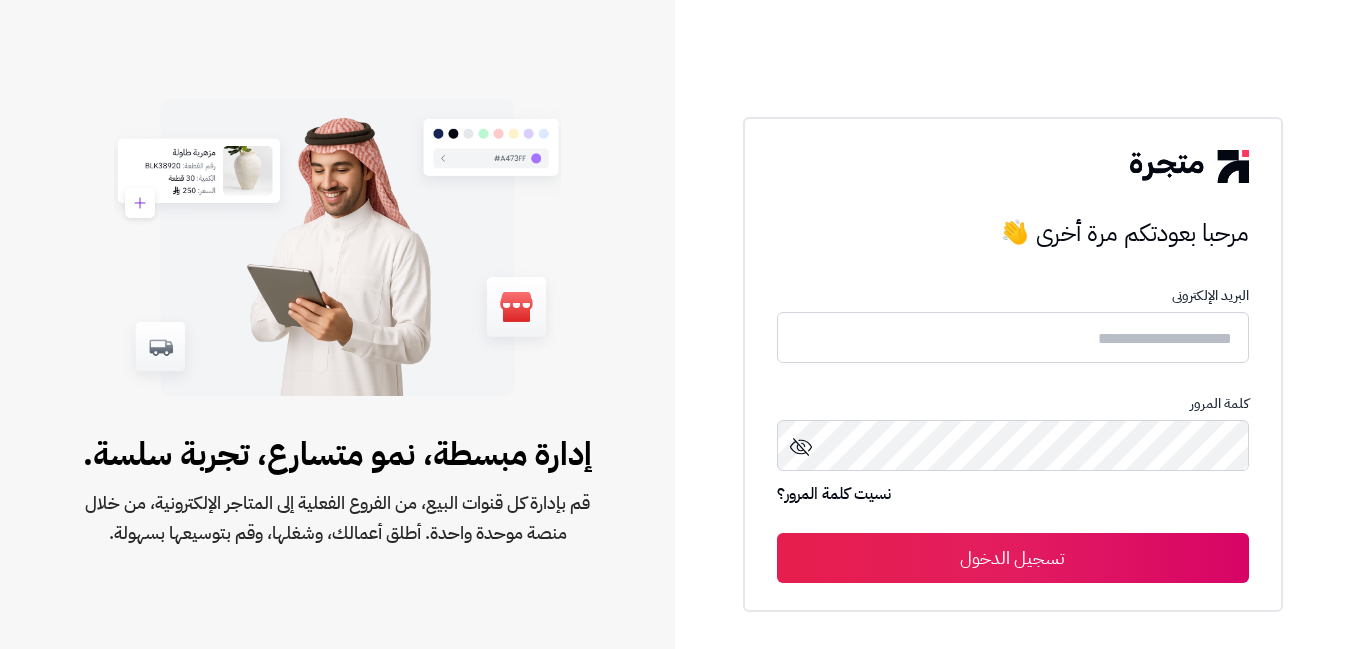 scroll, scrollTop: 0, scrollLeft: 0, axis: both 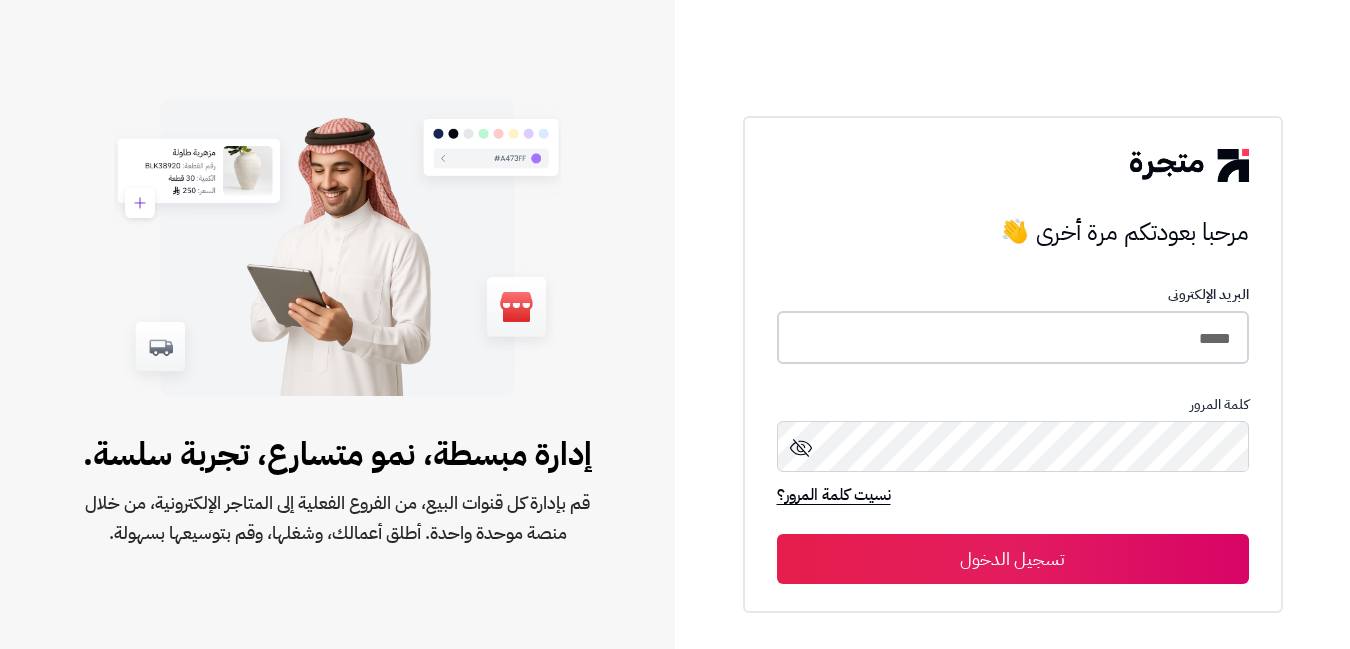 click on "*****" at bounding box center (1013, 337) 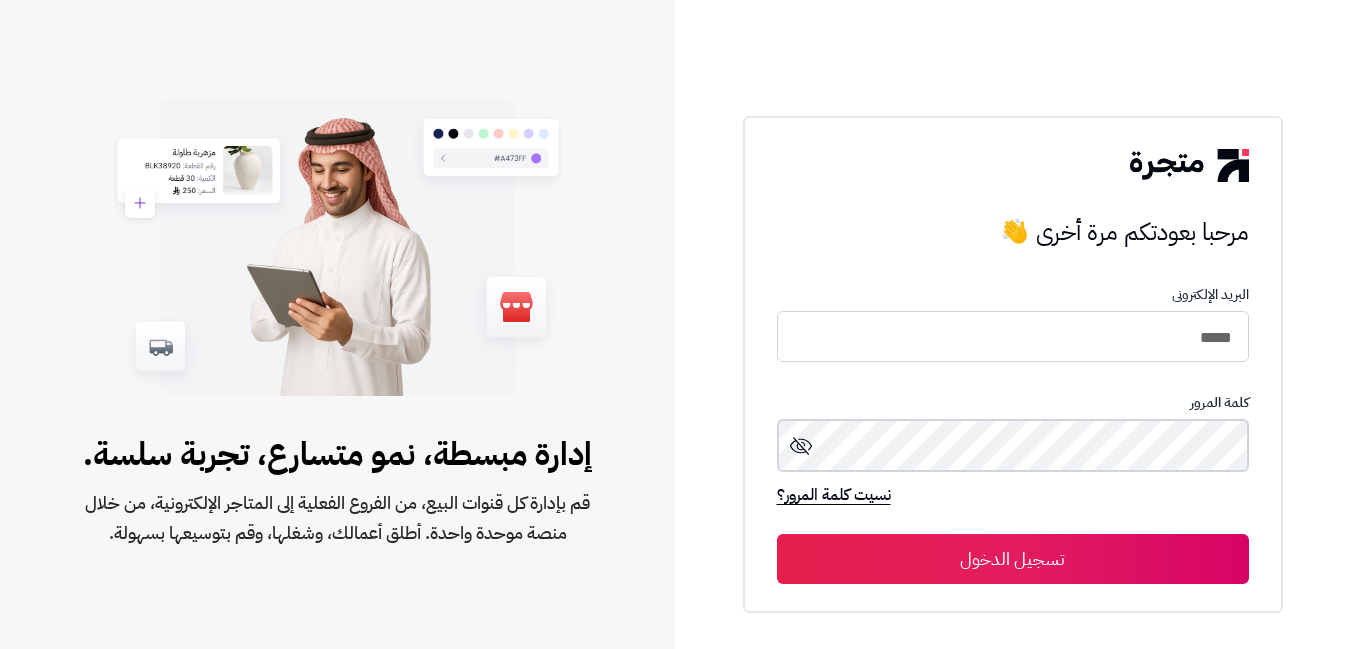 click on "تسجيل الدخول" at bounding box center [1013, 559] 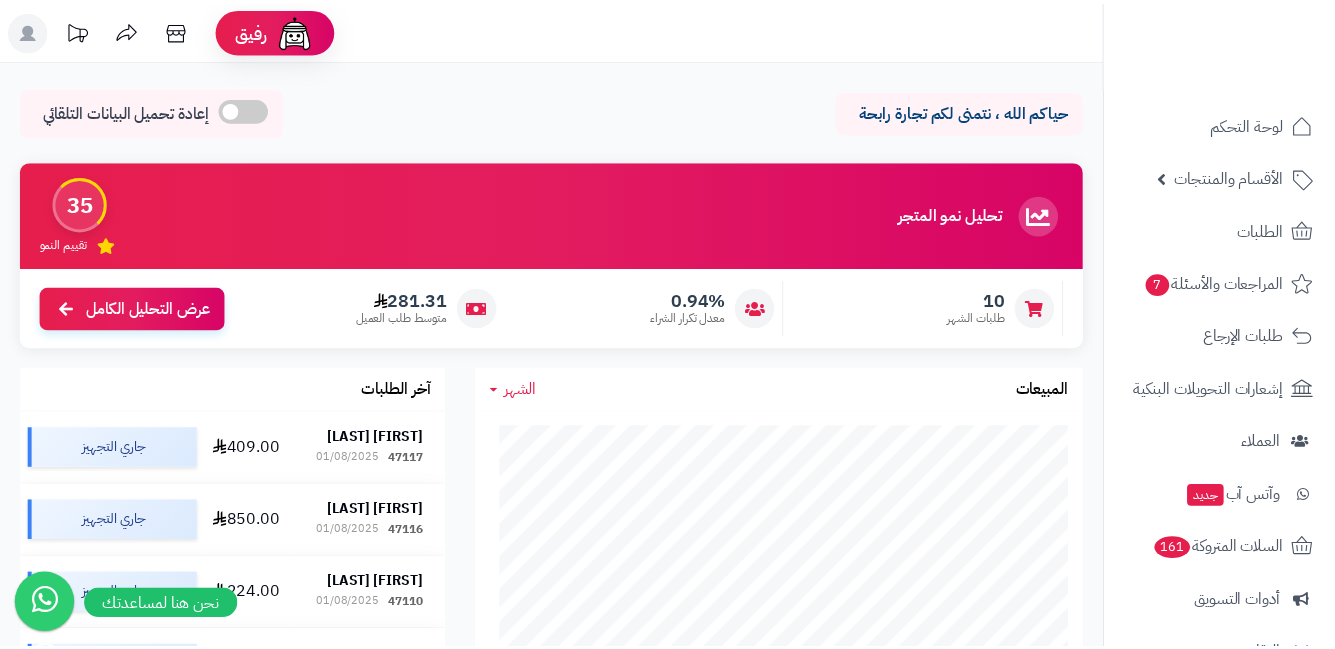 scroll, scrollTop: 0, scrollLeft: 0, axis: both 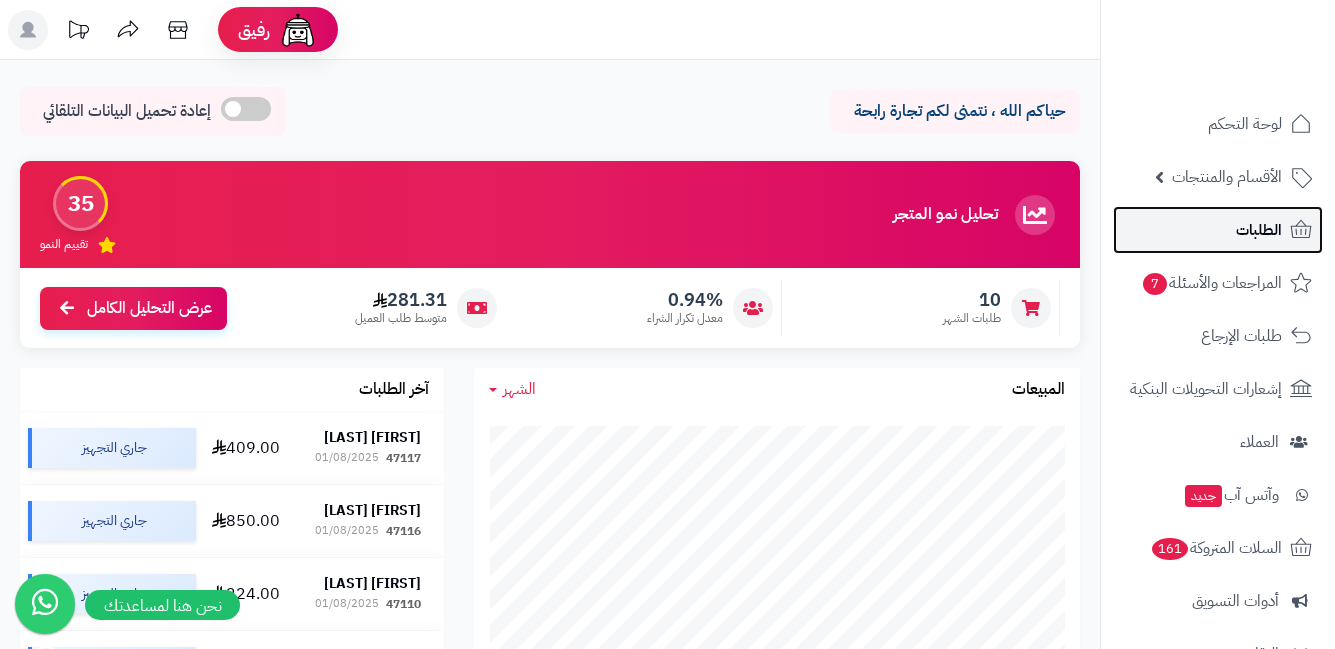 click on "الطلبات" at bounding box center [1218, 230] 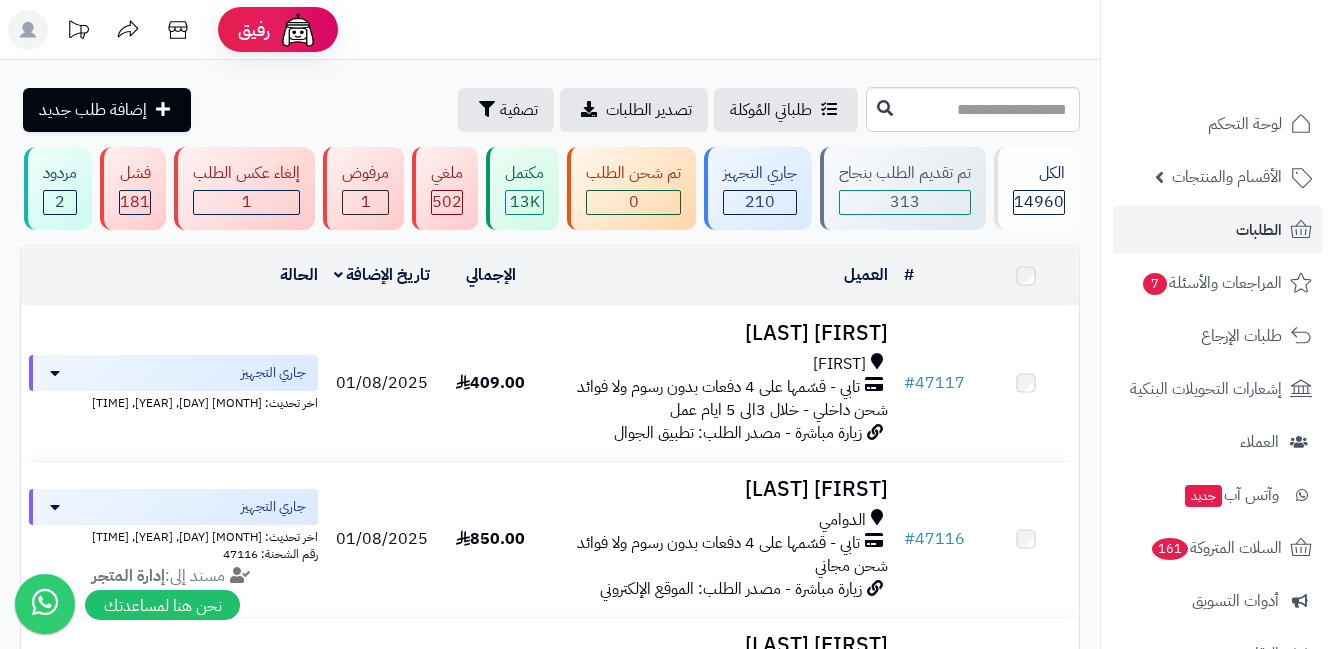 scroll, scrollTop: 0, scrollLeft: 0, axis: both 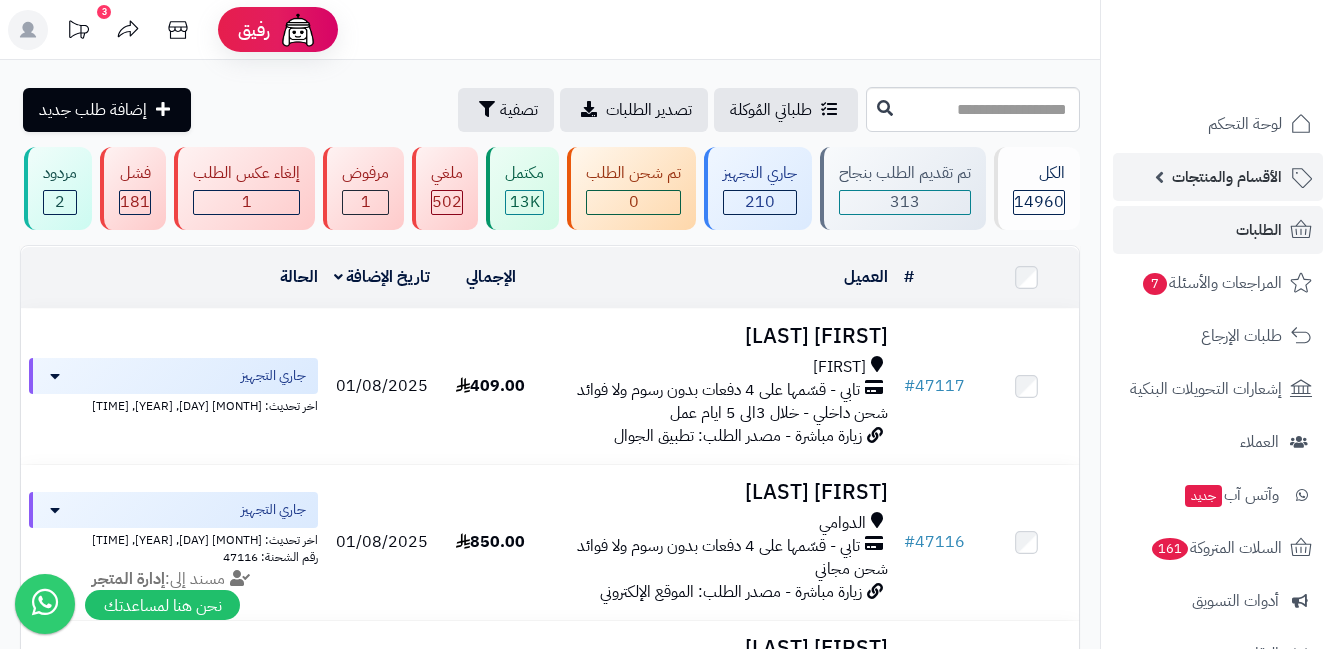 click on "الأقسام والمنتجات" at bounding box center (1227, 177) 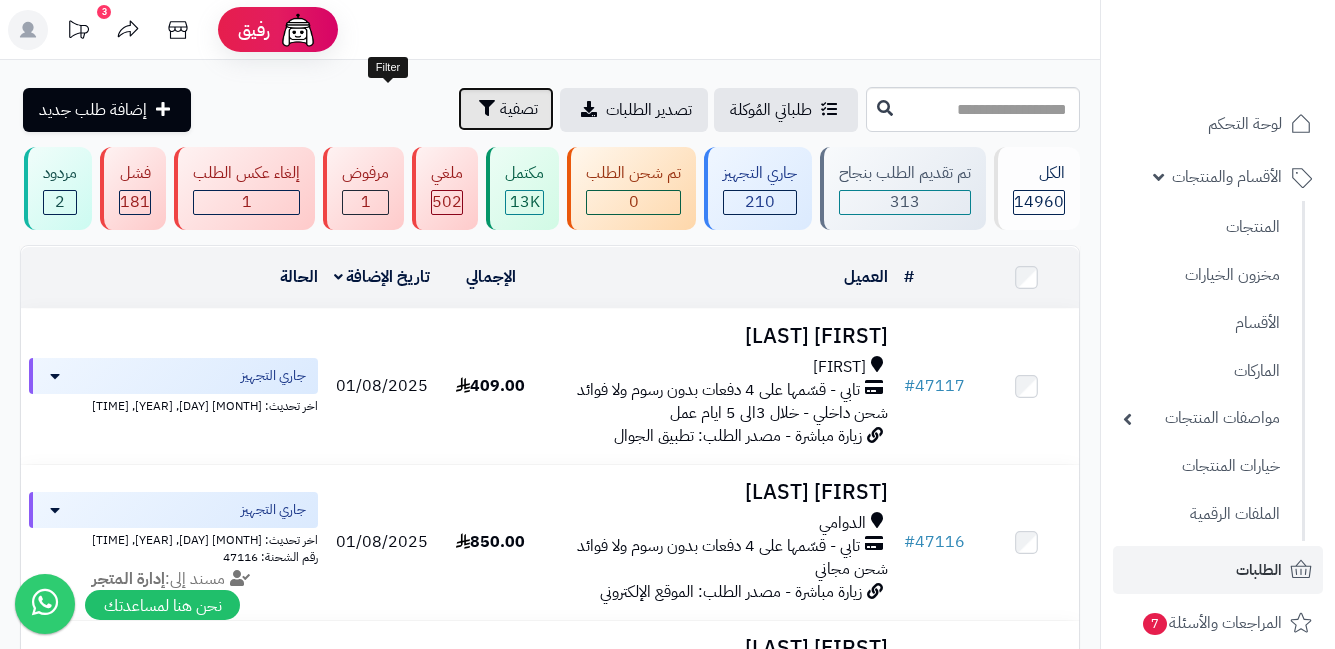click at bounding box center (487, 108) 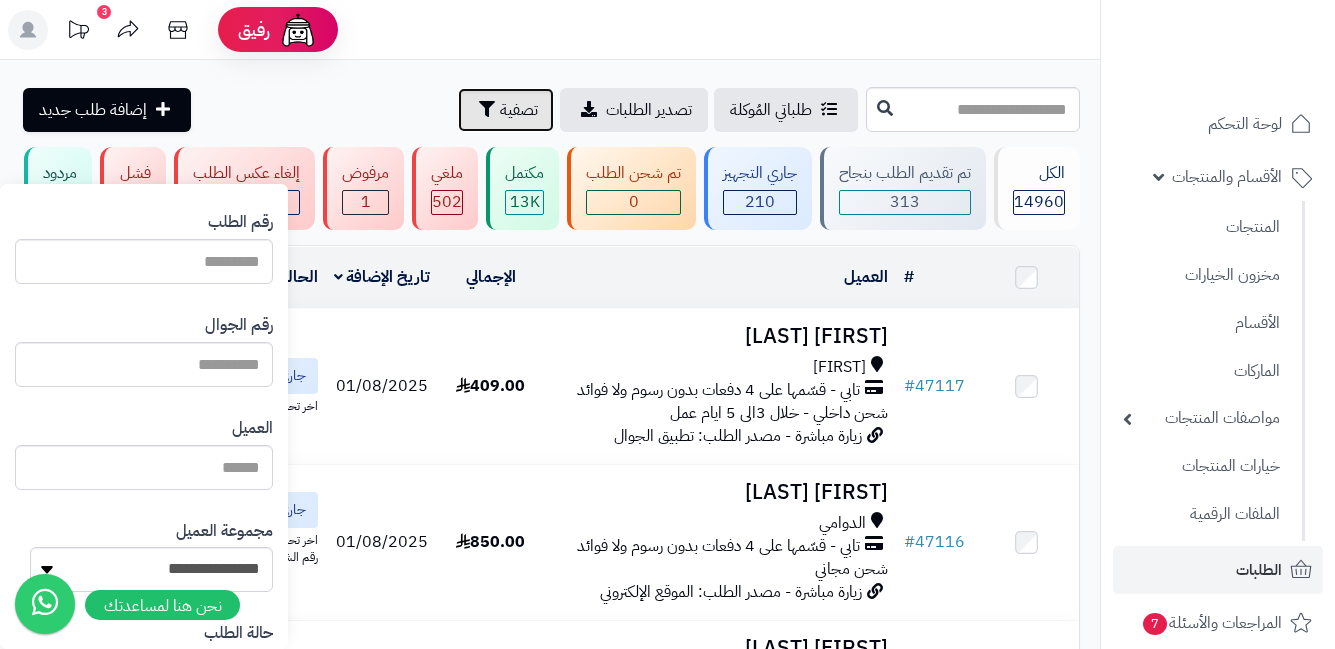 scroll, scrollTop: 200, scrollLeft: 0, axis: vertical 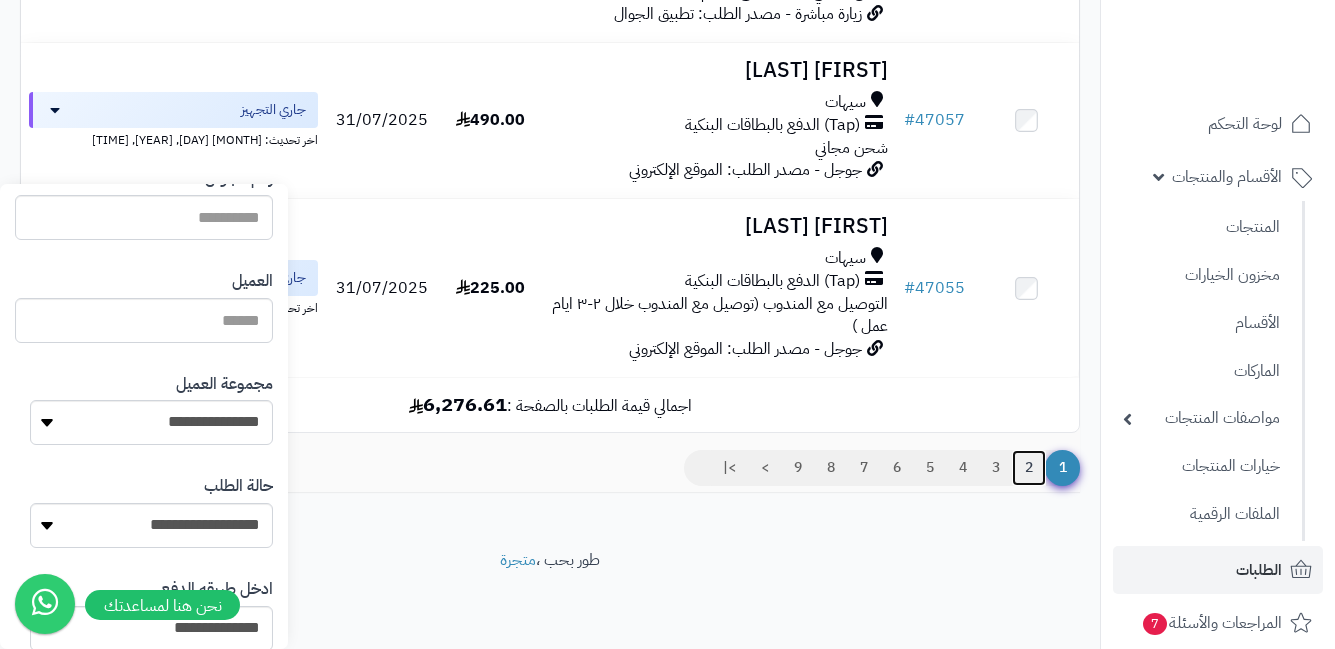click on "2" at bounding box center [1029, 468] 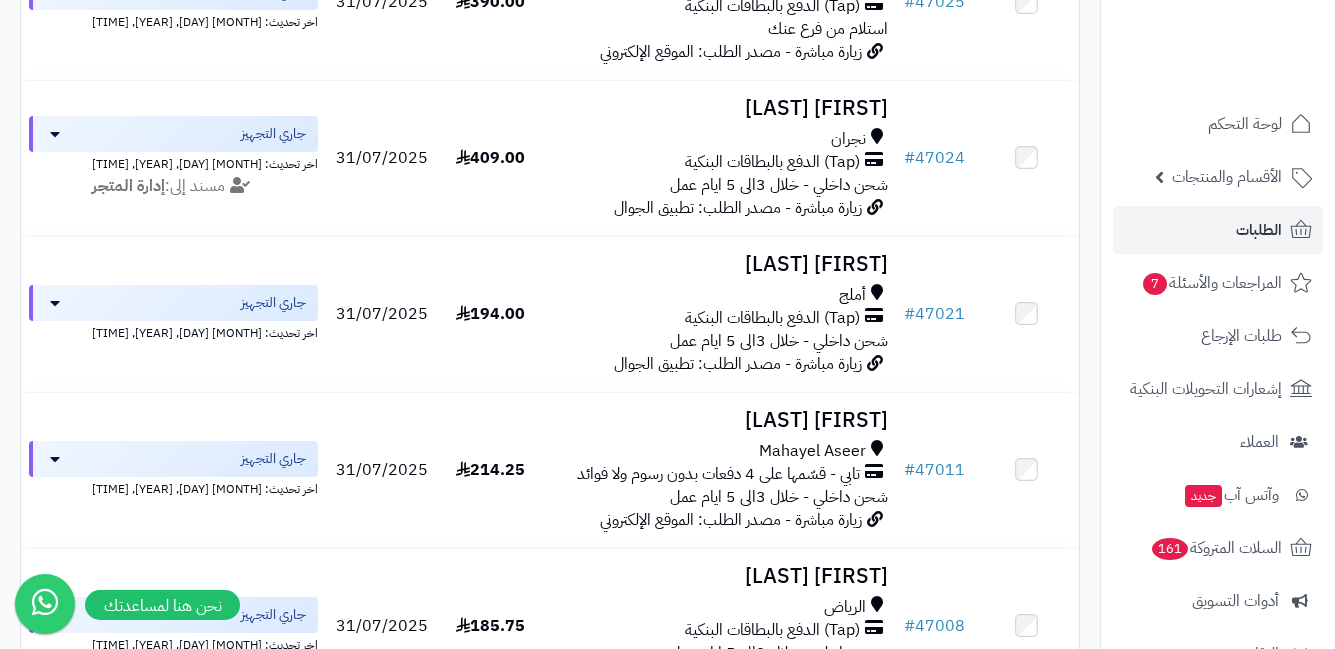 scroll, scrollTop: 1700, scrollLeft: 0, axis: vertical 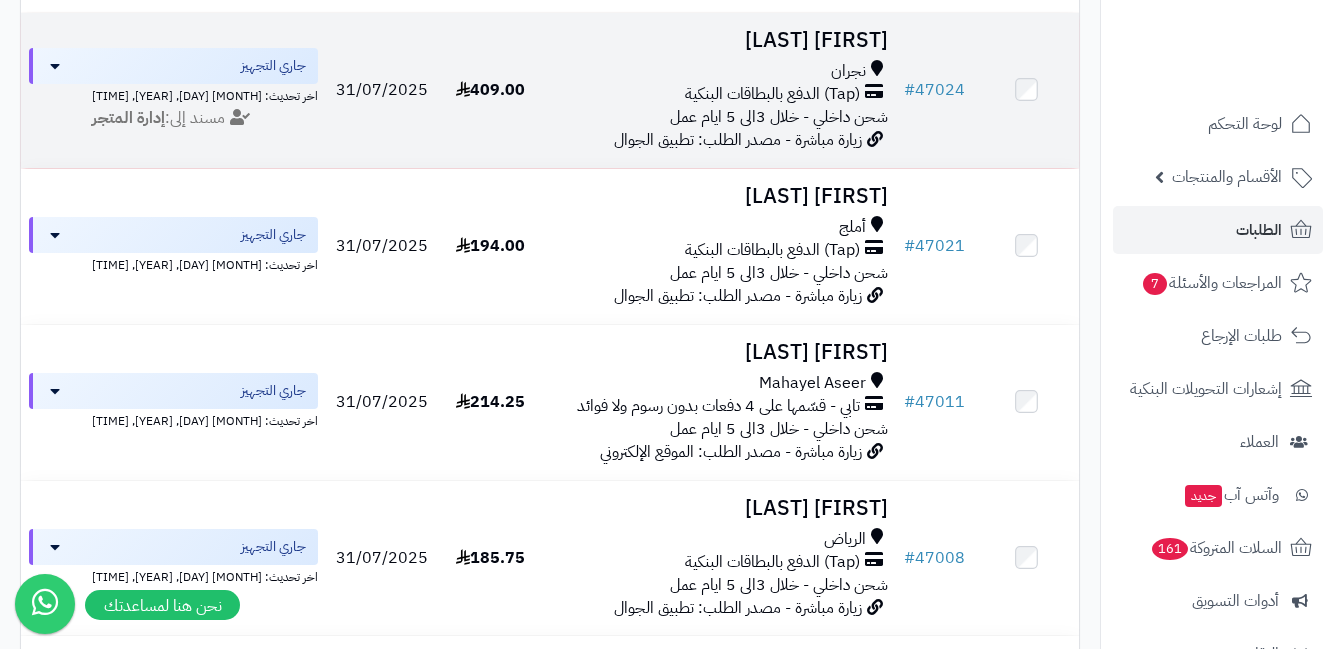 click on "شحن داخلي  - خلال 3الى 5 ايام عمل" at bounding box center (779, 117) 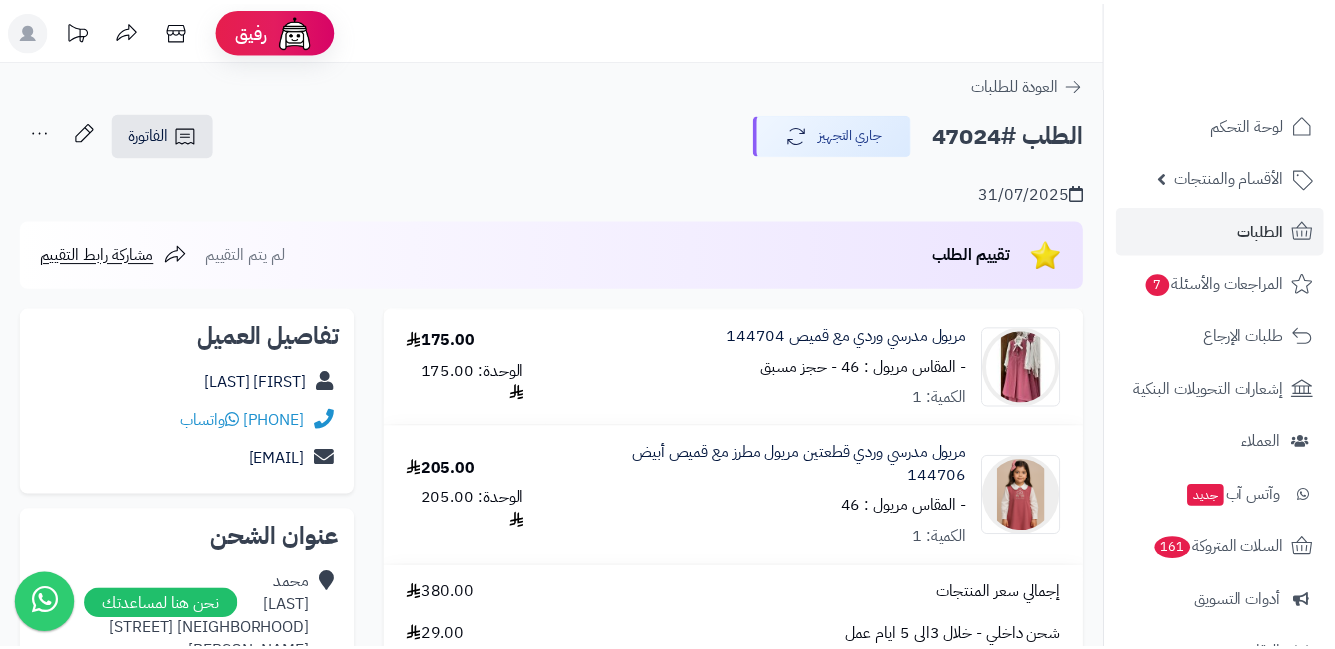 scroll, scrollTop: 0, scrollLeft: 0, axis: both 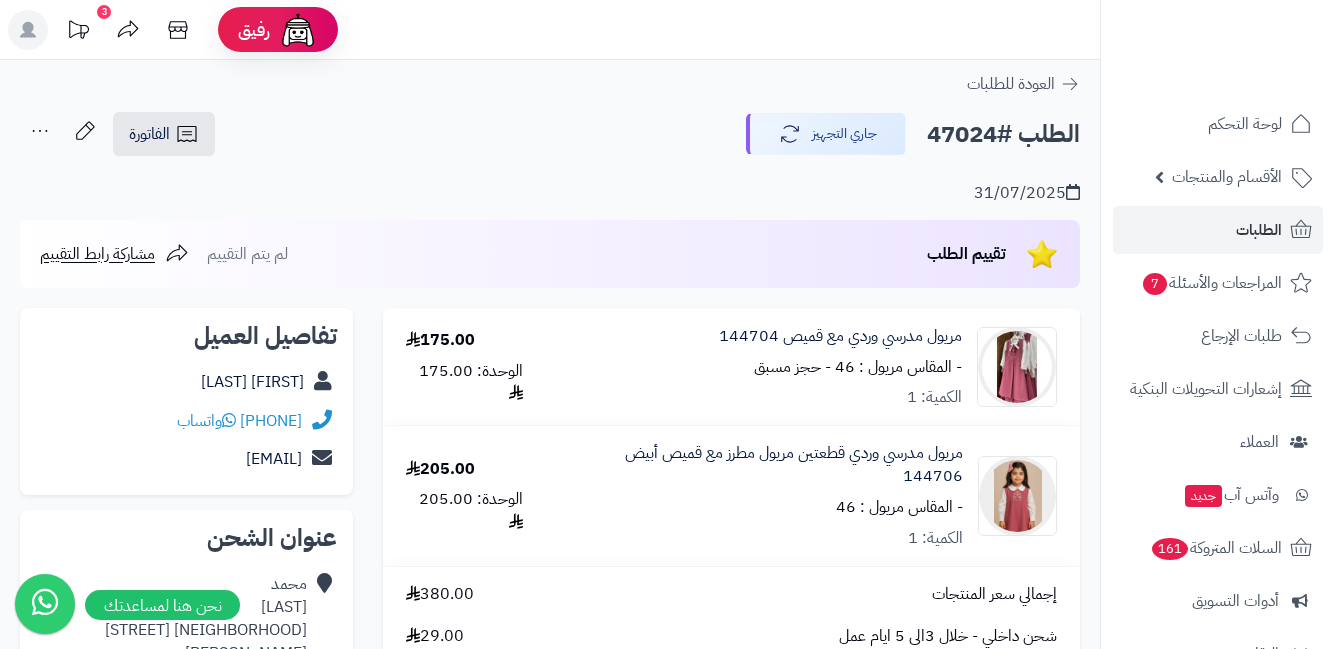 click on "لوحة التحكم
الأقسام والمنتجات
المنتجات
مخزون الخيارات
الأقسام
الماركات
مواصفات المنتجات
مواصفات المنتجات
أنواع المواصفات
خيارات المنتجات
الملفات الرقمية
الطلبات
المراجعات والأسئلة  7
طلبات الإرجاع
إشعارات التحويلات البنكية
العملاء
وآتس آب  جديد
السلات المتروكة  161
أدوات التسويق
التقارير
التطبيقات والخدمات
تطبيق المتجر    جديد
تطبيق نقاط البيع    جديد
الإعدادات" at bounding box center (1218, 495) 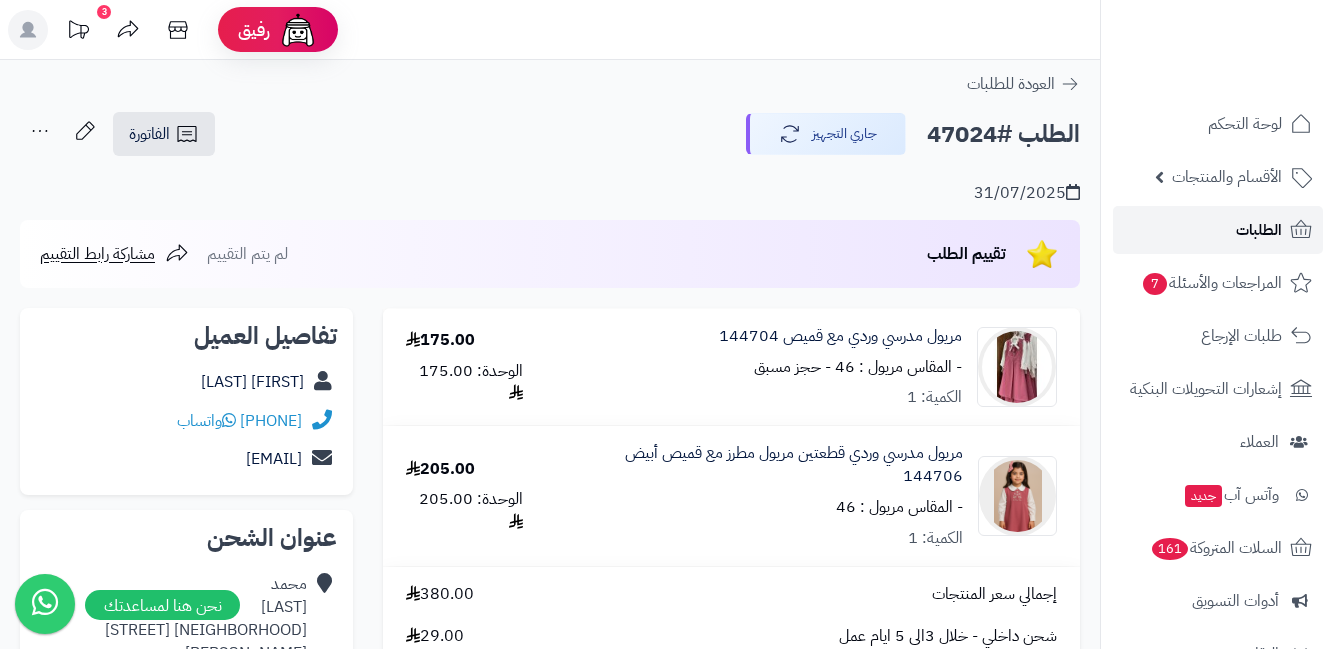 click on "الطلبات" at bounding box center [1259, 230] 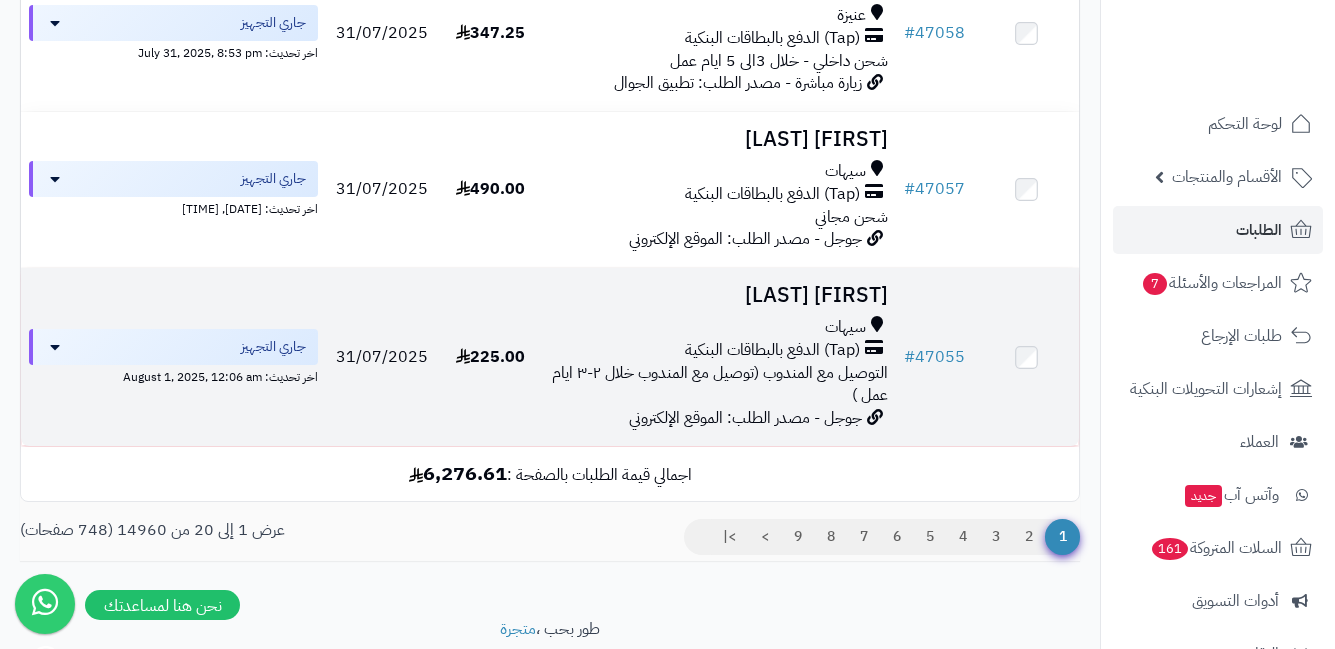 scroll, scrollTop: 3100, scrollLeft: 0, axis: vertical 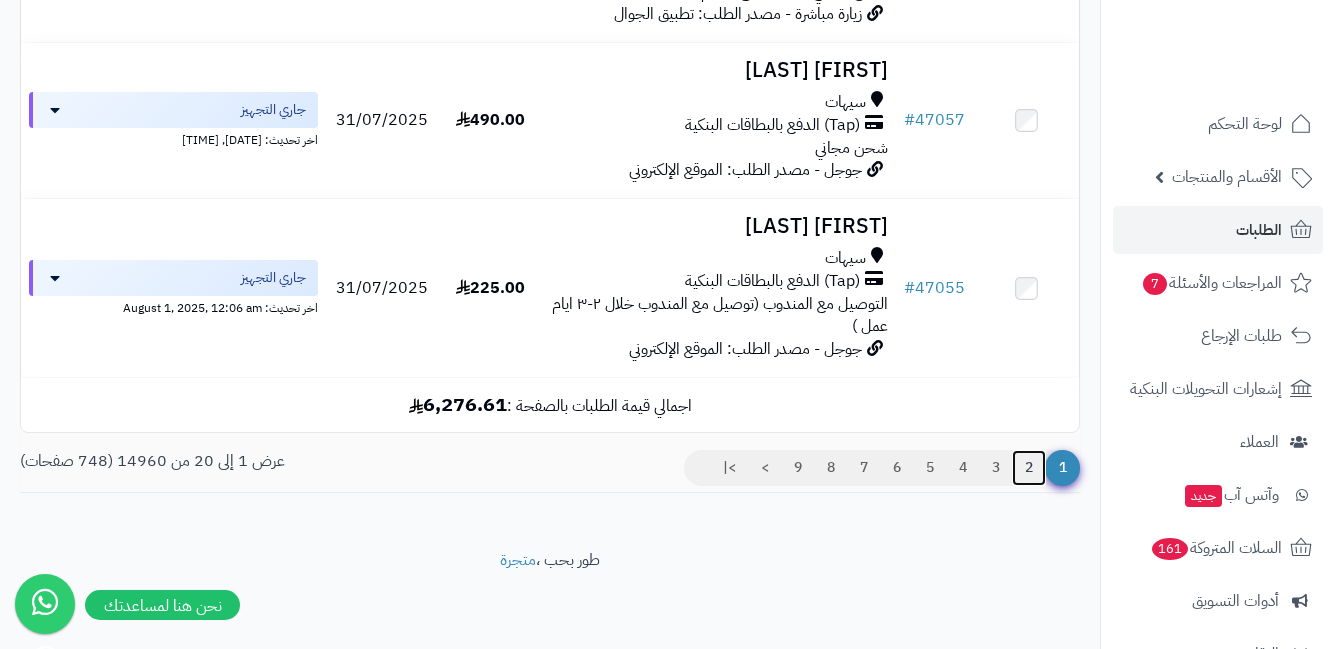 click on "2" at bounding box center [1029, 468] 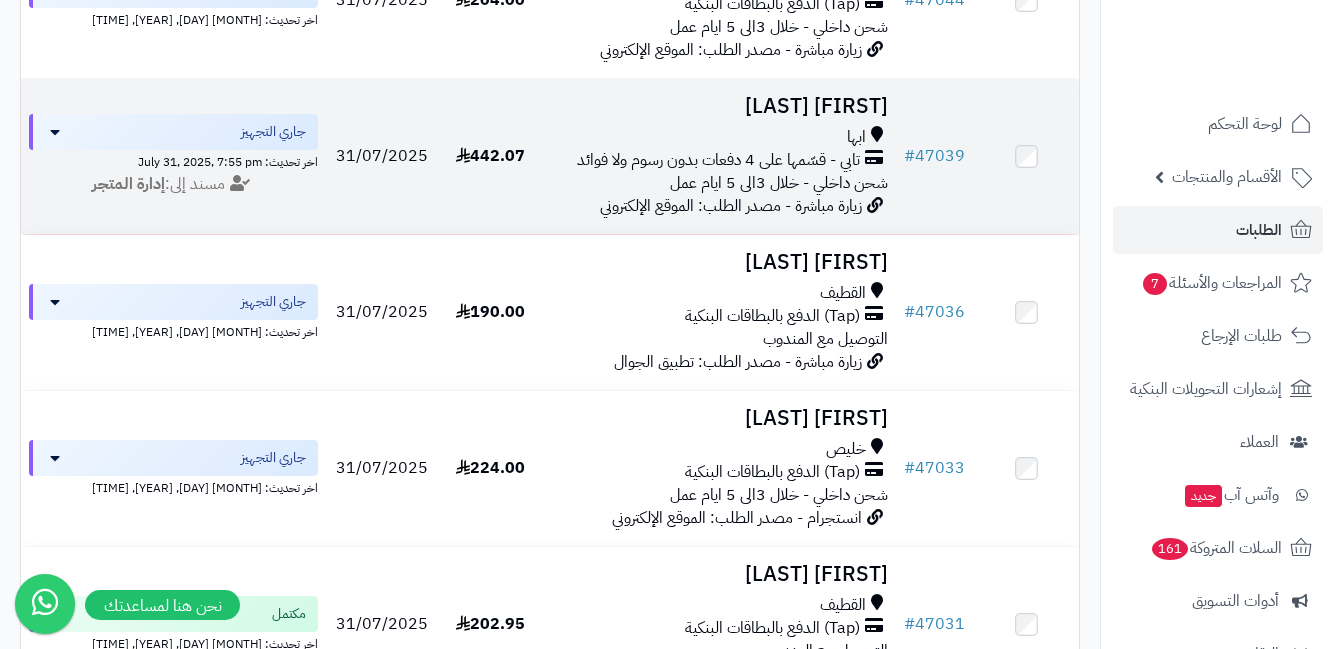 scroll, scrollTop: 700, scrollLeft: 0, axis: vertical 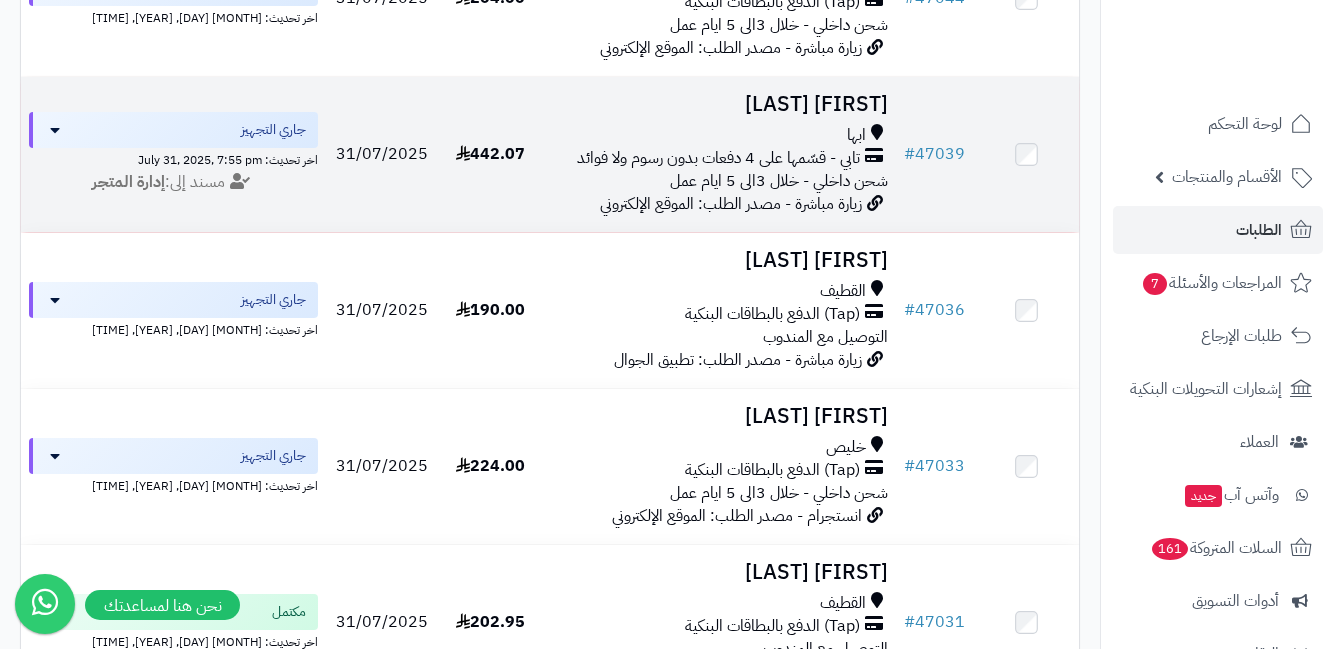 click on "ابها" at bounding box center [720, 135] 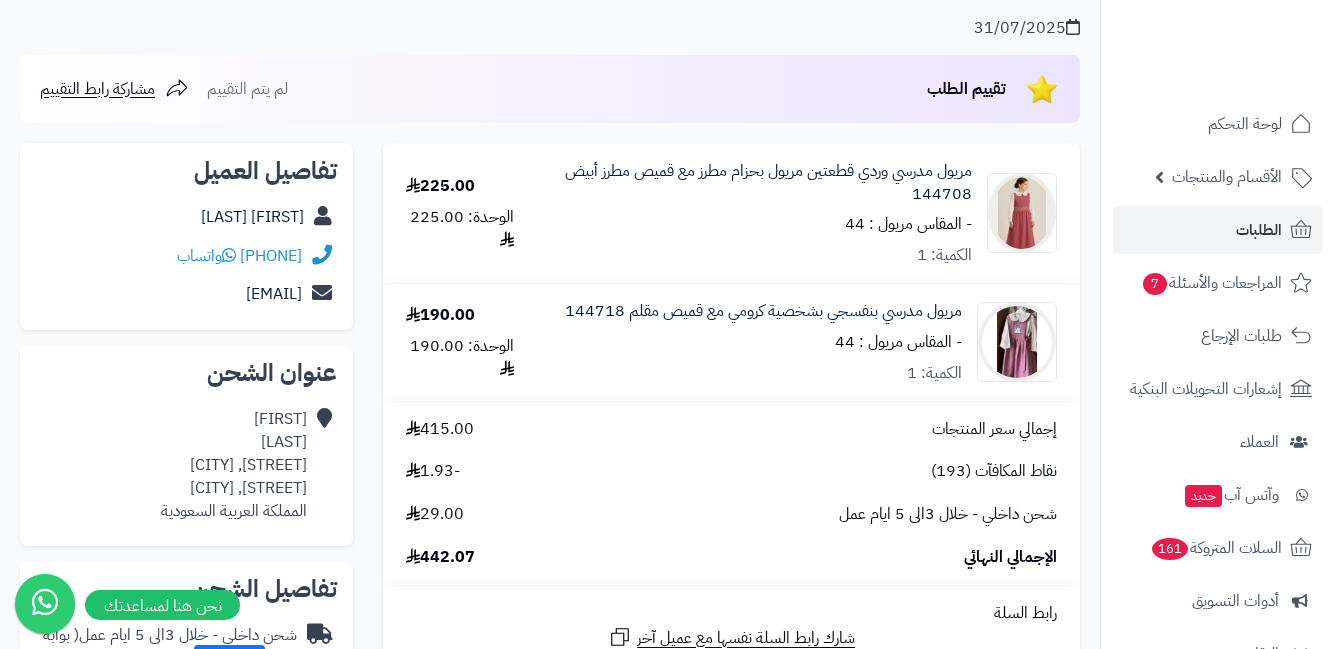 scroll, scrollTop: 200, scrollLeft: 0, axis: vertical 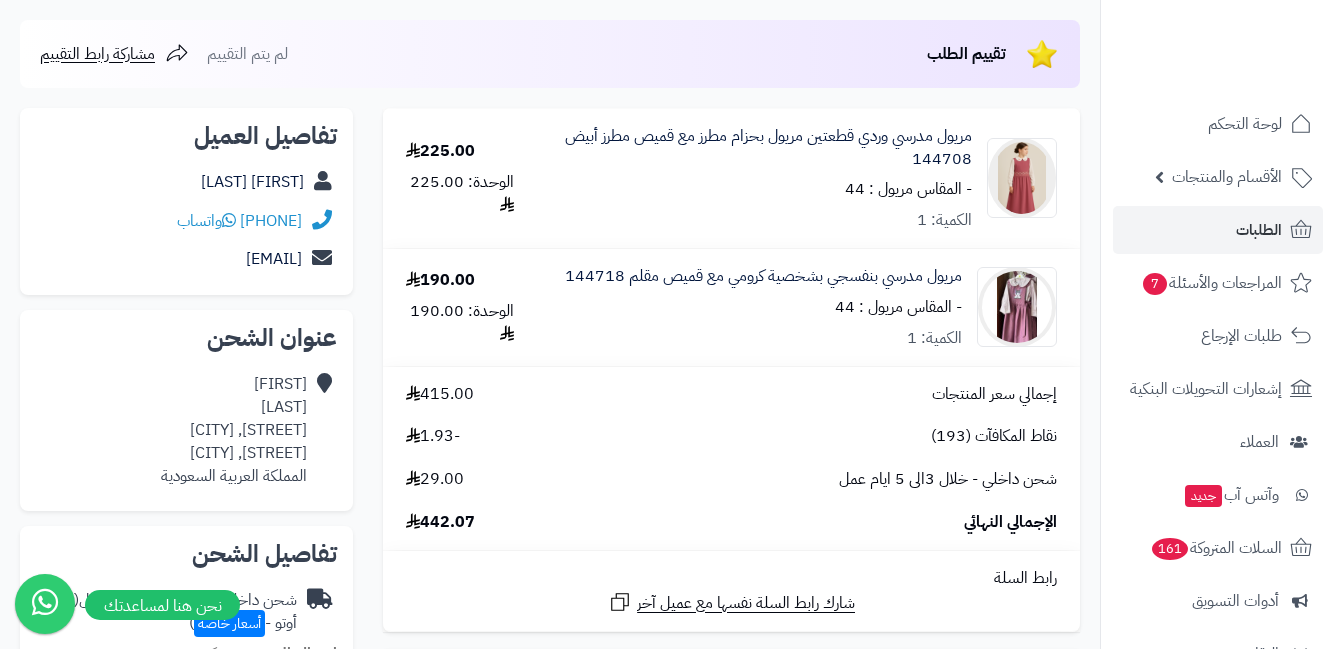 click on "إجمالي سعر المنتجات
415.00
نقاط المكافآت (193)
-1.93
شحن داخلي  - خلال 3الى 5 ايام عمل
29.00
الإجمالي النهائي
442.07" at bounding box center [731, 458] 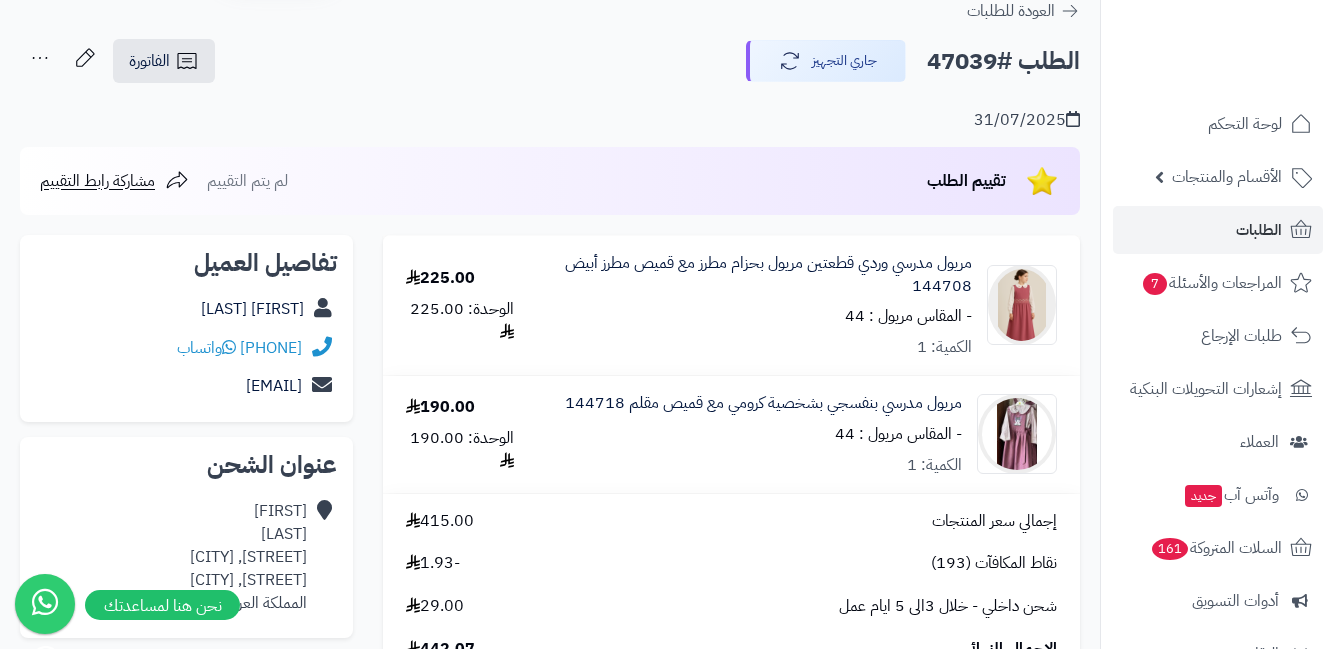 scroll, scrollTop: 0, scrollLeft: 0, axis: both 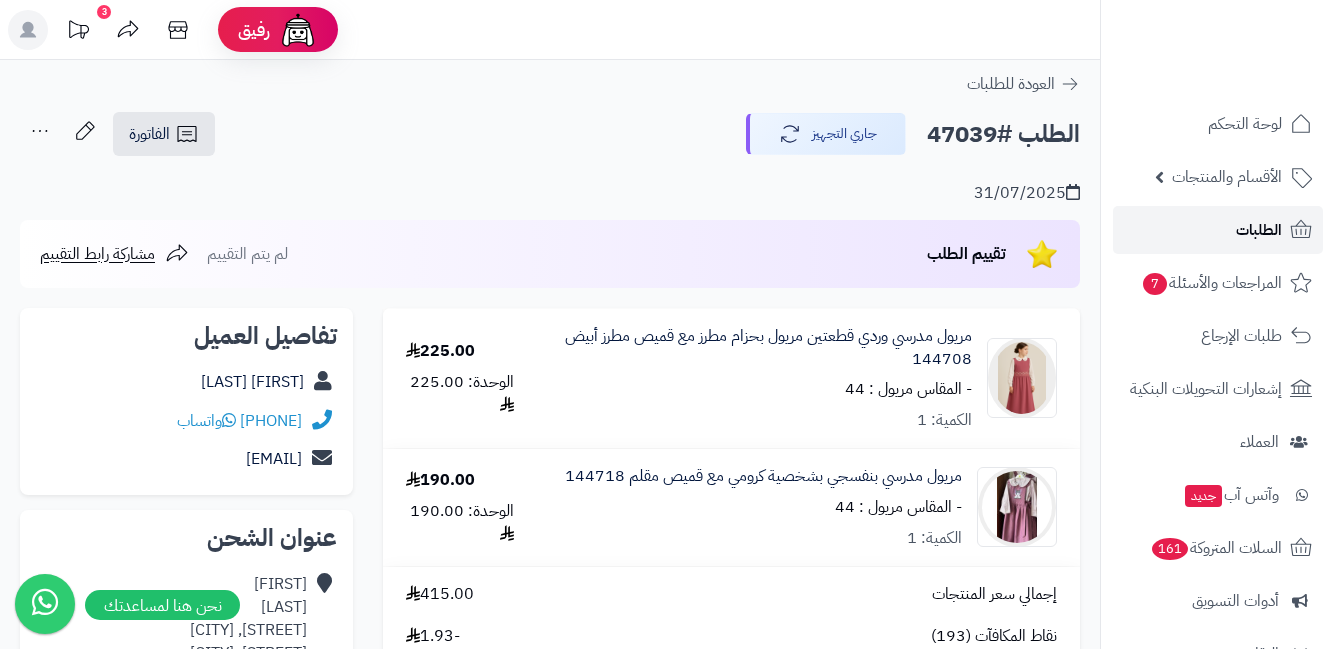 click on "الطلبات" at bounding box center [1218, 230] 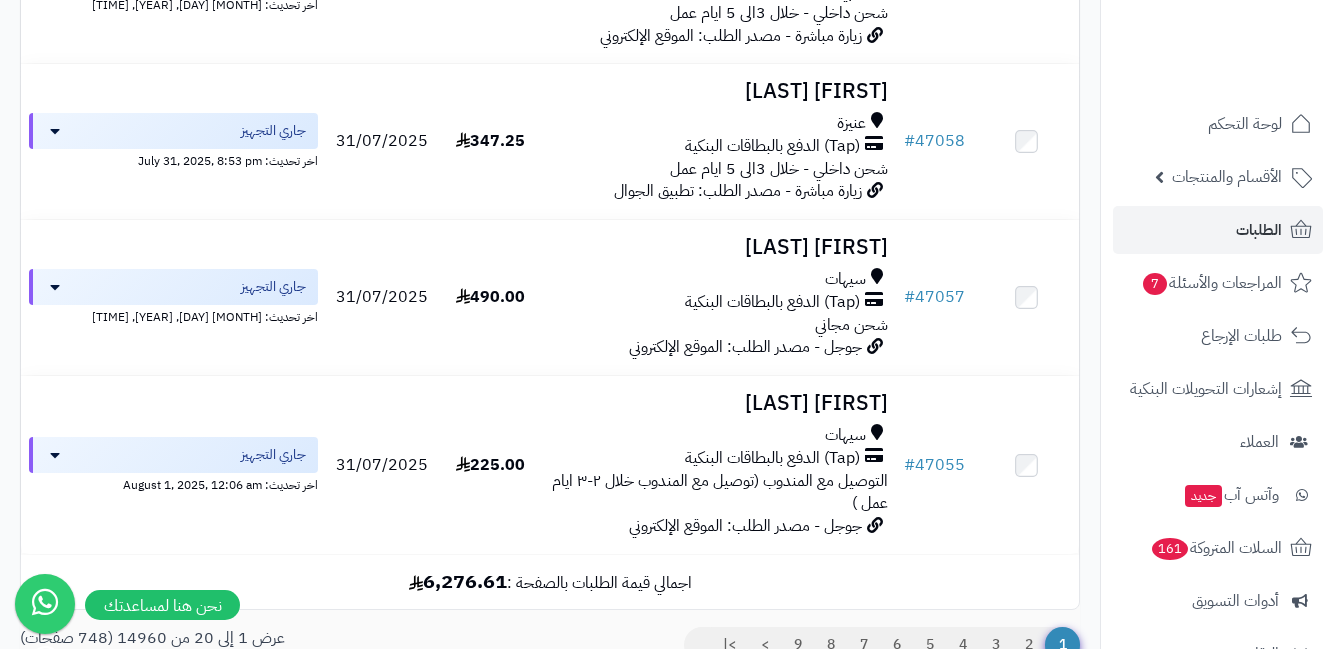 scroll, scrollTop: 3100, scrollLeft: 0, axis: vertical 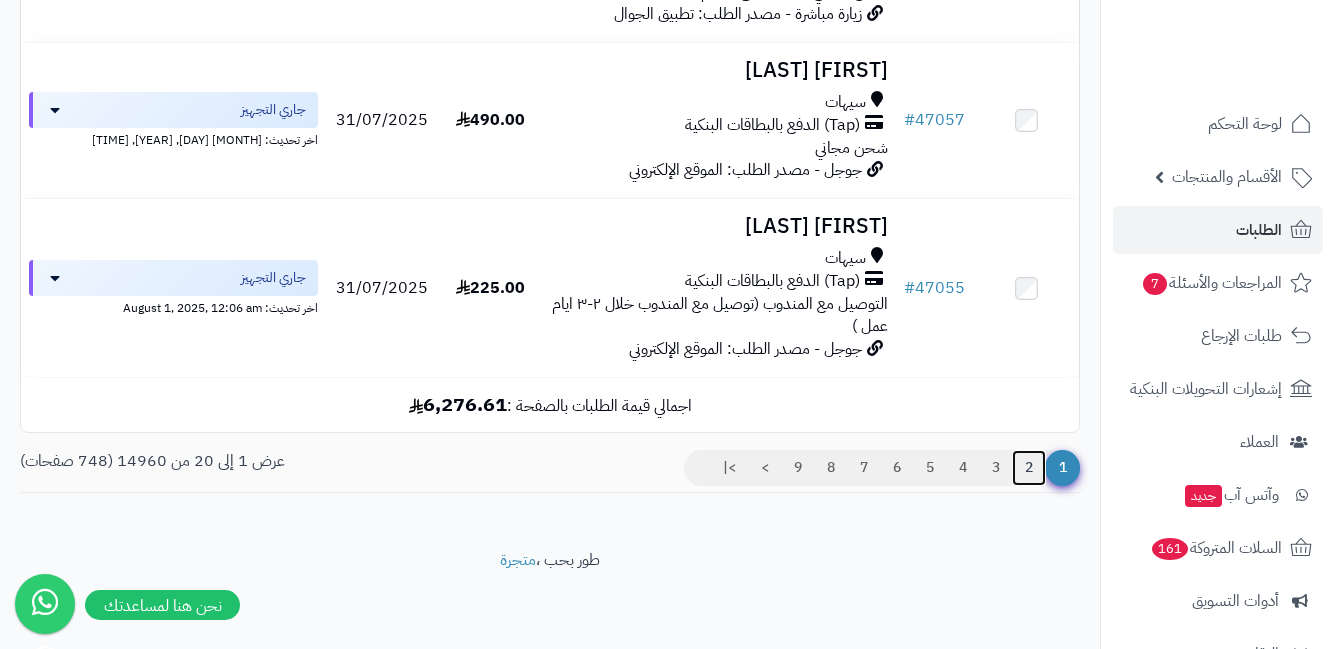 click on "2" at bounding box center [1029, 468] 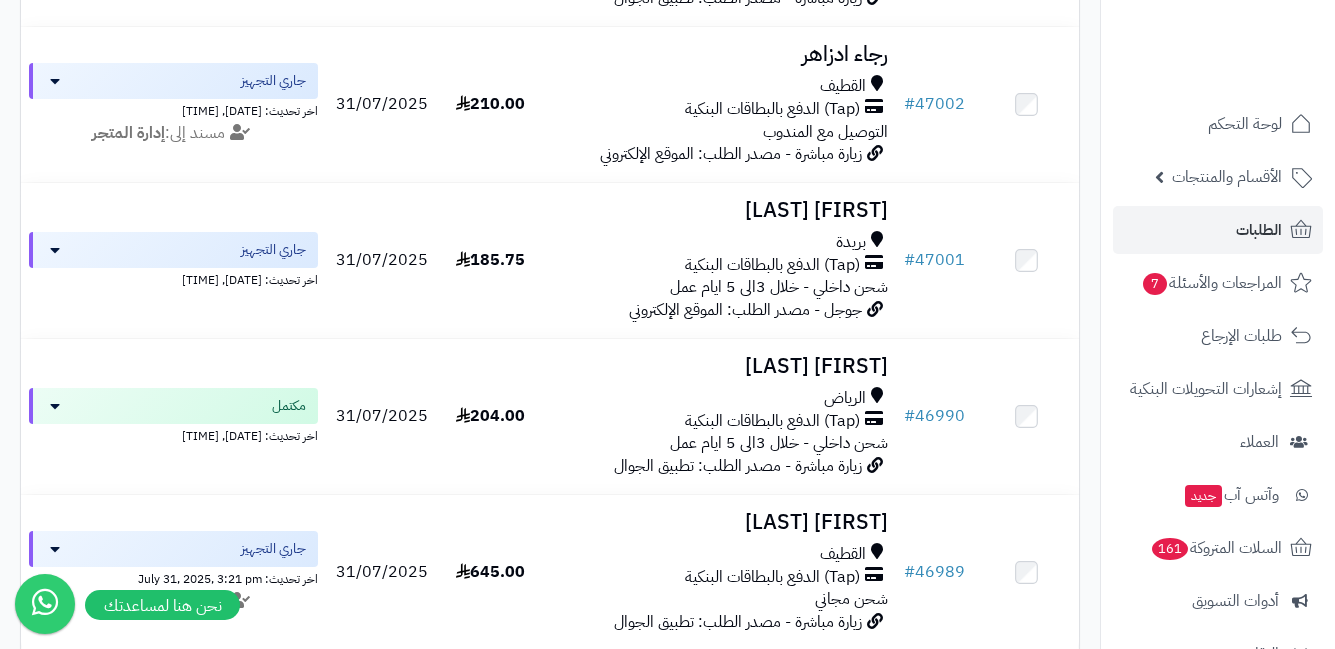 scroll, scrollTop: 3100, scrollLeft: 0, axis: vertical 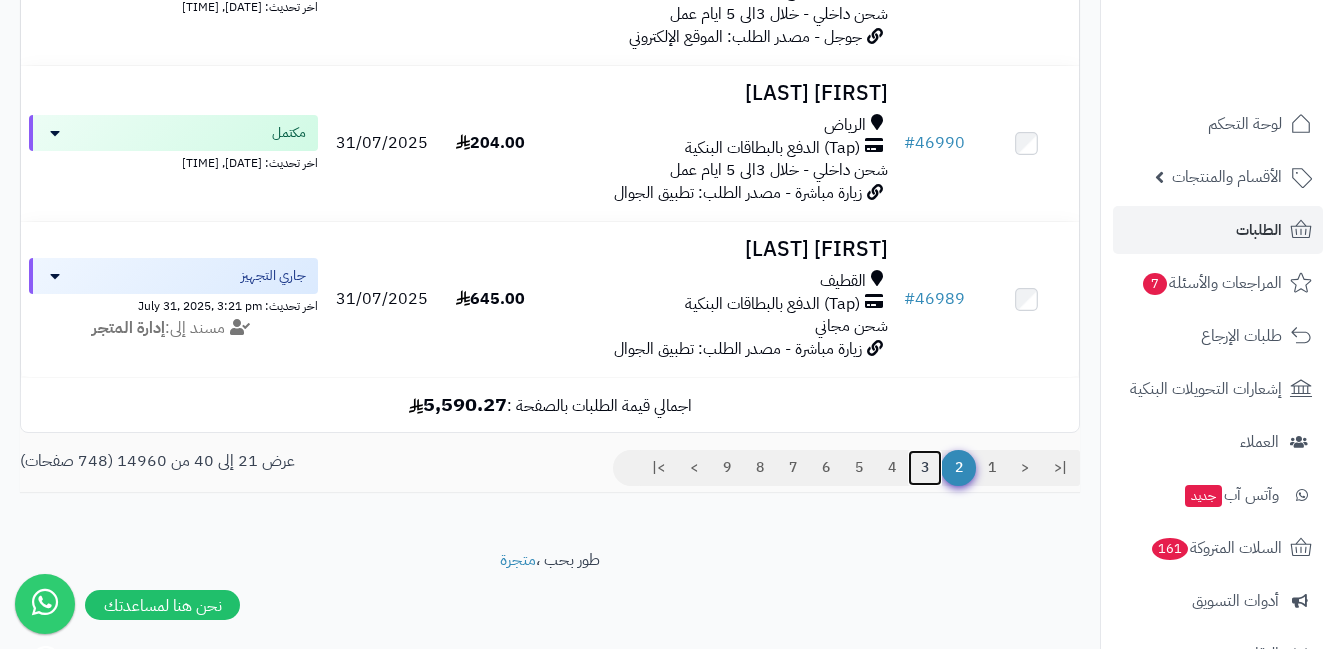 click on "3" at bounding box center (925, 468) 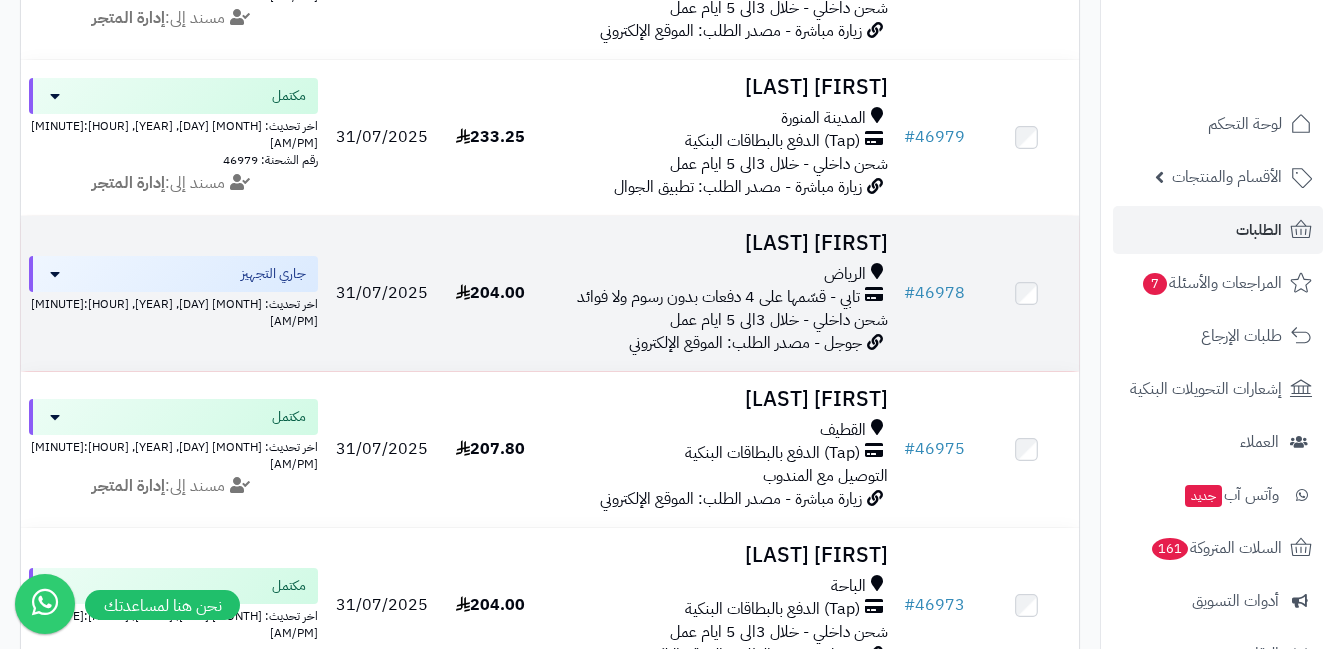 scroll, scrollTop: 900, scrollLeft: 0, axis: vertical 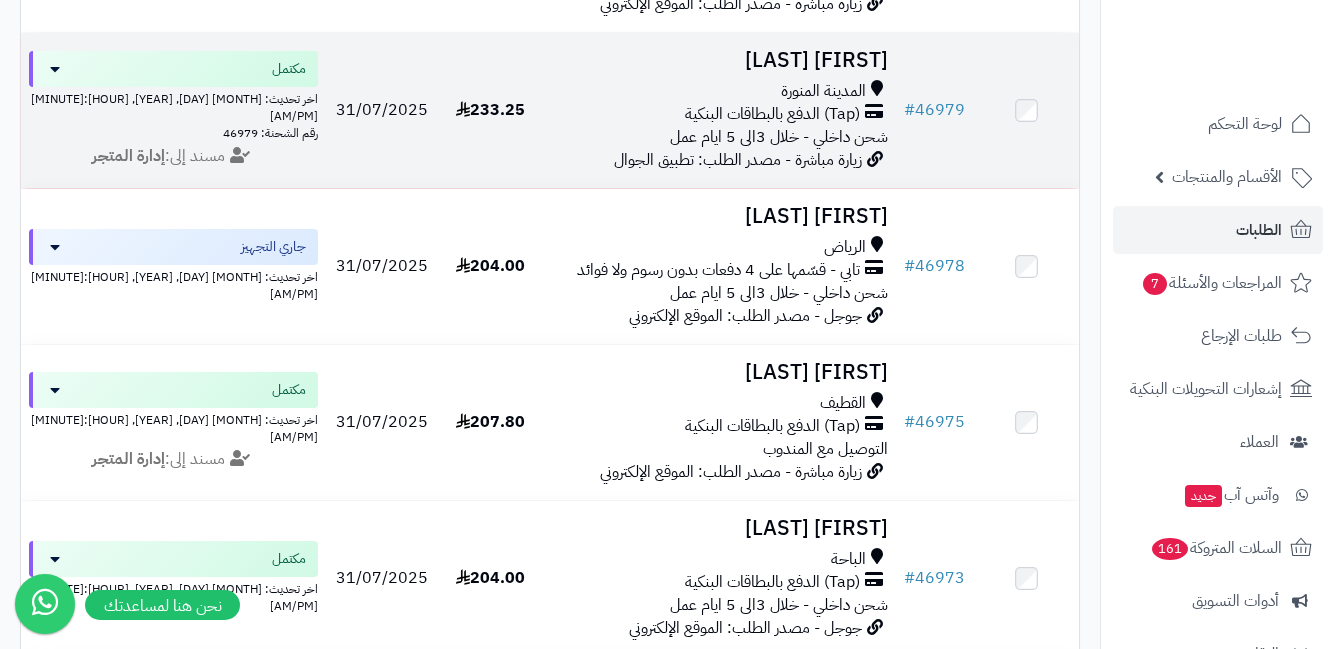 click on "شحن داخلي  - خلال 3الى 5 ايام عمل" at bounding box center (779, 137) 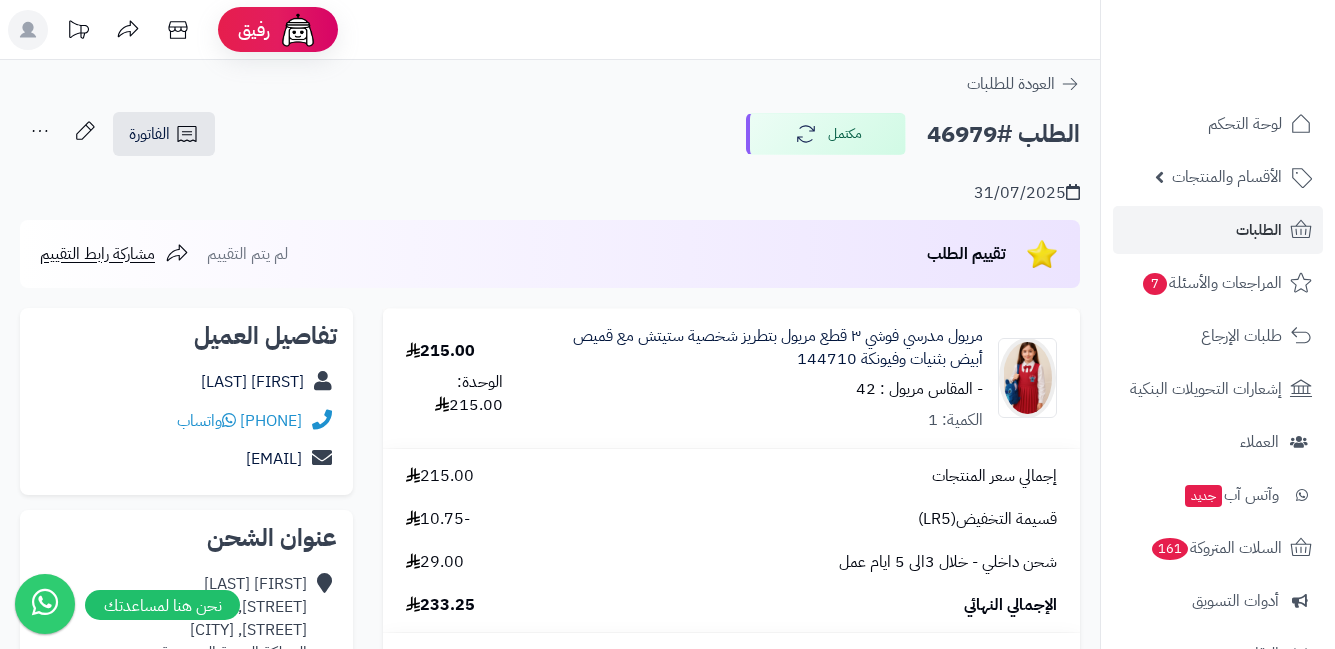 scroll, scrollTop: 0, scrollLeft: 0, axis: both 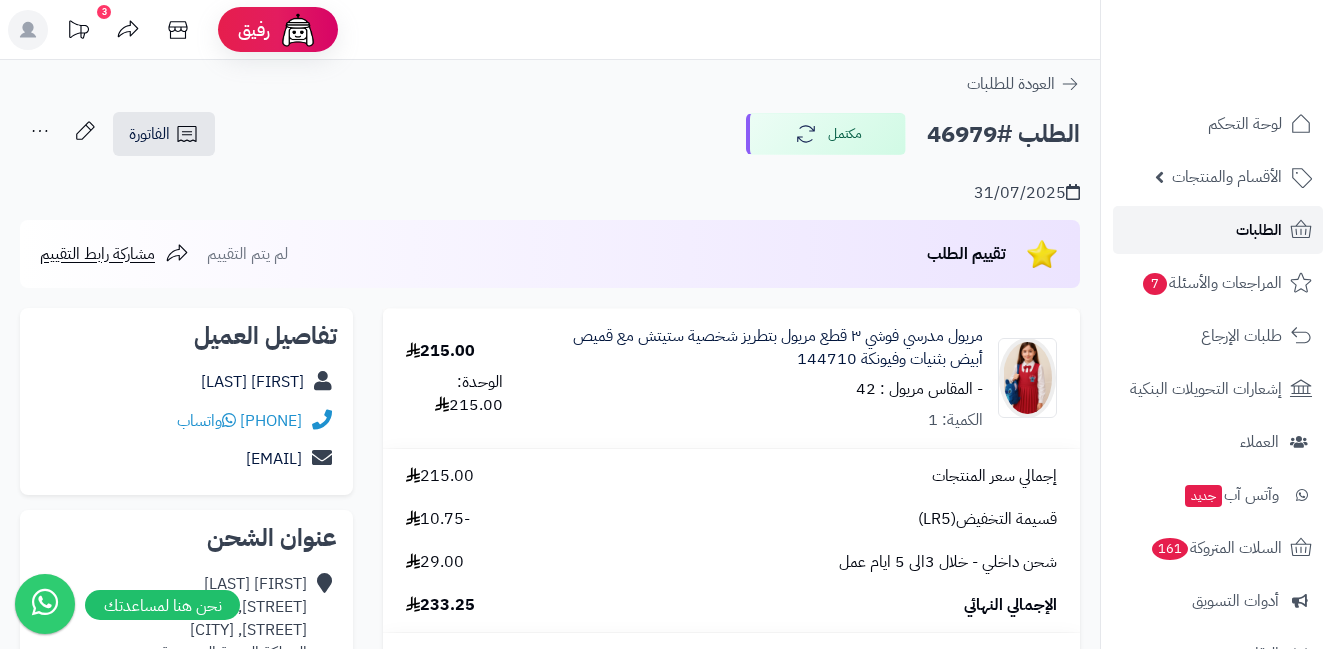 click on "الطلبات" at bounding box center (1218, 230) 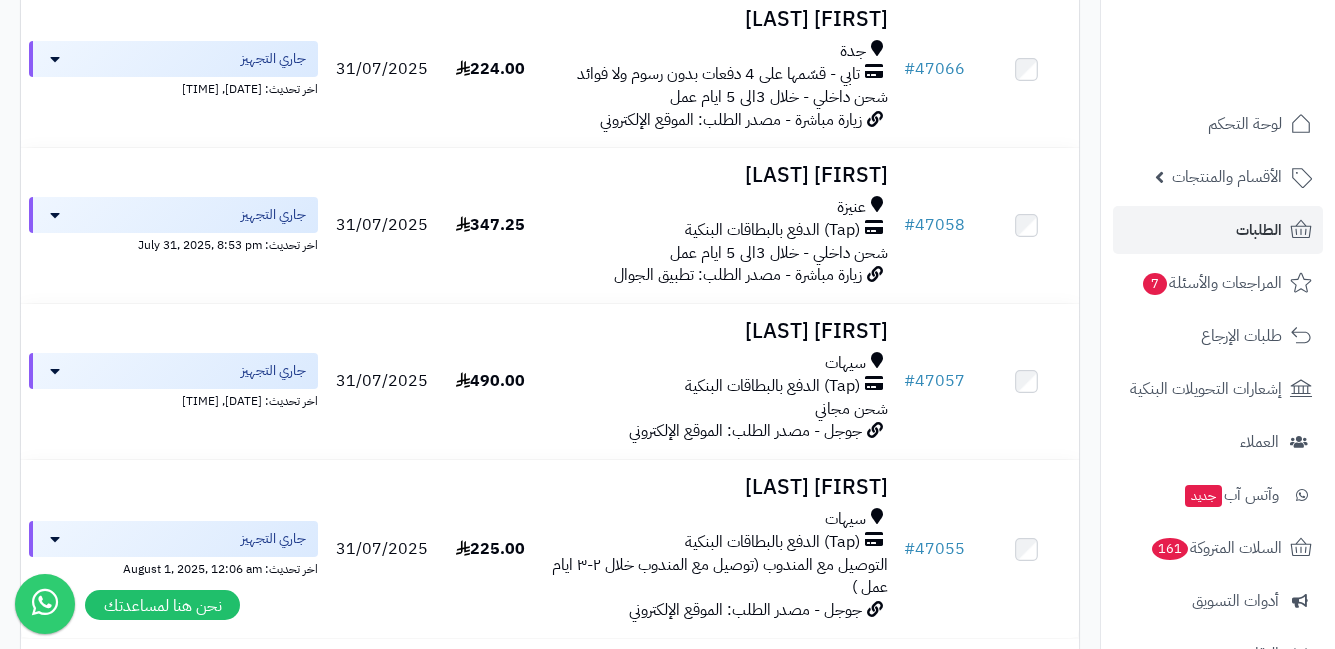 scroll, scrollTop: 3100, scrollLeft: 0, axis: vertical 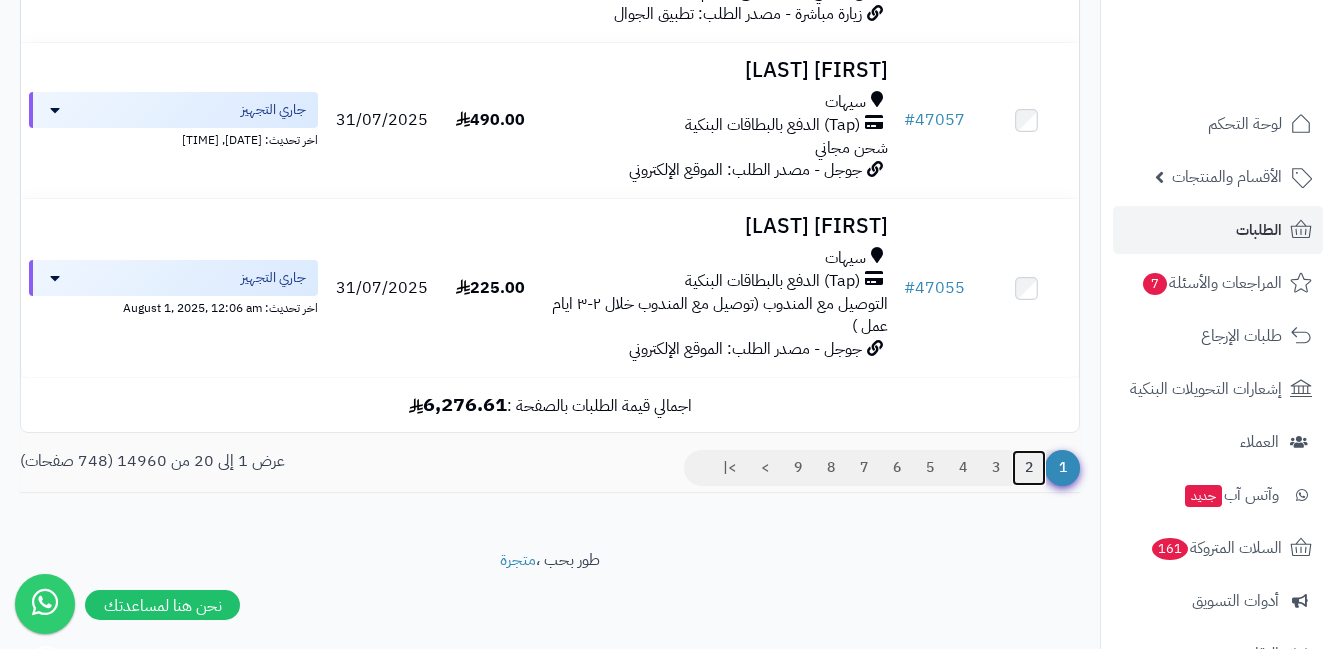 click on "2" at bounding box center [1029, 468] 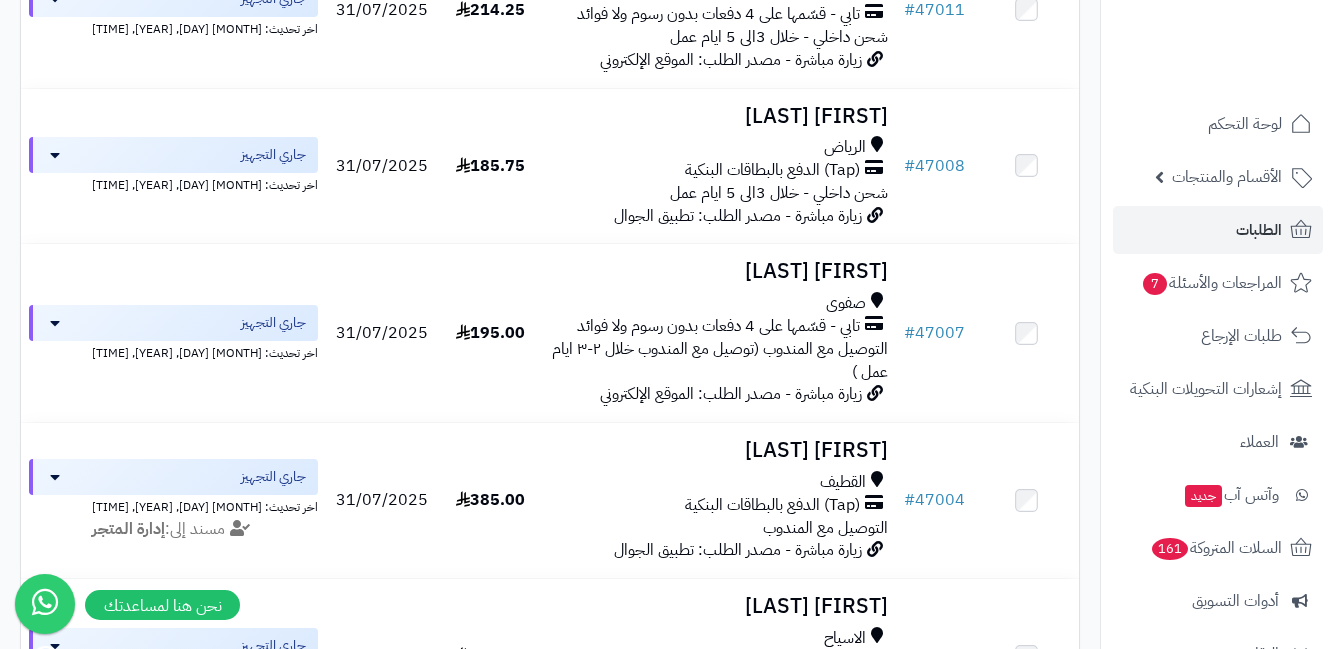 scroll, scrollTop: 2100, scrollLeft: 0, axis: vertical 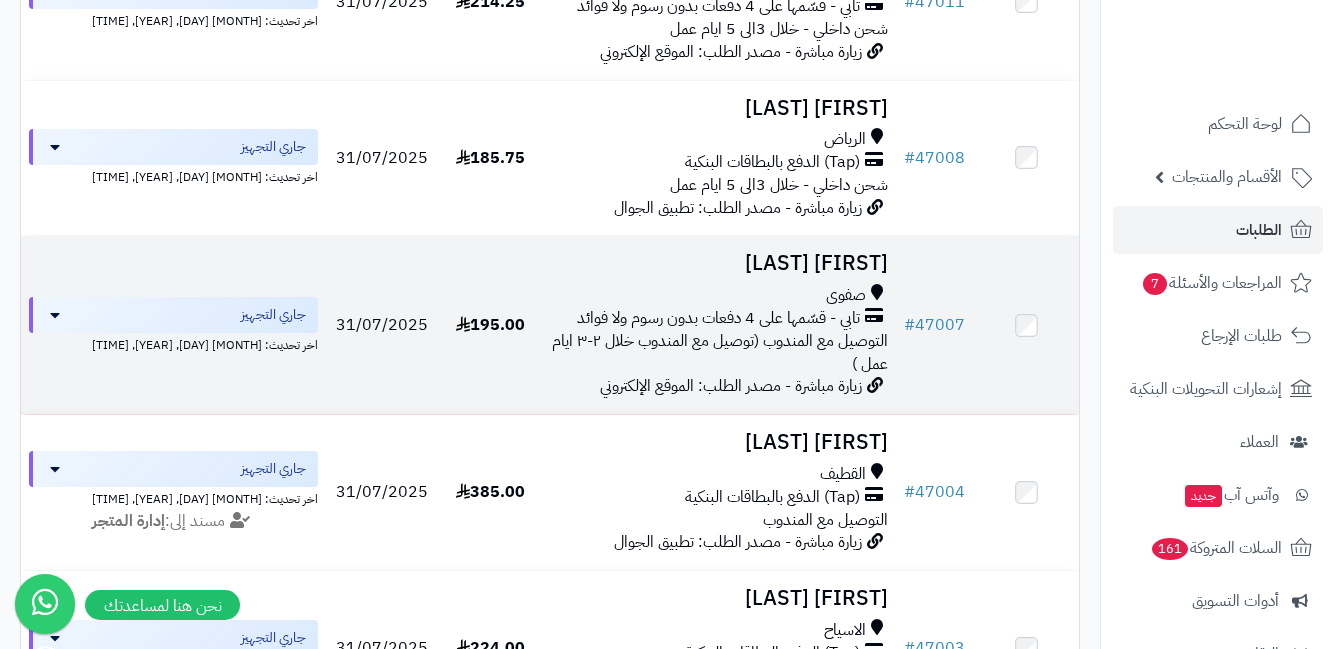 click on "تابي - قسّمها على 4 دفعات بدون رسوم ولا فوائد" at bounding box center (718, 318) 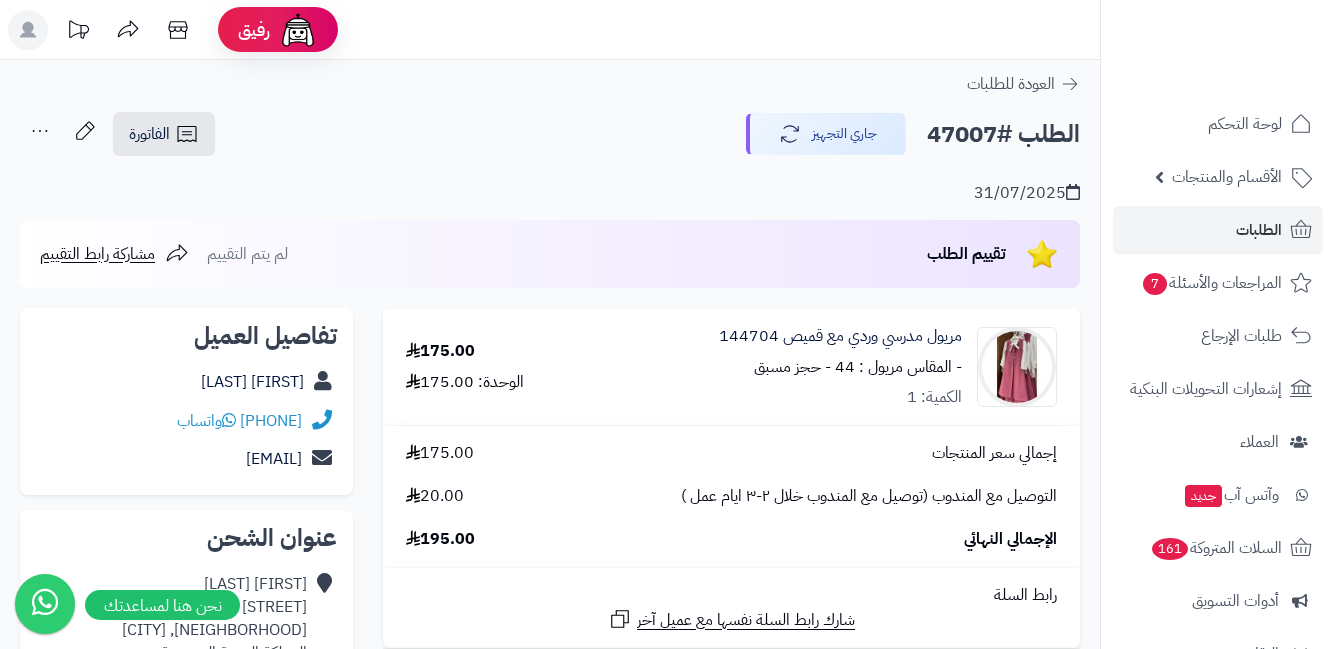 scroll, scrollTop: 0, scrollLeft: 0, axis: both 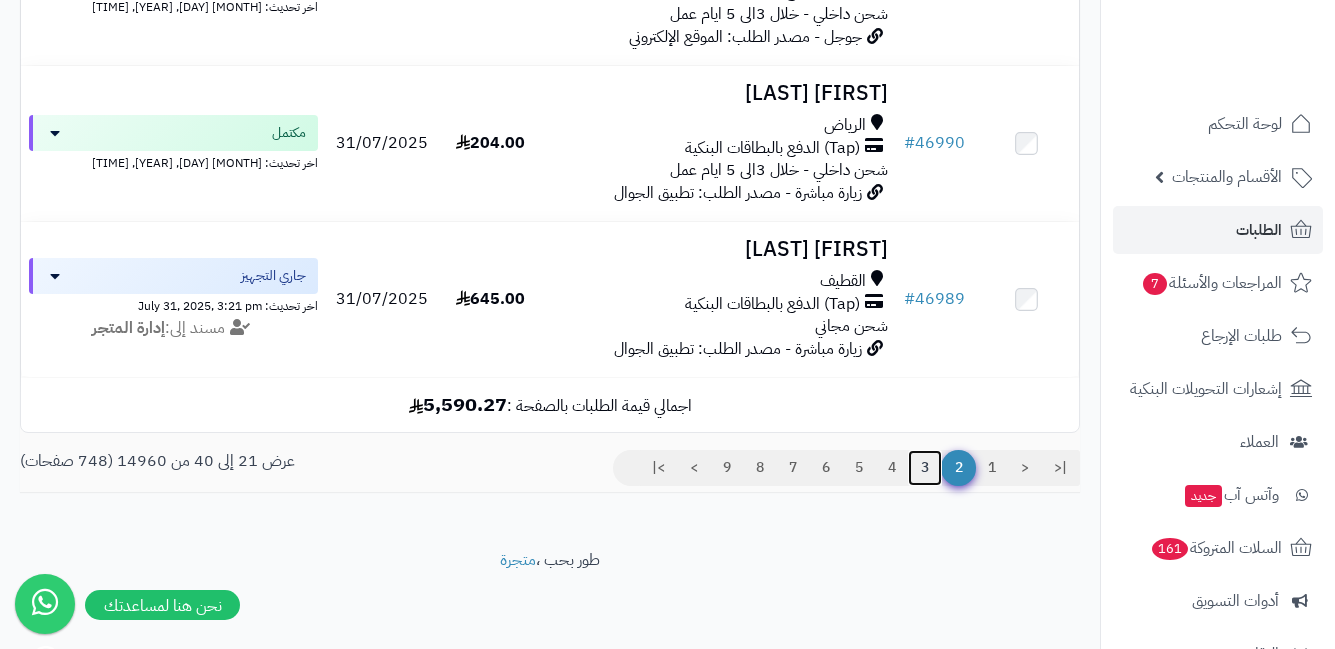 click on "3" at bounding box center (925, 468) 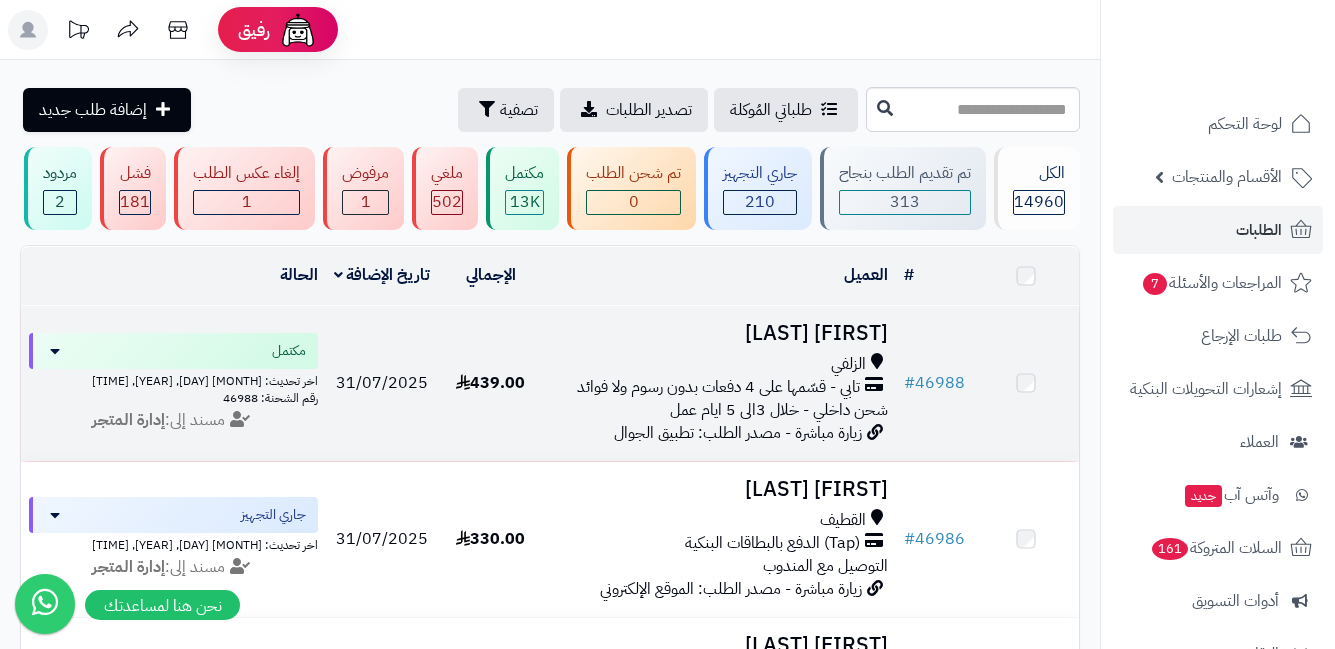 click on "# 46988" at bounding box center (934, 383) 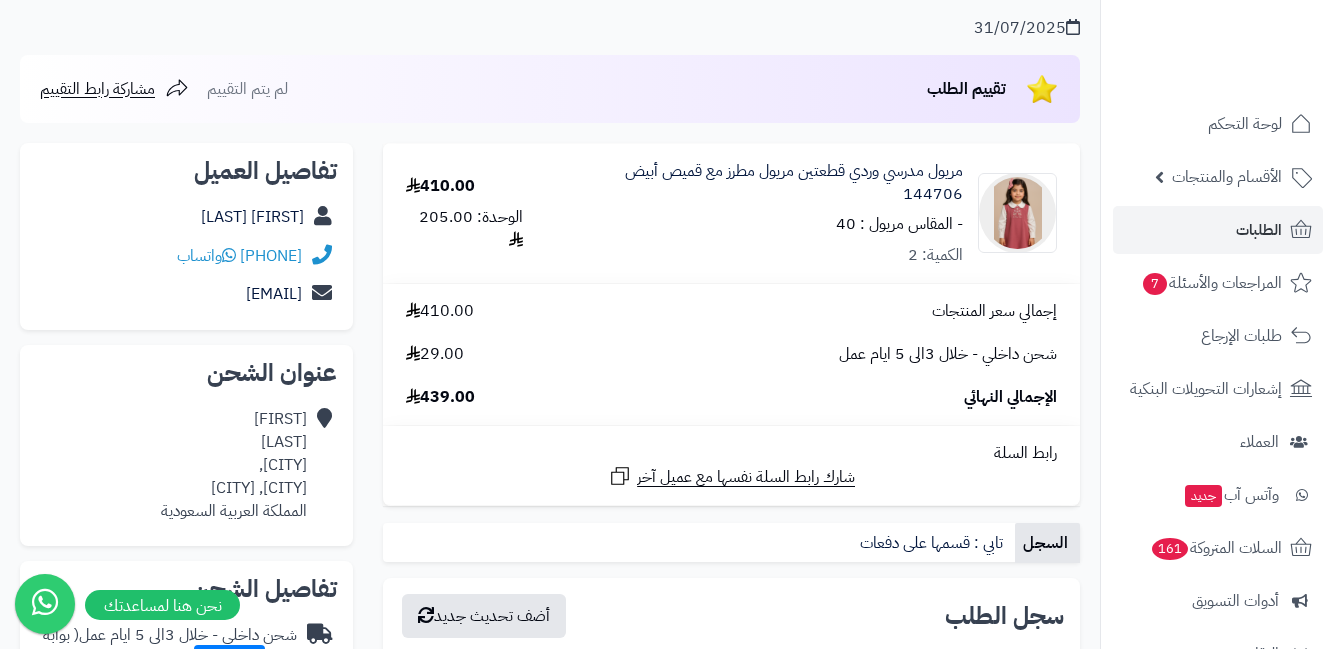scroll, scrollTop: 200, scrollLeft: 0, axis: vertical 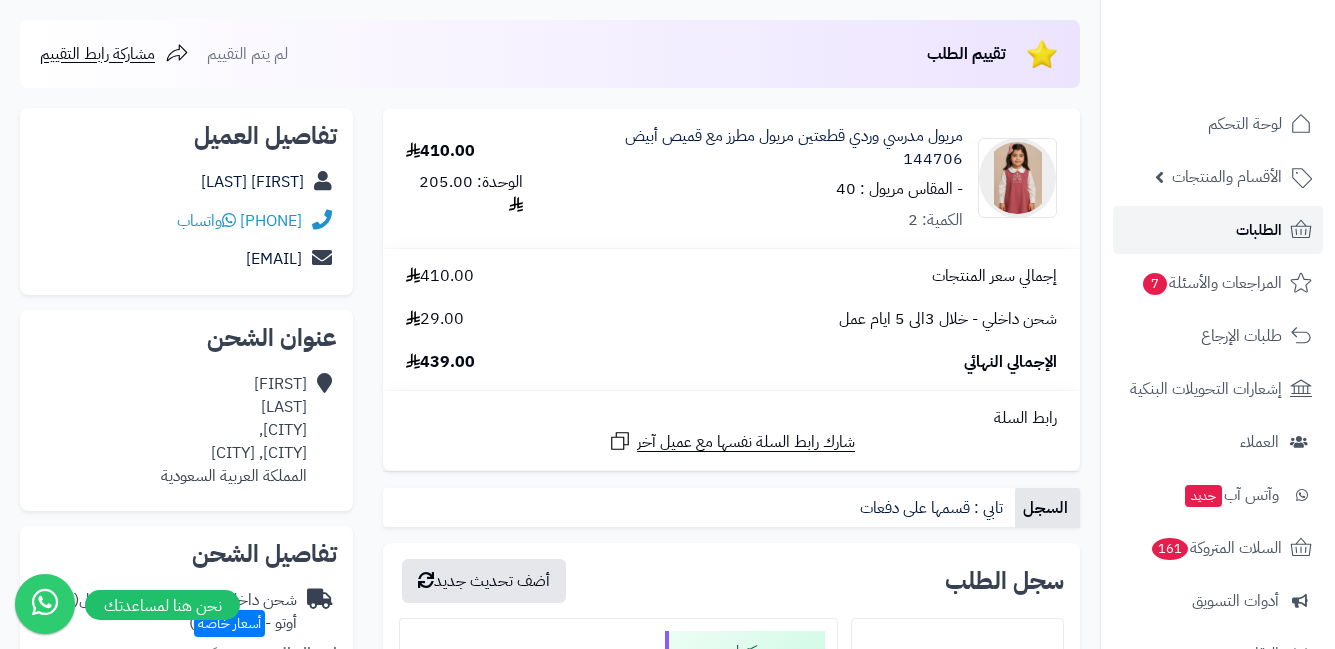 click on "الطلبات" at bounding box center (1218, 230) 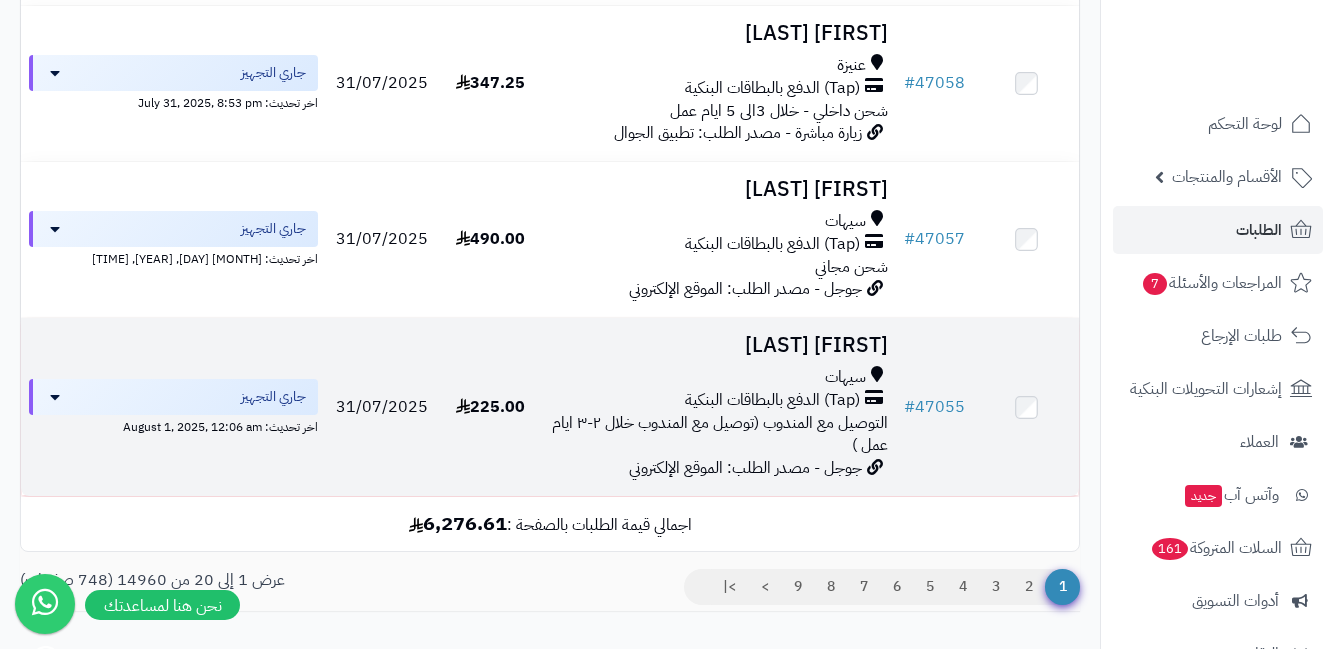 scroll, scrollTop: 3000, scrollLeft: 0, axis: vertical 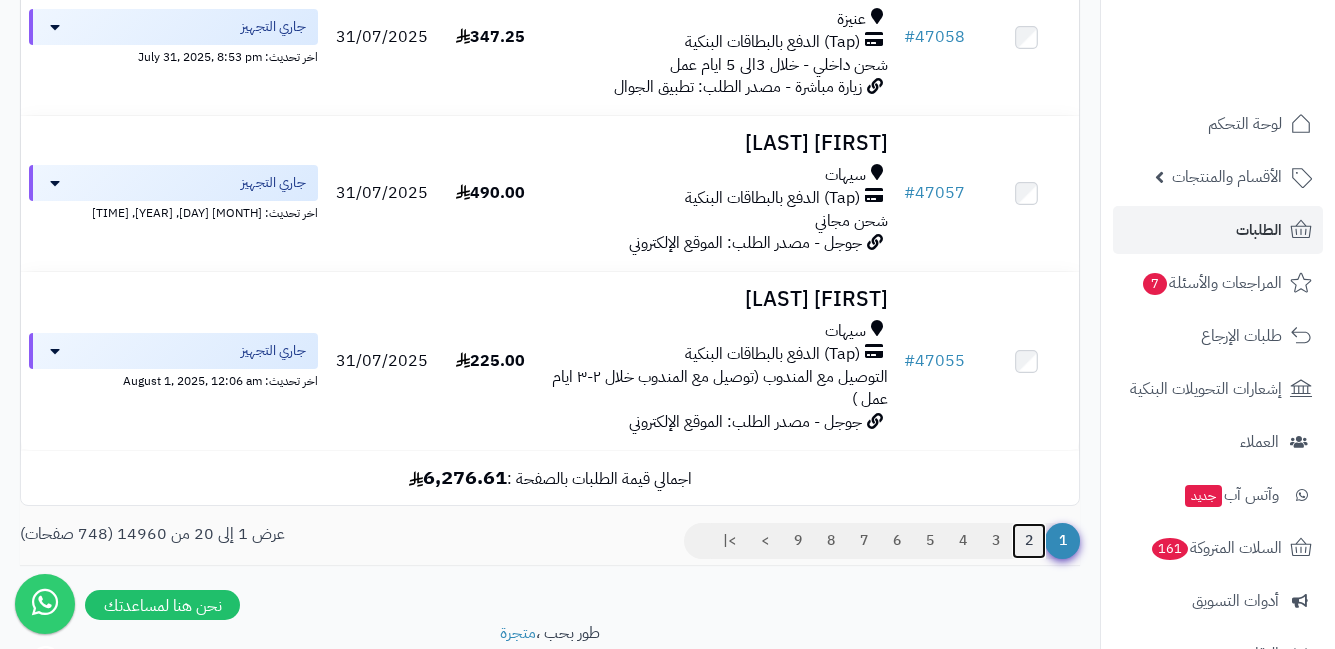 click on "2" at bounding box center (1029, 541) 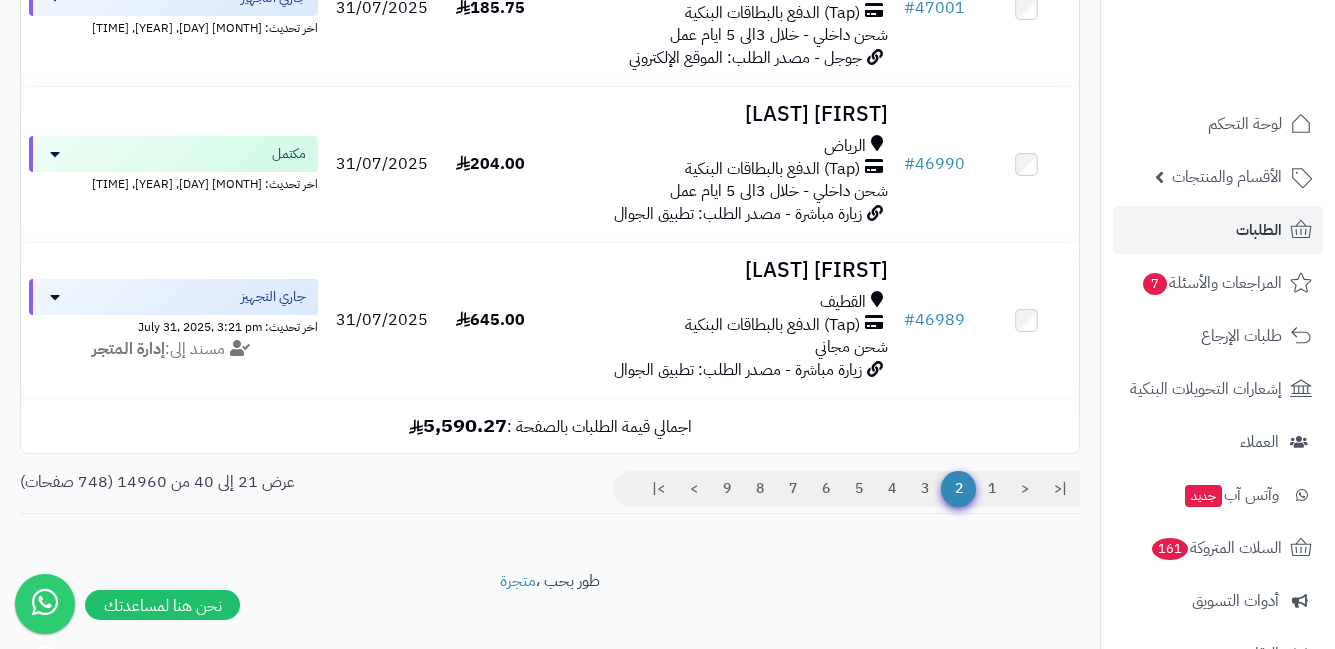 scroll, scrollTop: 3100, scrollLeft: 0, axis: vertical 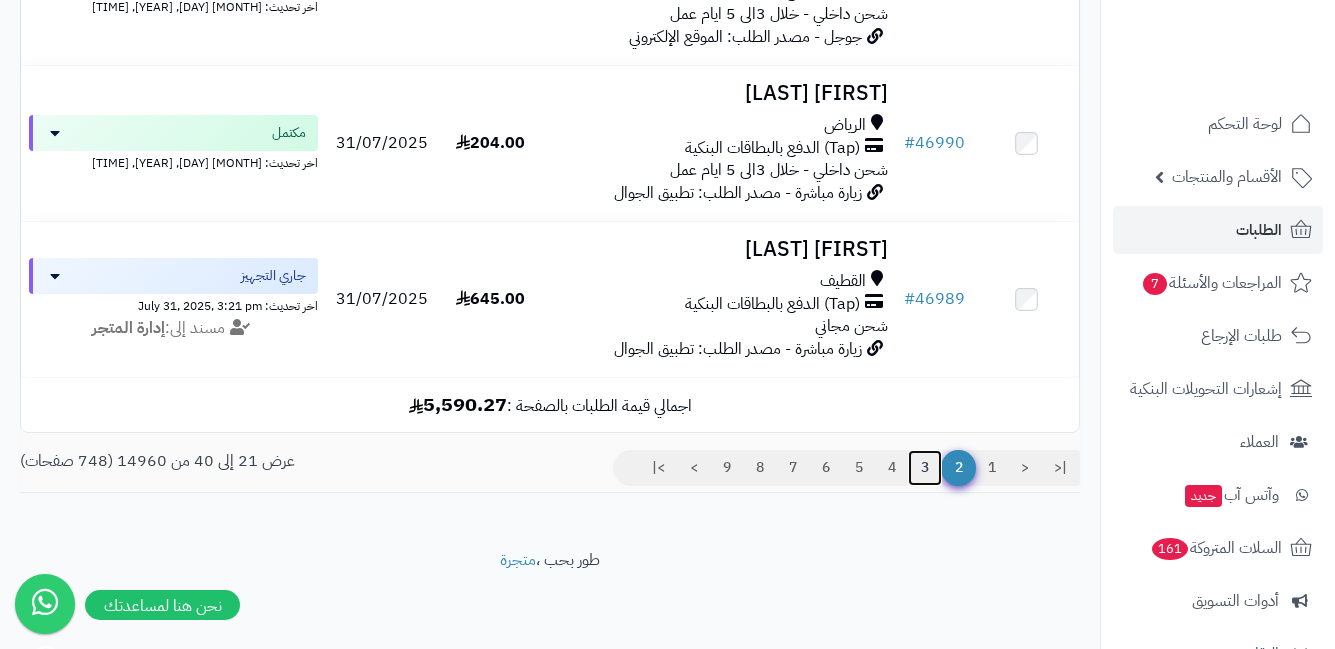 click on "3" at bounding box center [925, 468] 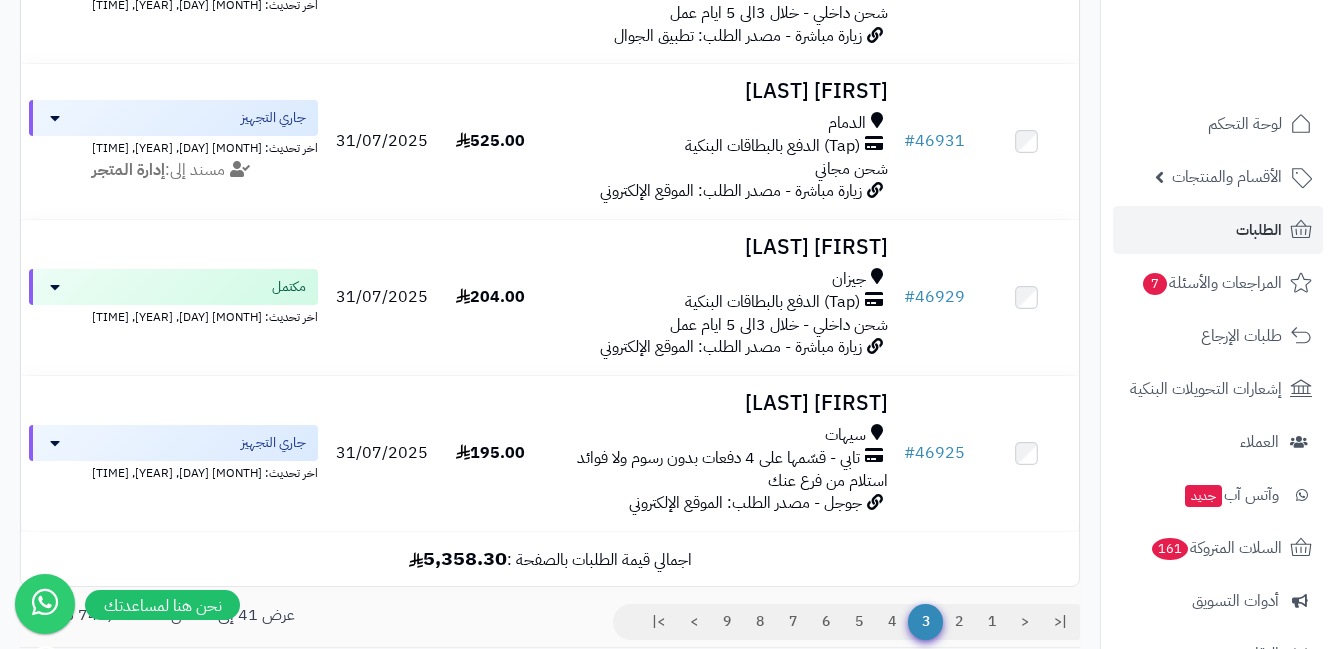 scroll, scrollTop: 2900, scrollLeft: 0, axis: vertical 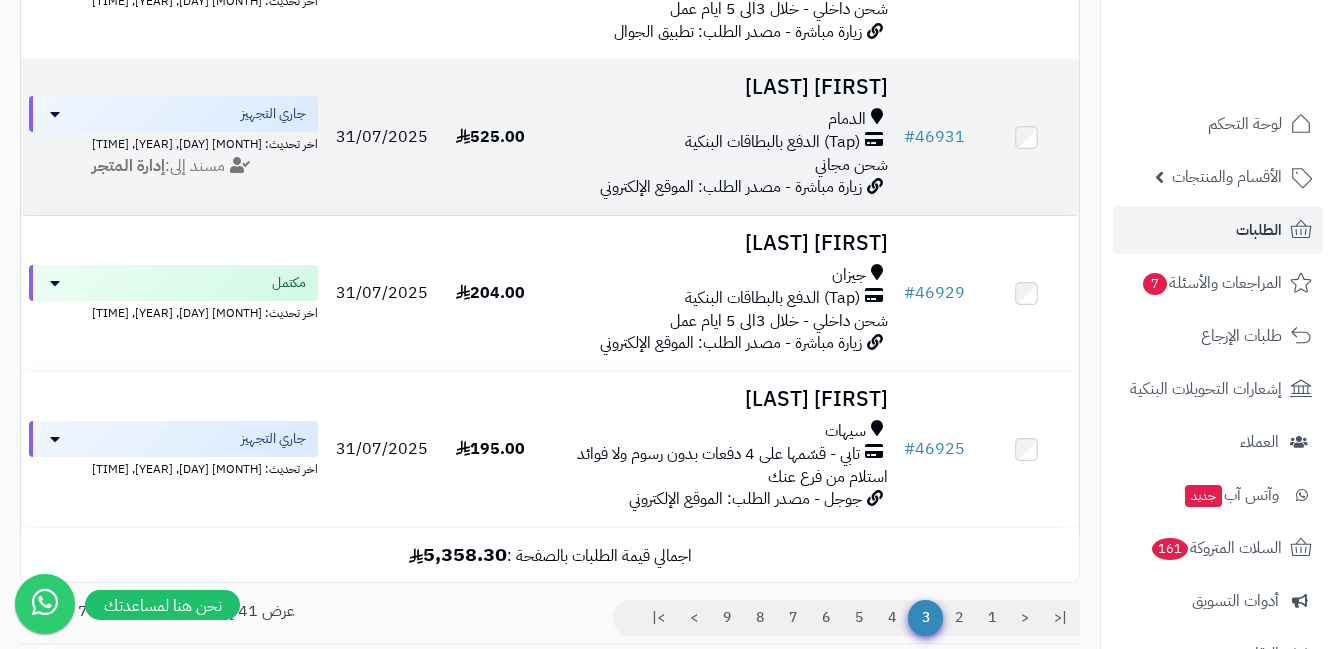 click on "زيارة مباشرة       -
مصدر الطلب:
الموقع الإلكتروني" at bounding box center [731, 187] 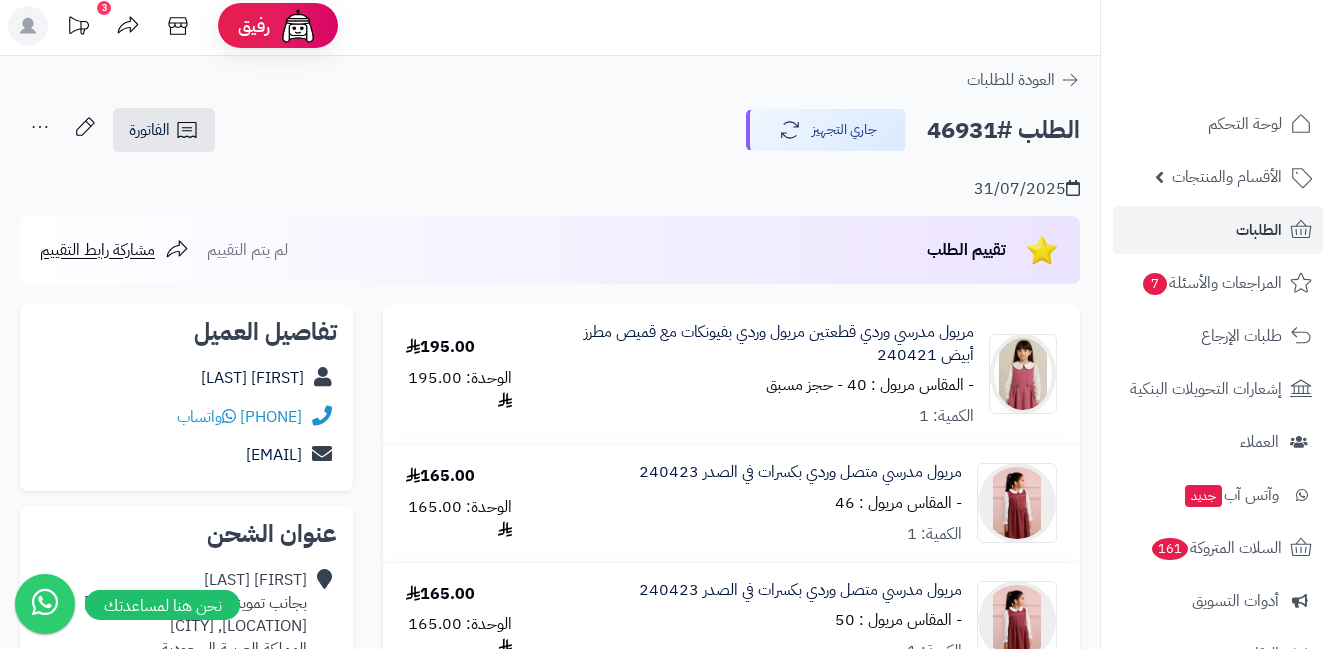 scroll, scrollTop: 0, scrollLeft: 0, axis: both 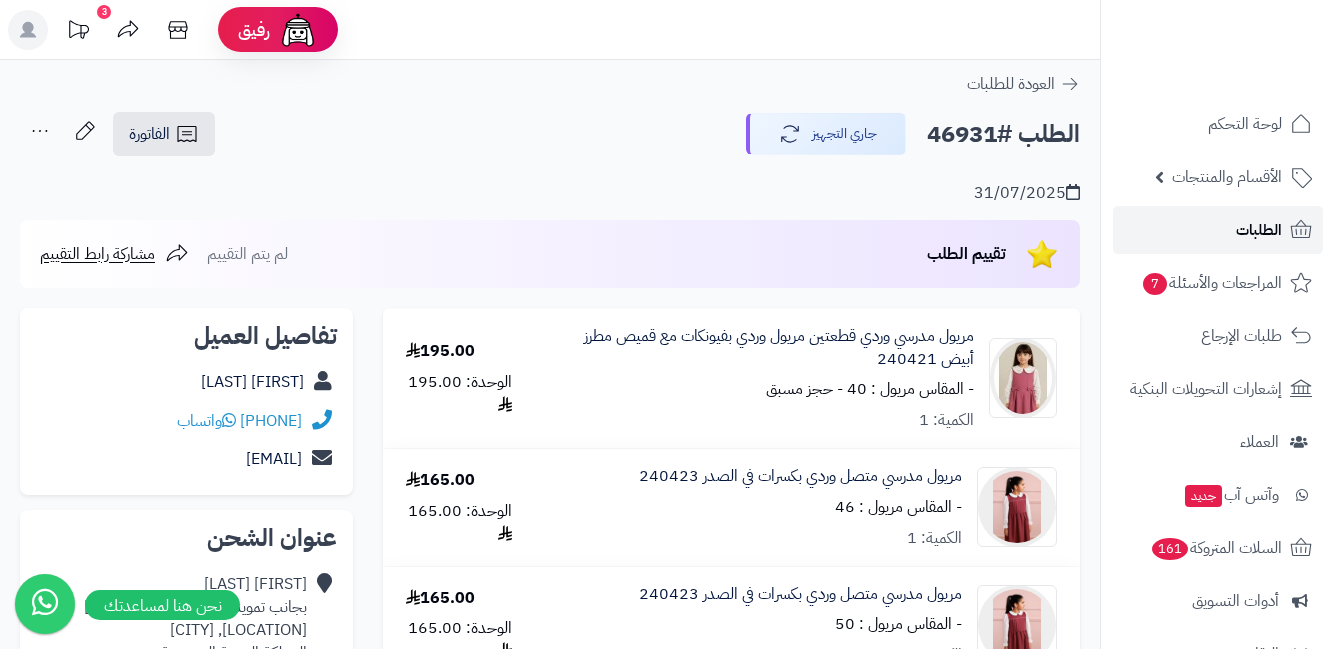 click on "الطلبات" at bounding box center [1218, 230] 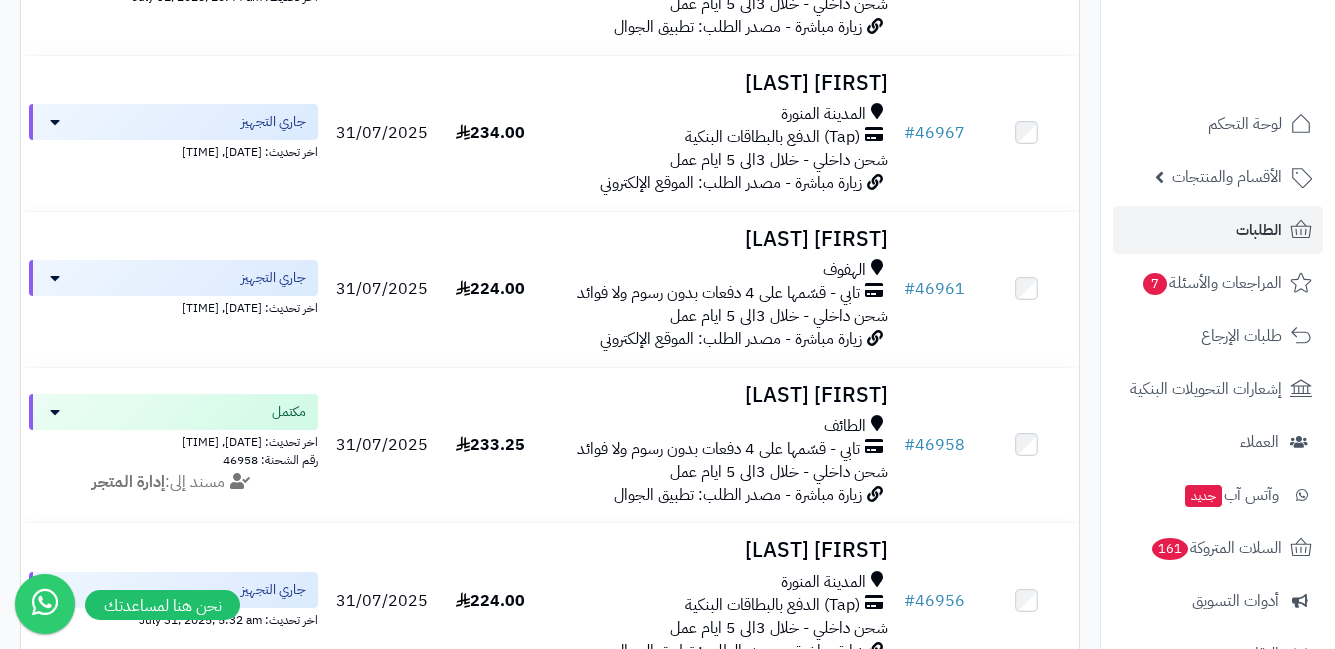 scroll, scrollTop: 1800, scrollLeft: 0, axis: vertical 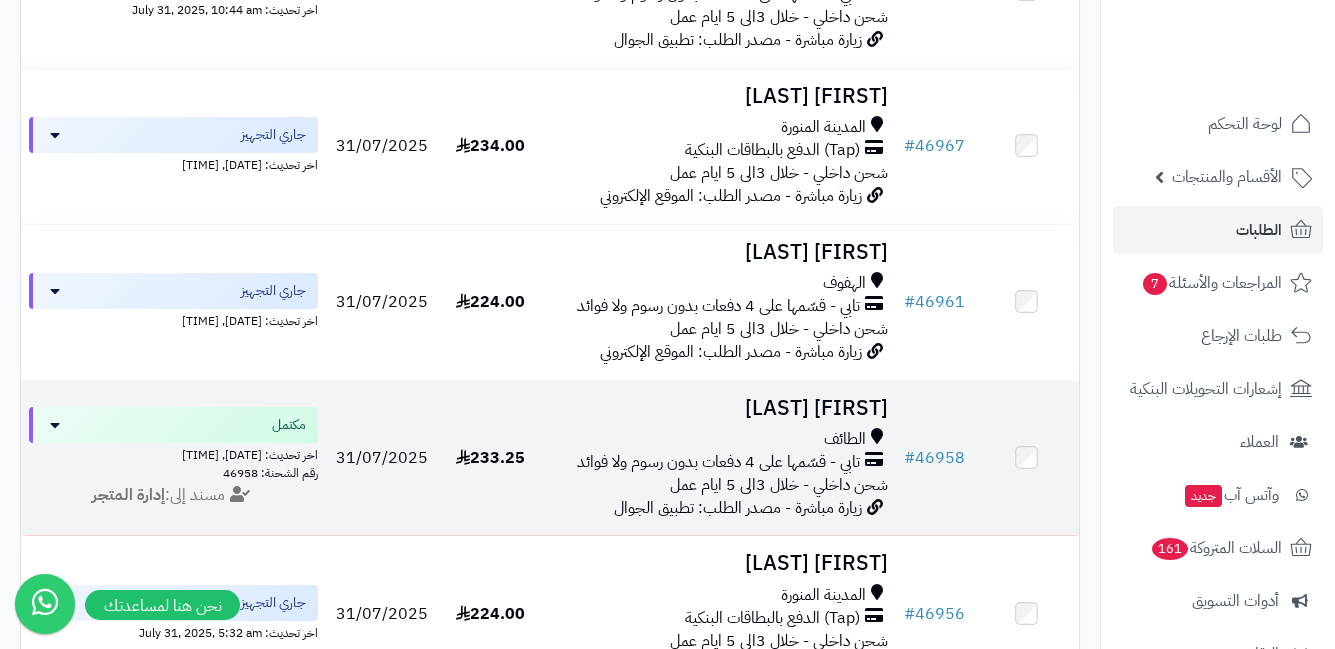 click on "[FIRST] [LAST]
[CITY]
تابي - قسّمها على 4 دفعات بدون رسوم ولا فوائد
شحن داخلي  - خلال 3الى 5 ايام عمل
زيارة مباشرة       -
مصدر الطلب:
تطبيق الجوال" at bounding box center (720, 458) 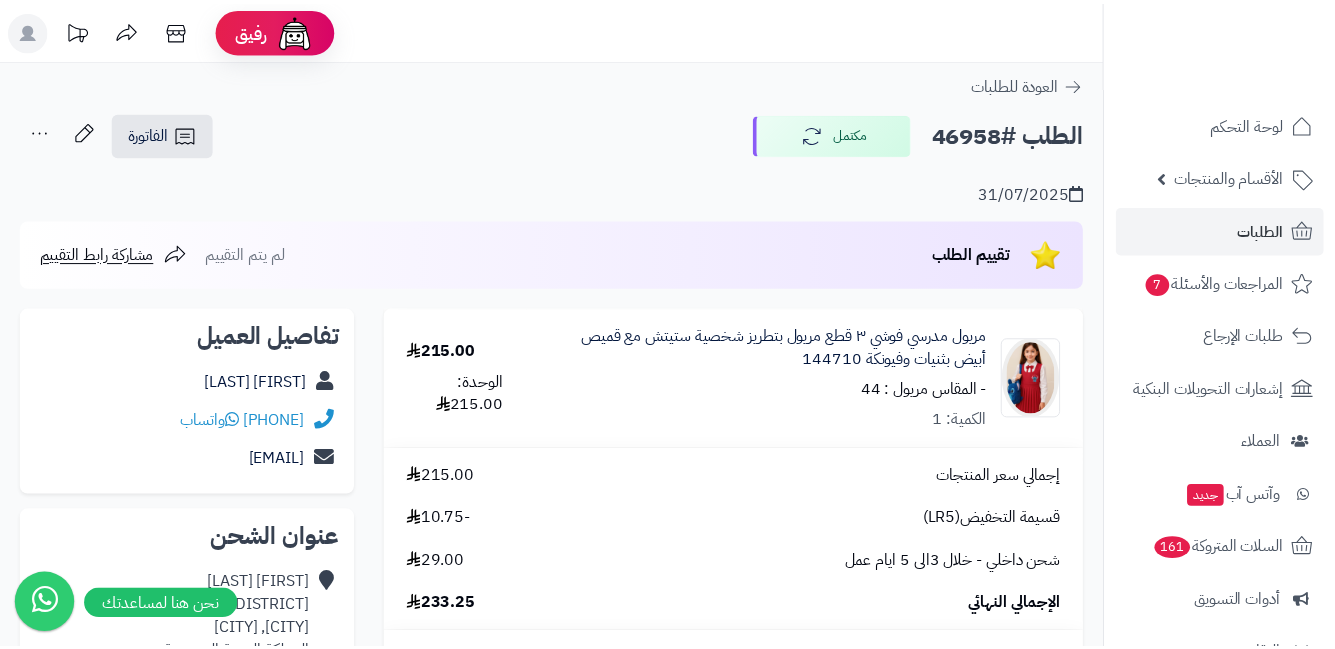 scroll, scrollTop: 0, scrollLeft: 0, axis: both 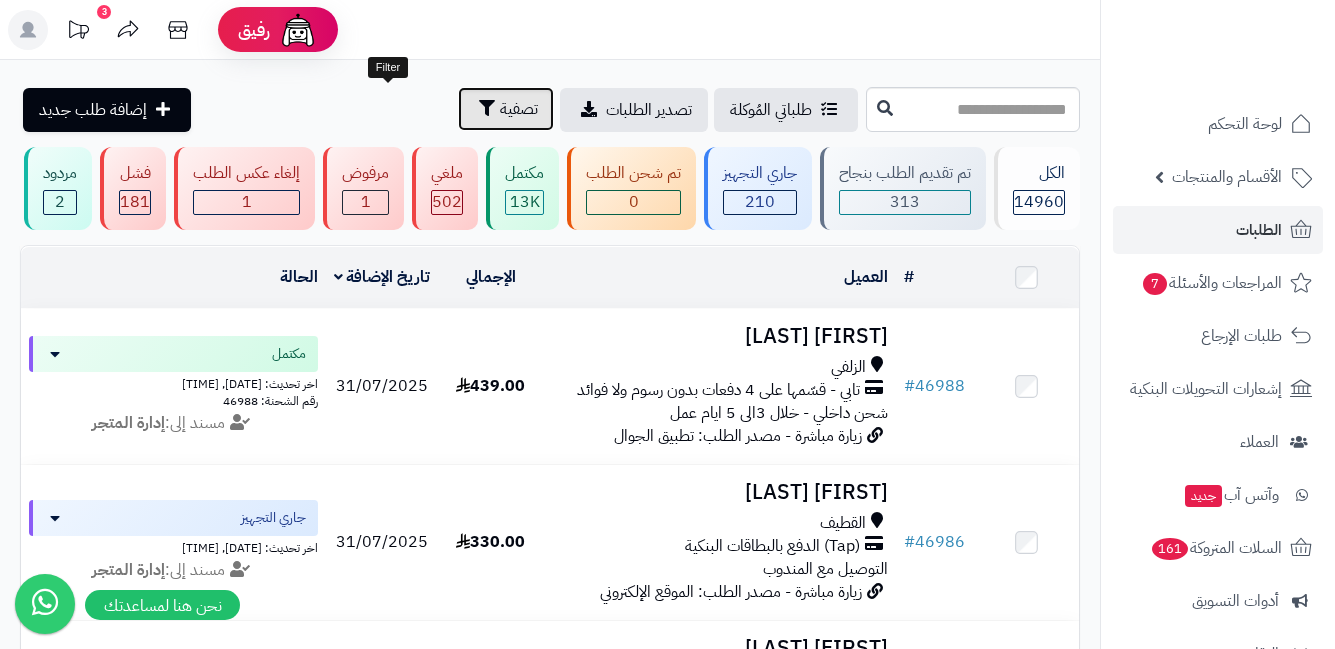 click on "تصفية" at bounding box center (506, 109) 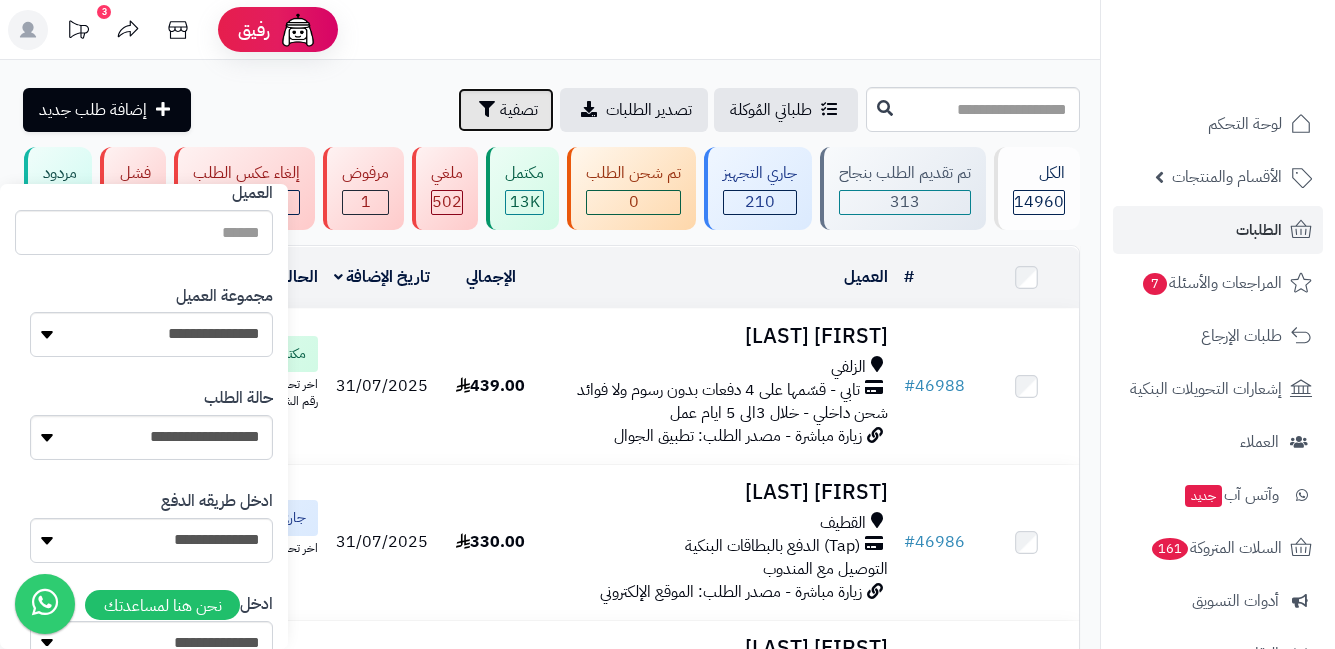 scroll, scrollTop: 200, scrollLeft: 0, axis: vertical 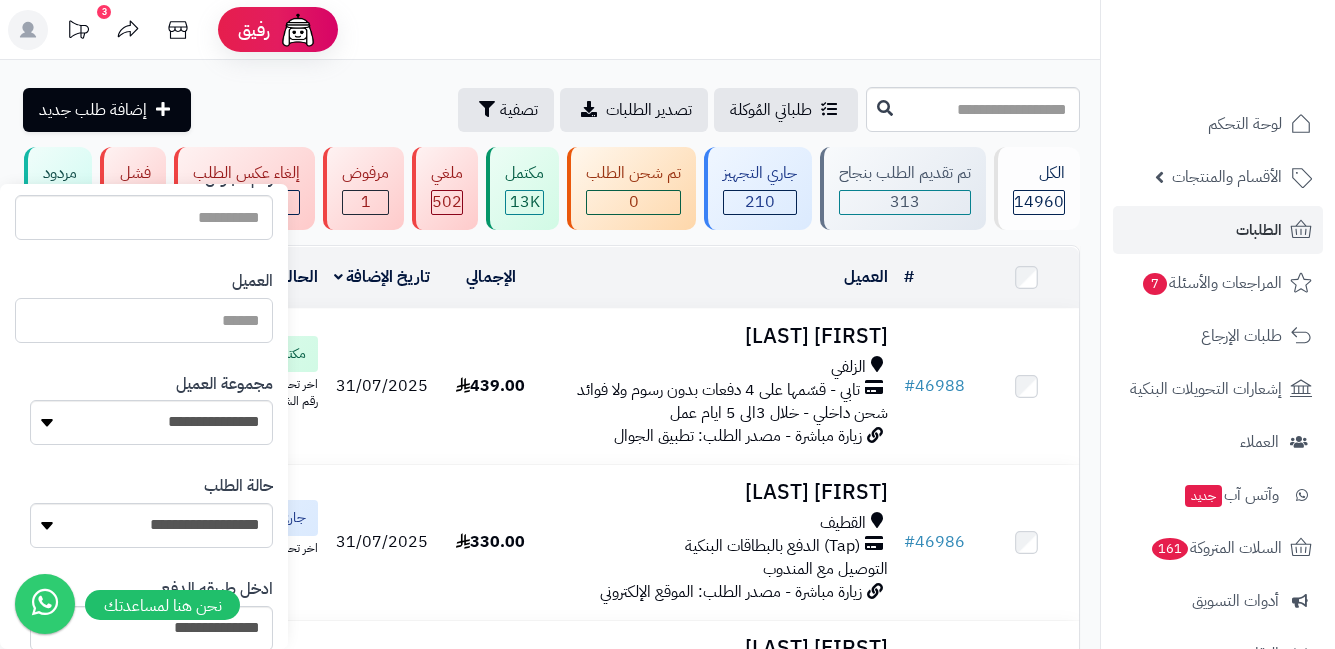 click on "العميل" at bounding box center [144, 320] 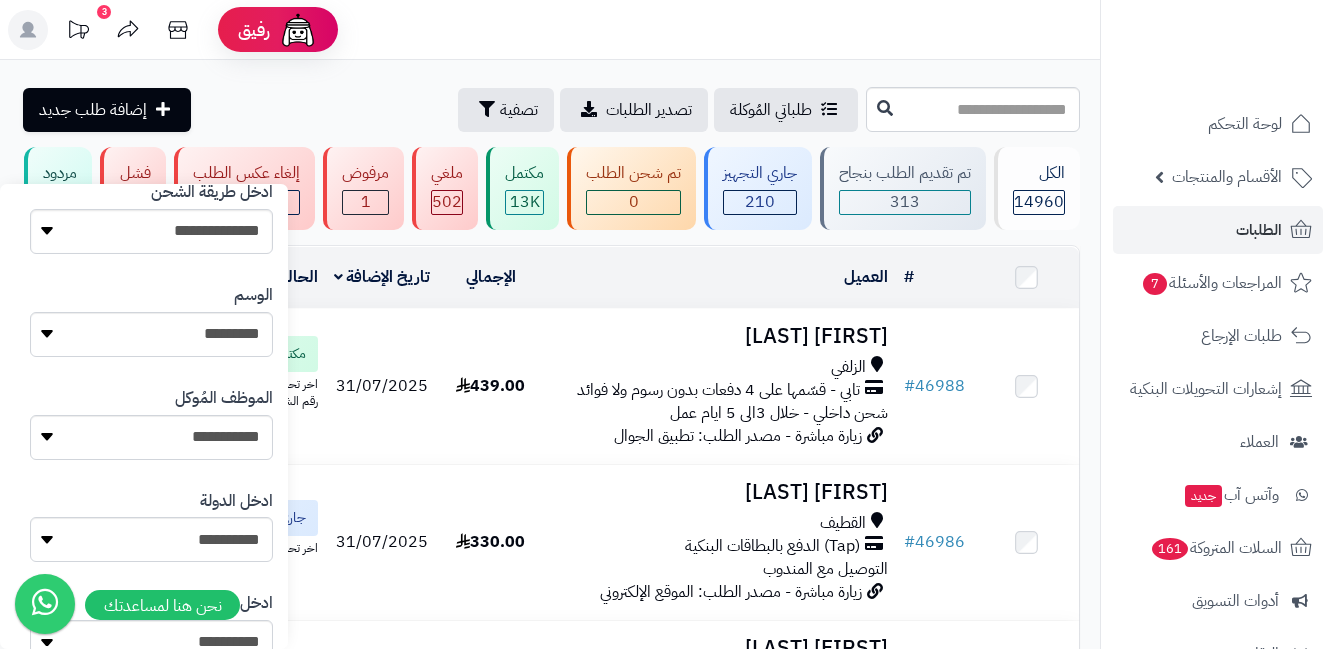 scroll, scrollTop: 1146, scrollLeft: 0, axis: vertical 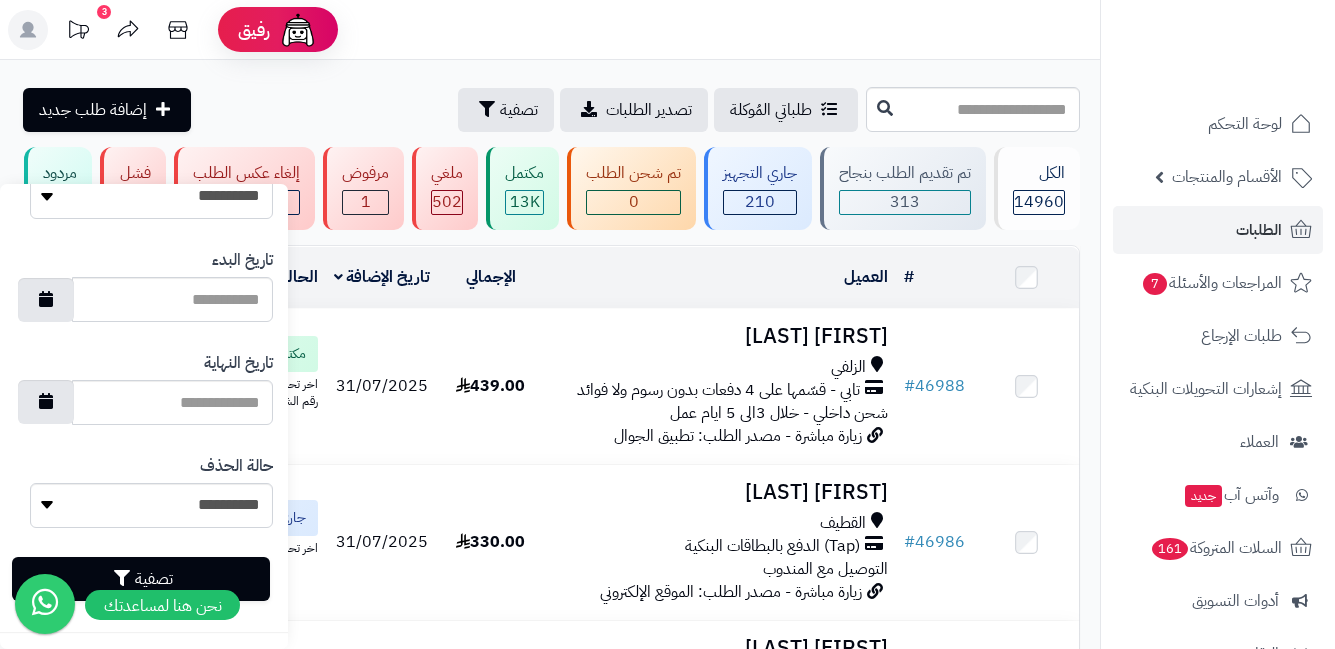 type on "****" 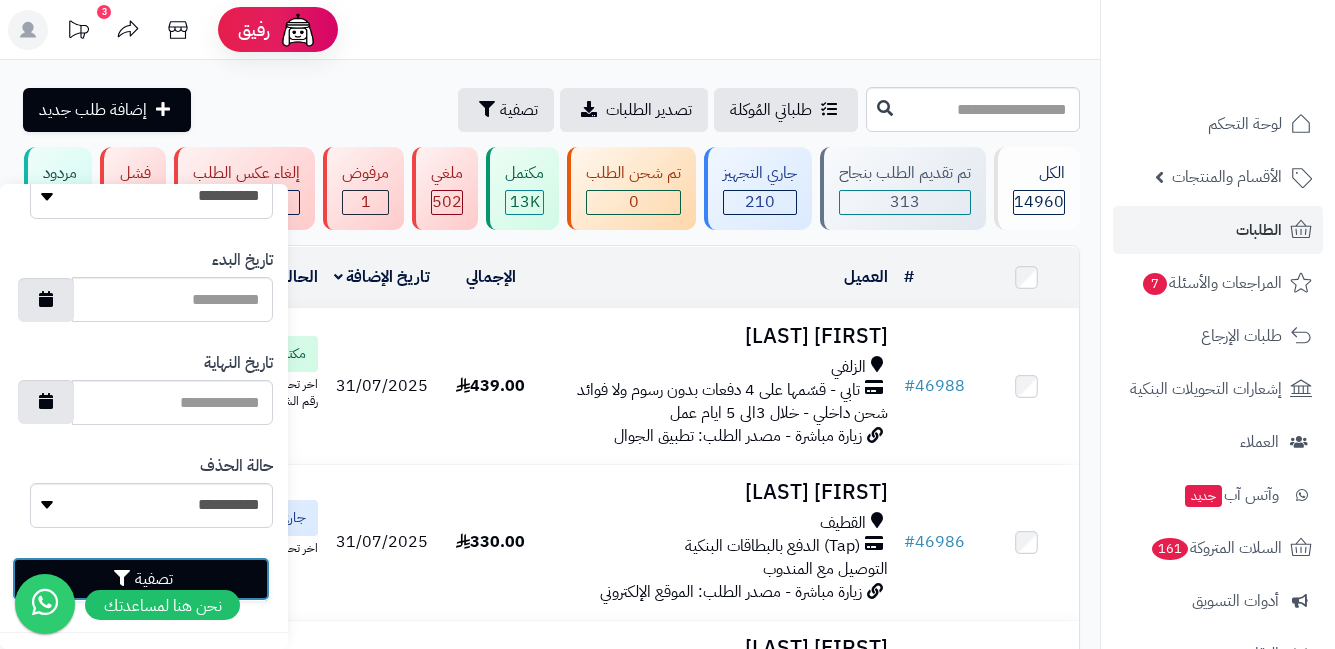 click on "تصفية" at bounding box center [141, 579] 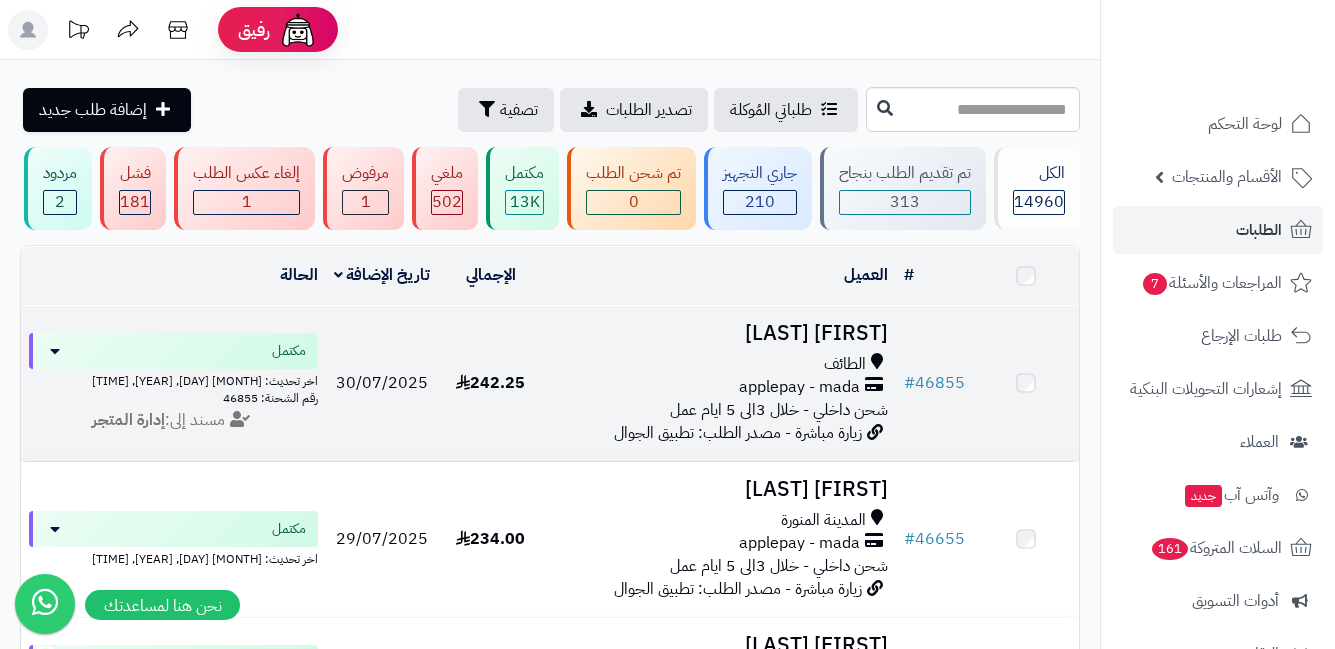 scroll, scrollTop: 0, scrollLeft: 0, axis: both 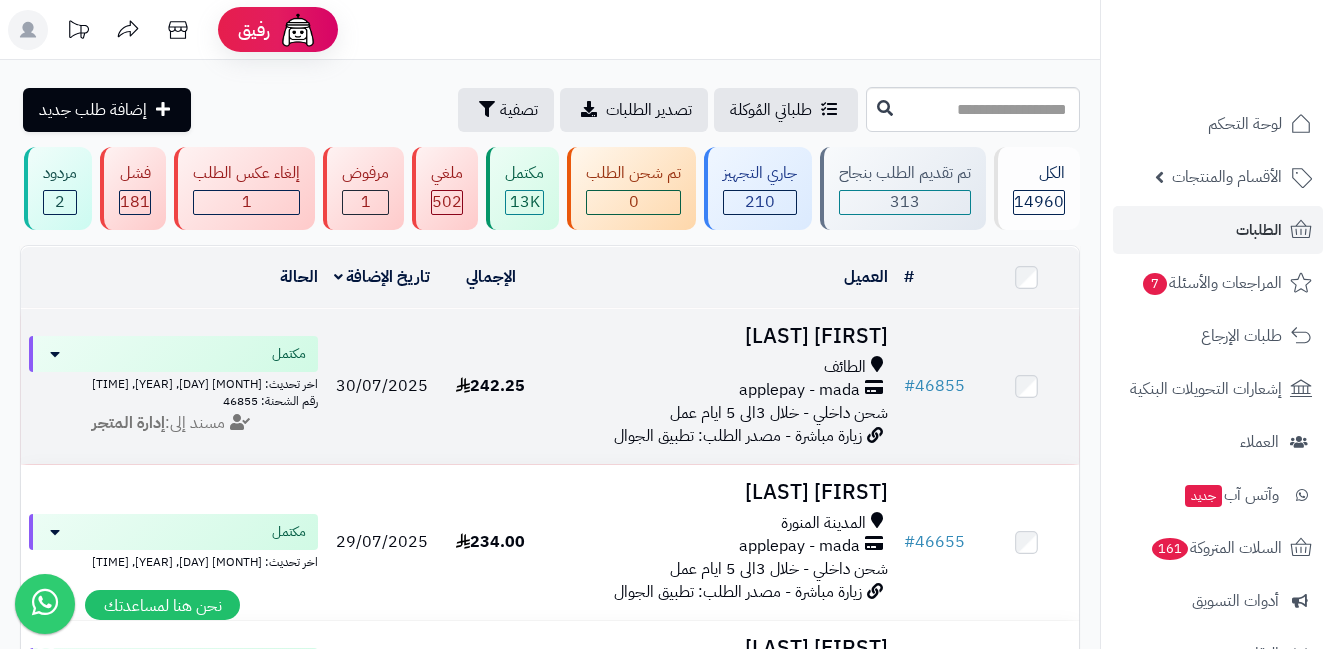 click on "الطائف" at bounding box center [720, 367] 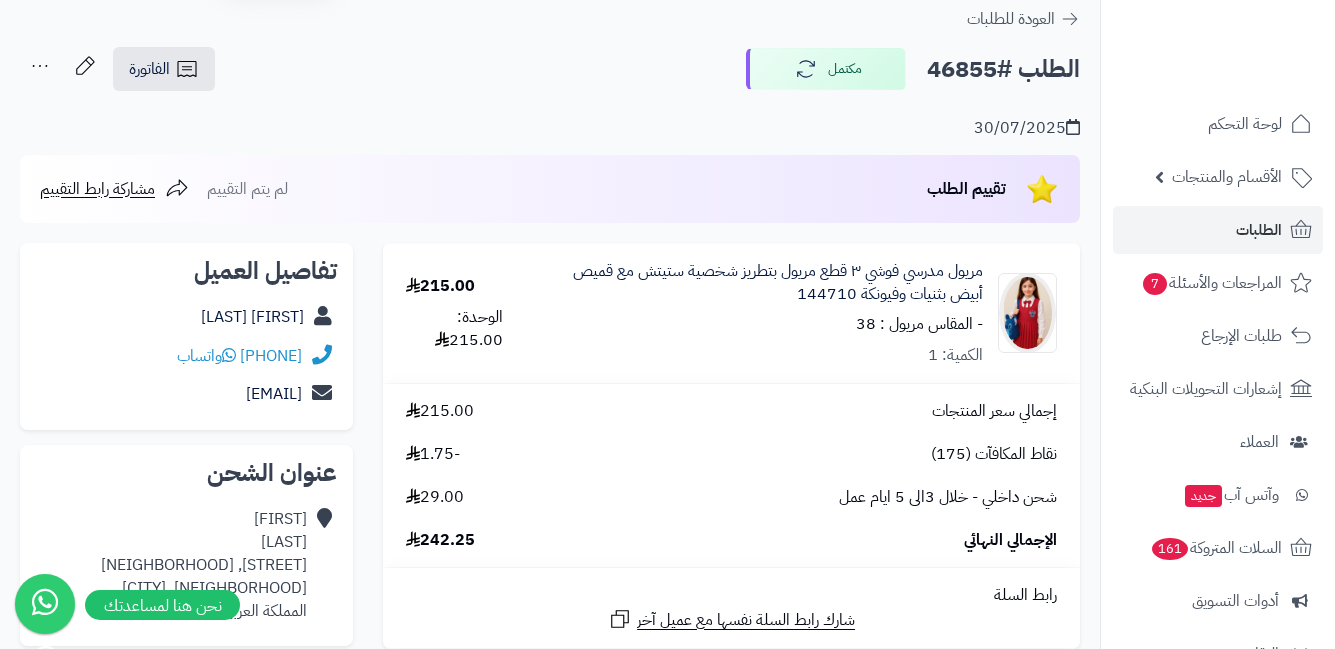 scroll, scrollTop: 100, scrollLeft: 0, axis: vertical 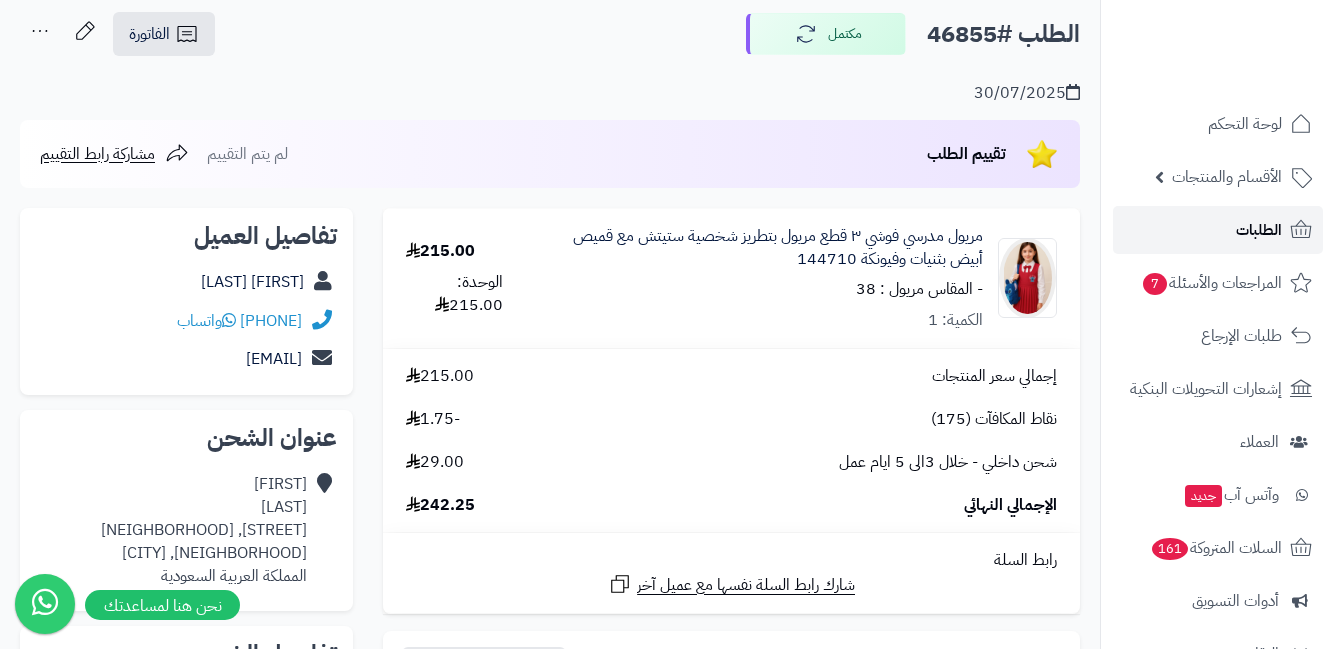 click on "الطلبات" at bounding box center [1218, 230] 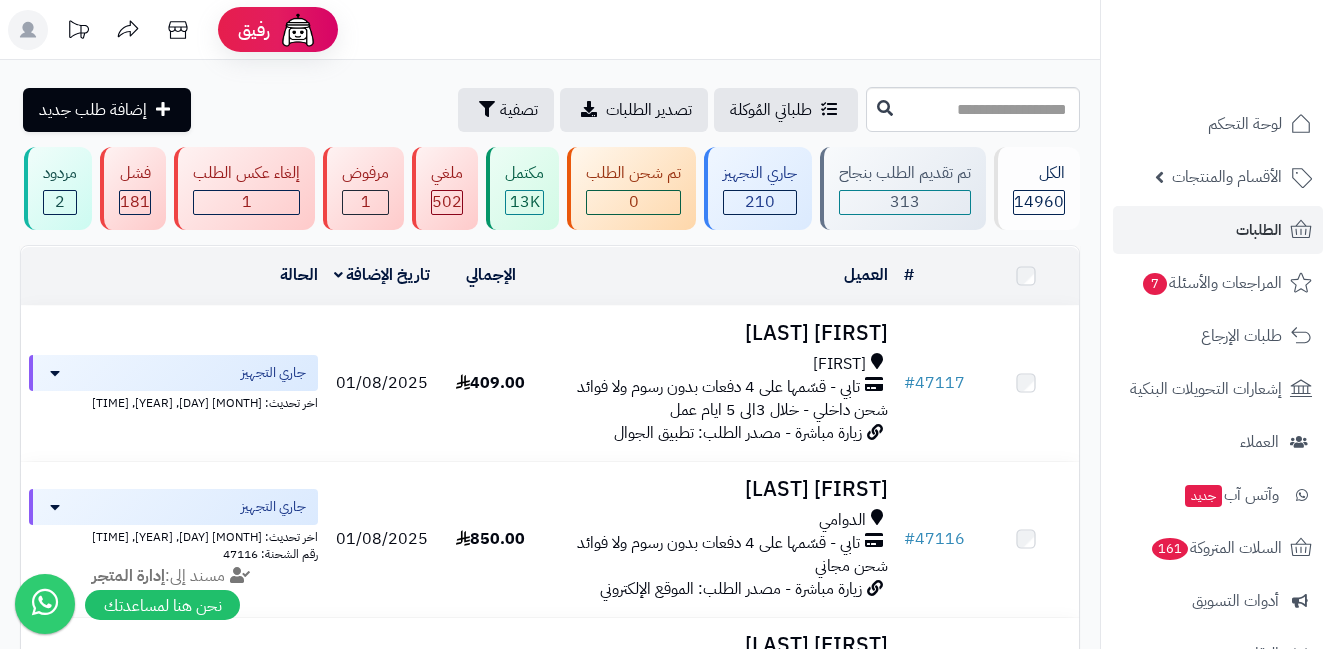 scroll, scrollTop: 0, scrollLeft: 0, axis: both 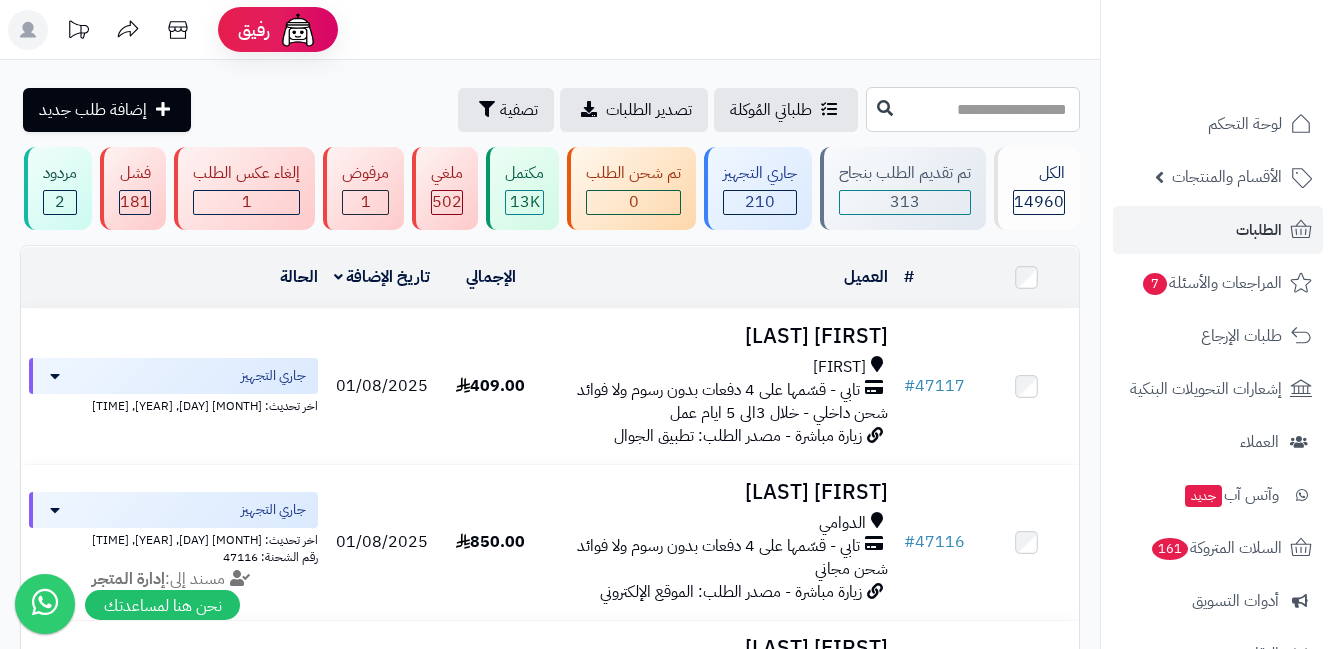 click at bounding box center (973, 109) 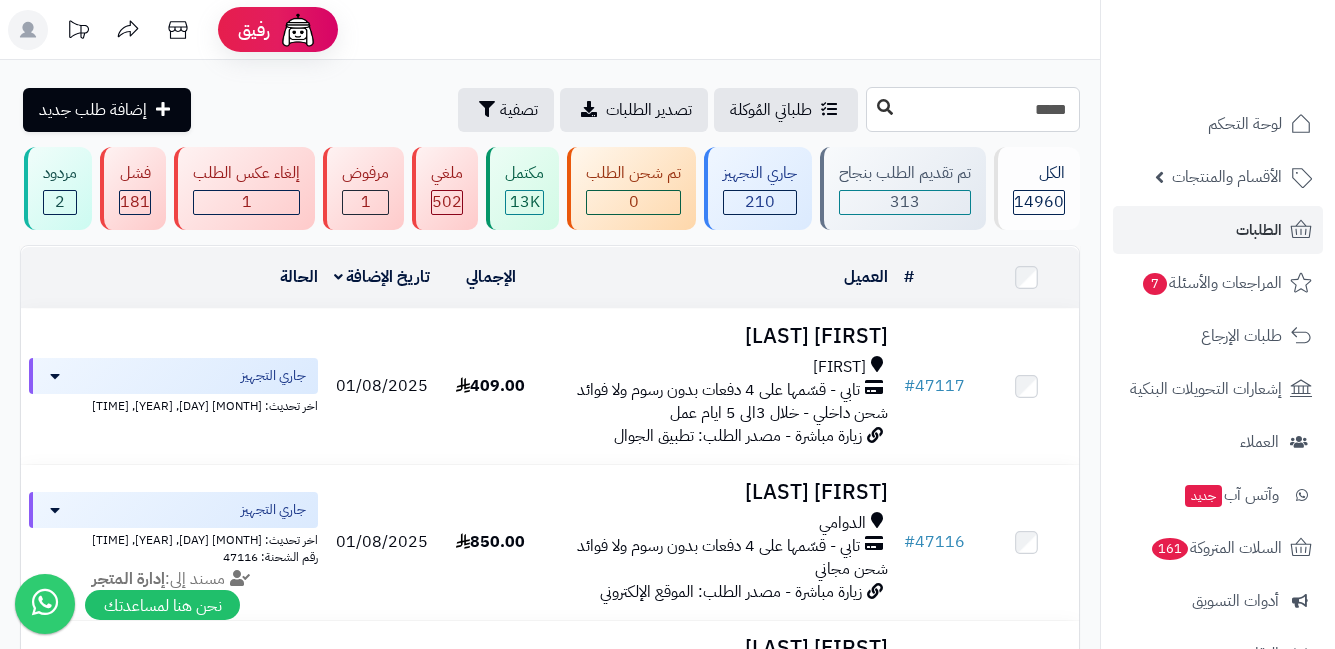 type on "*****" 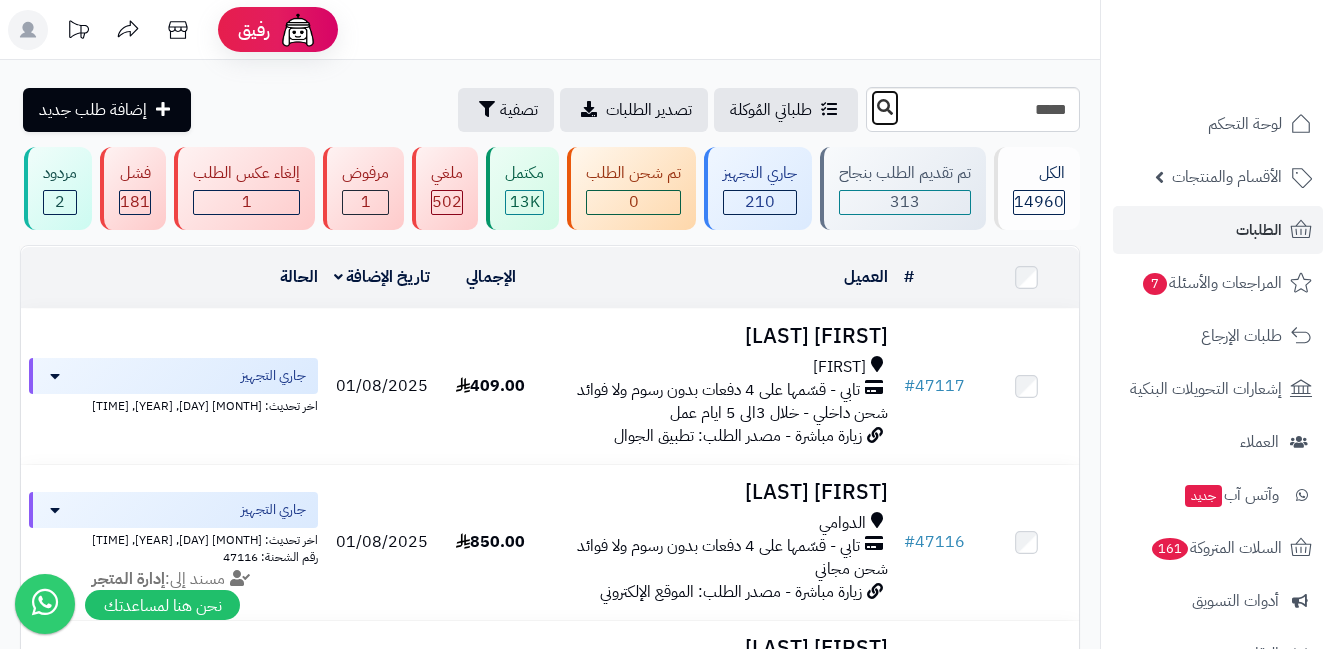 click at bounding box center [885, 107] 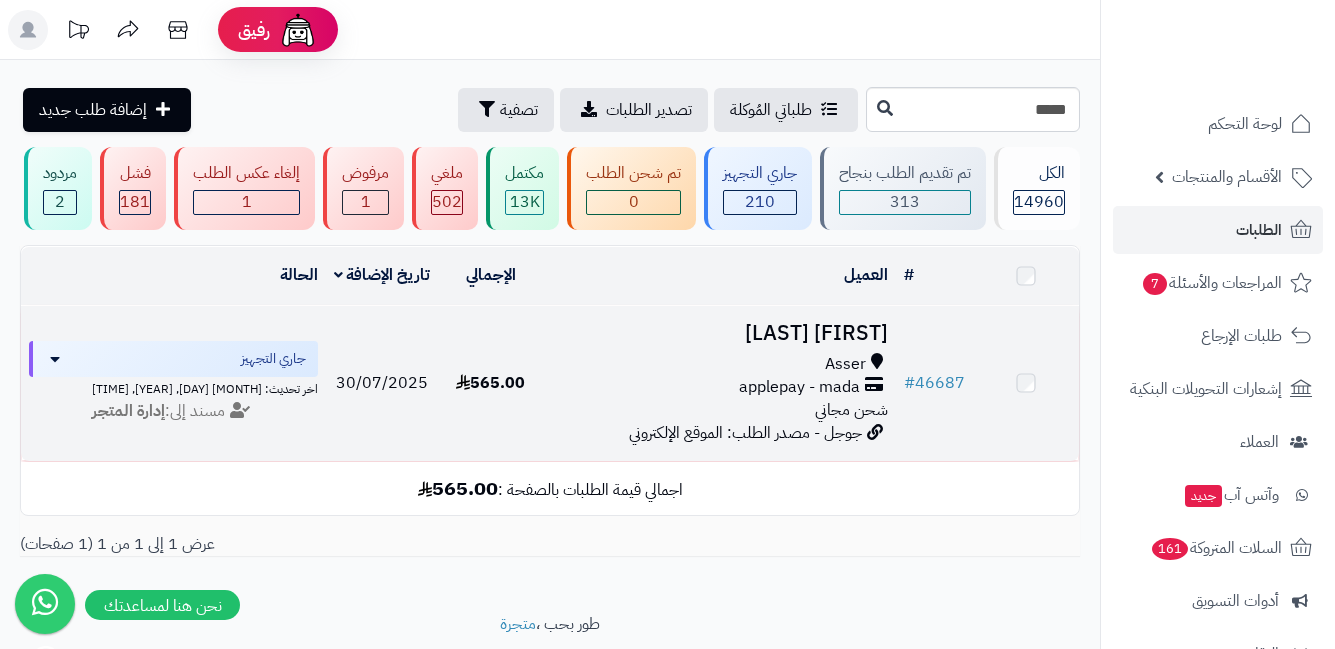 scroll, scrollTop: 0, scrollLeft: 0, axis: both 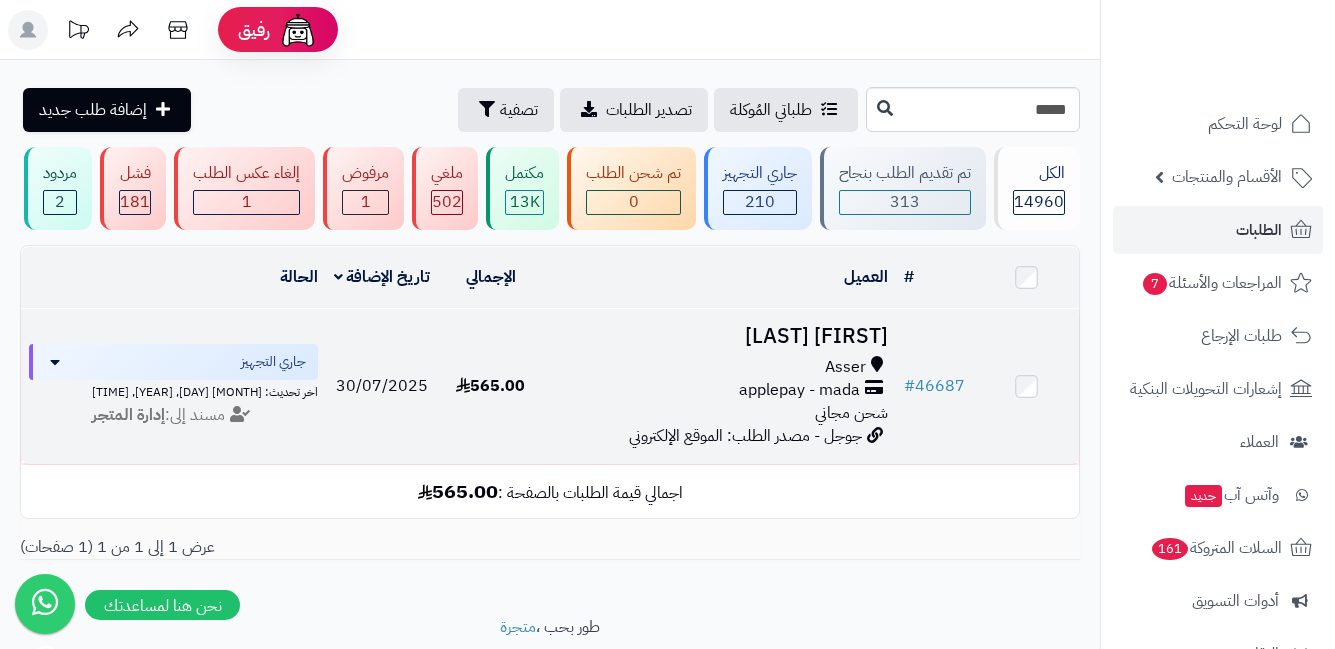 click on "Asser" at bounding box center [720, 367] 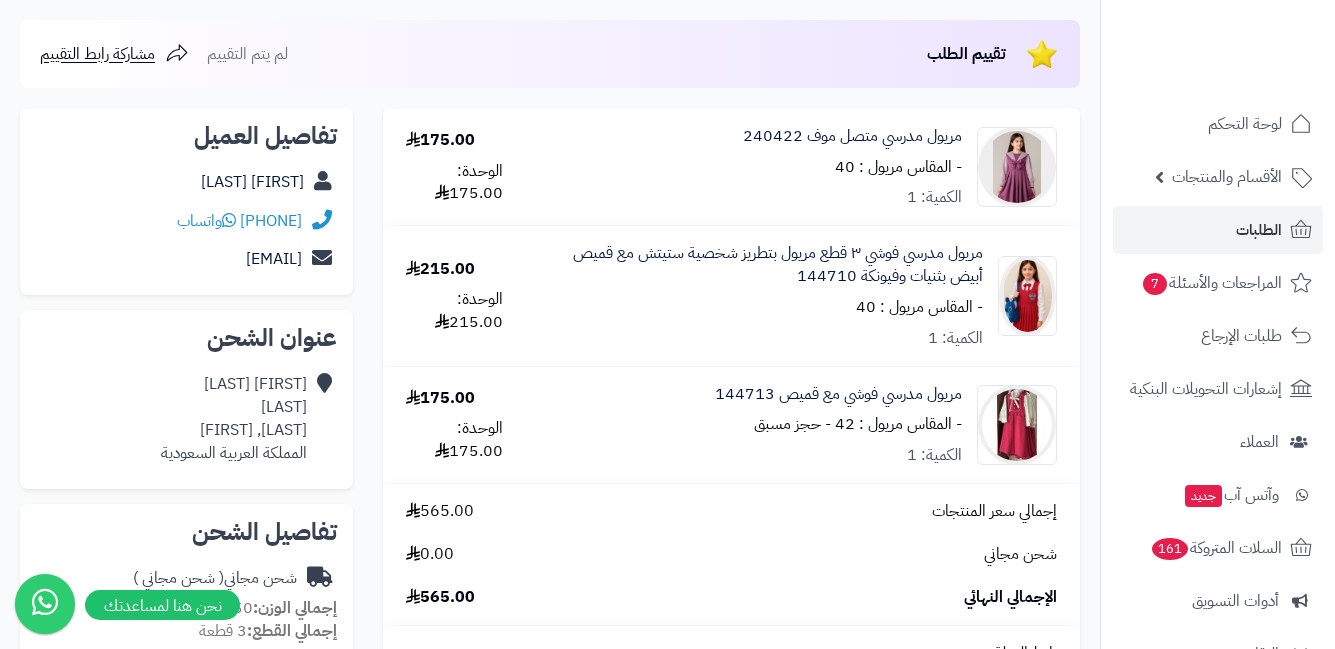 scroll, scrollTop: 0, scrollLeft: 0, axis: both 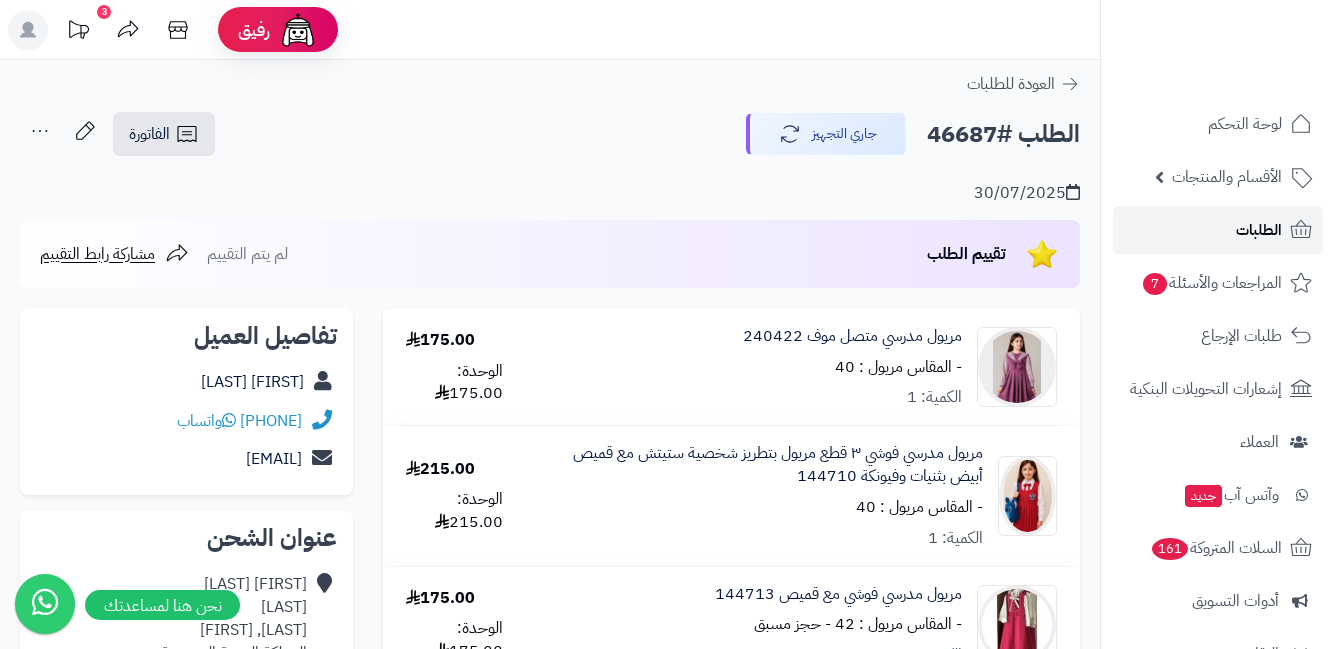 click on "الطلبات" at bounding box center (1218, 230) 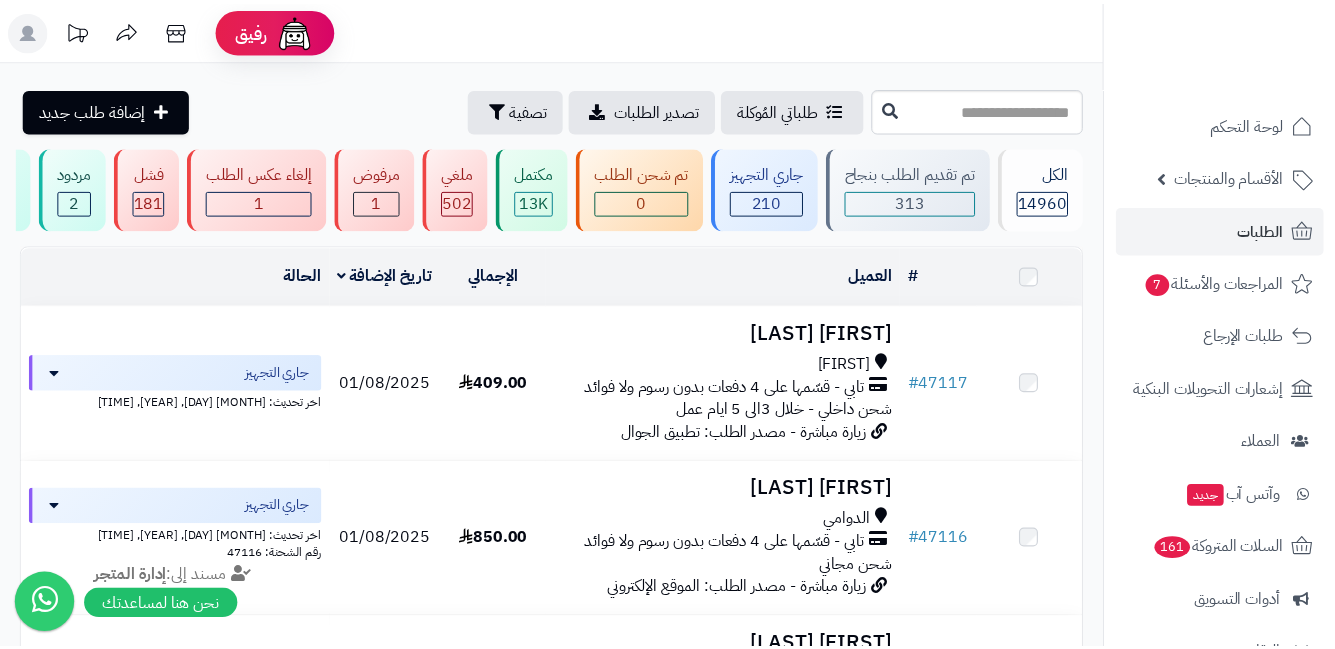 scroll, scrollTop: 0, scrollLeft: 0, axis: both 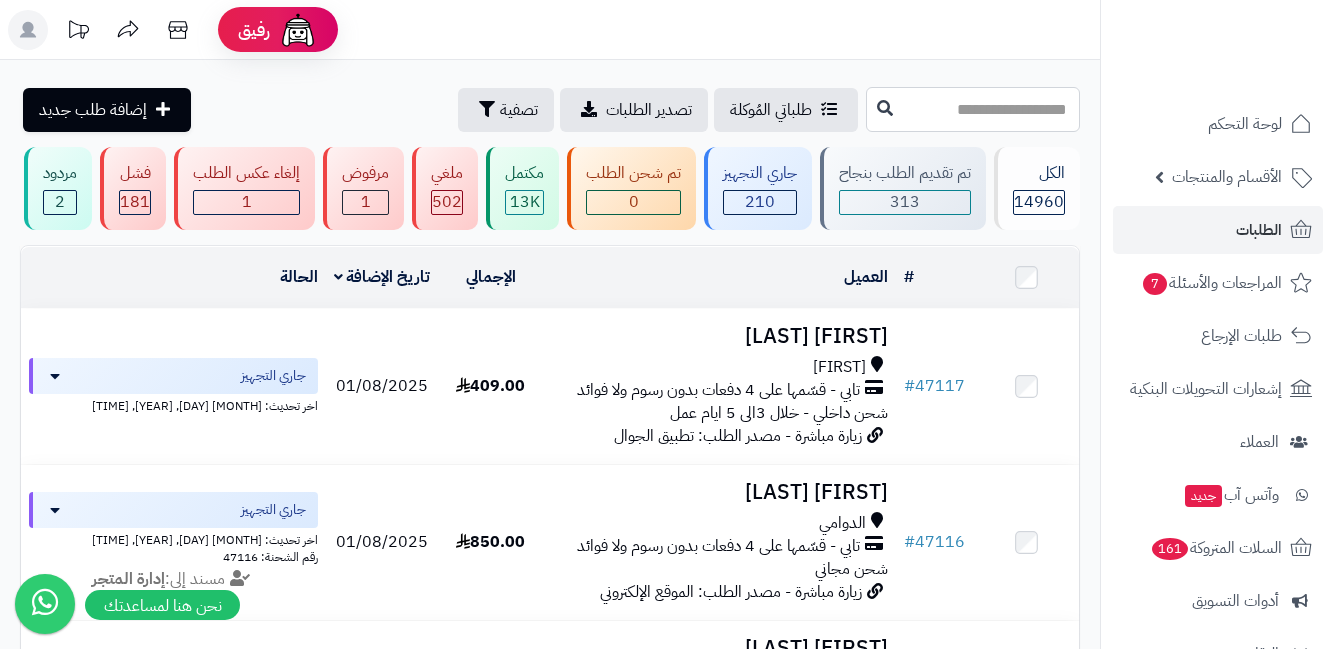 click at bounding box center (973, 109) 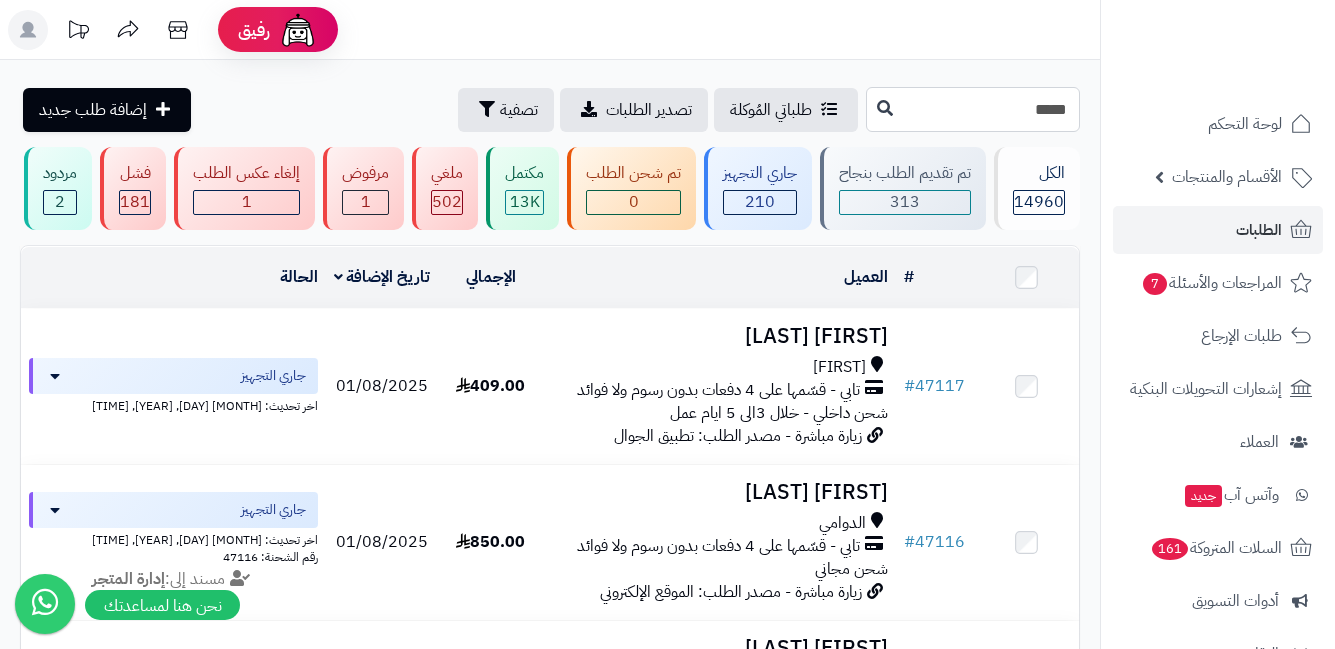 type on "*****" 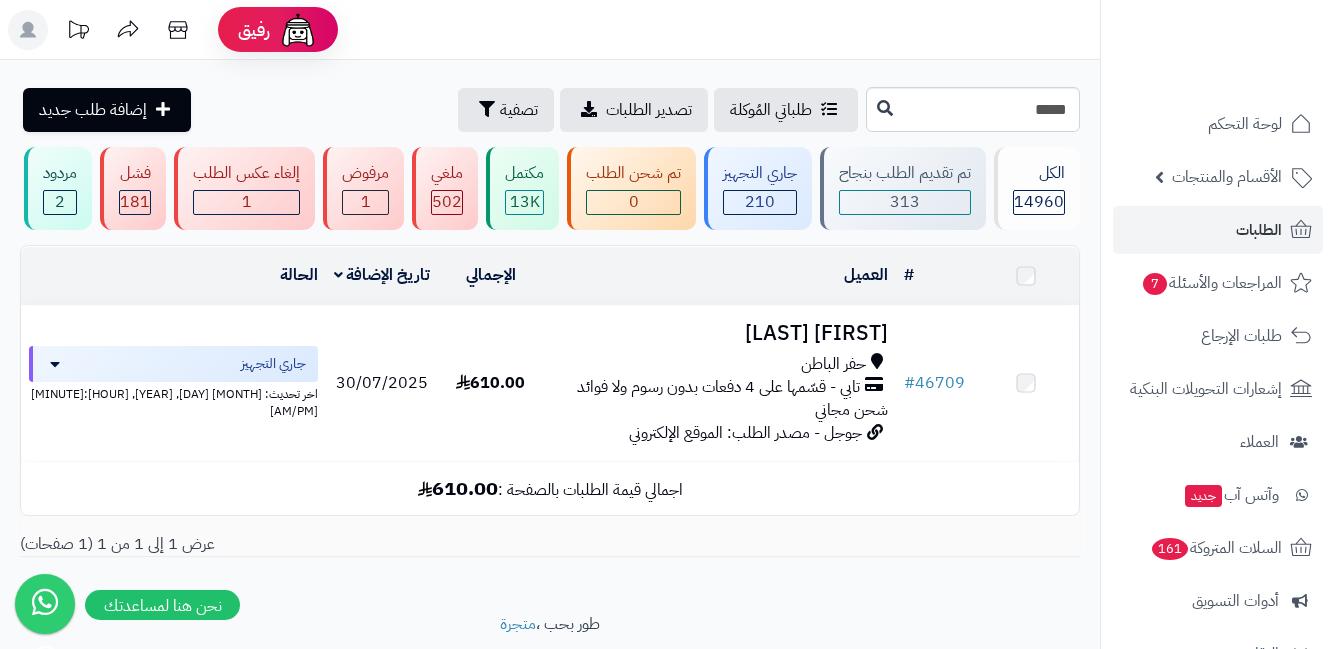 scroll, scrollTop: 0, scrollLeft: 0, axis: both 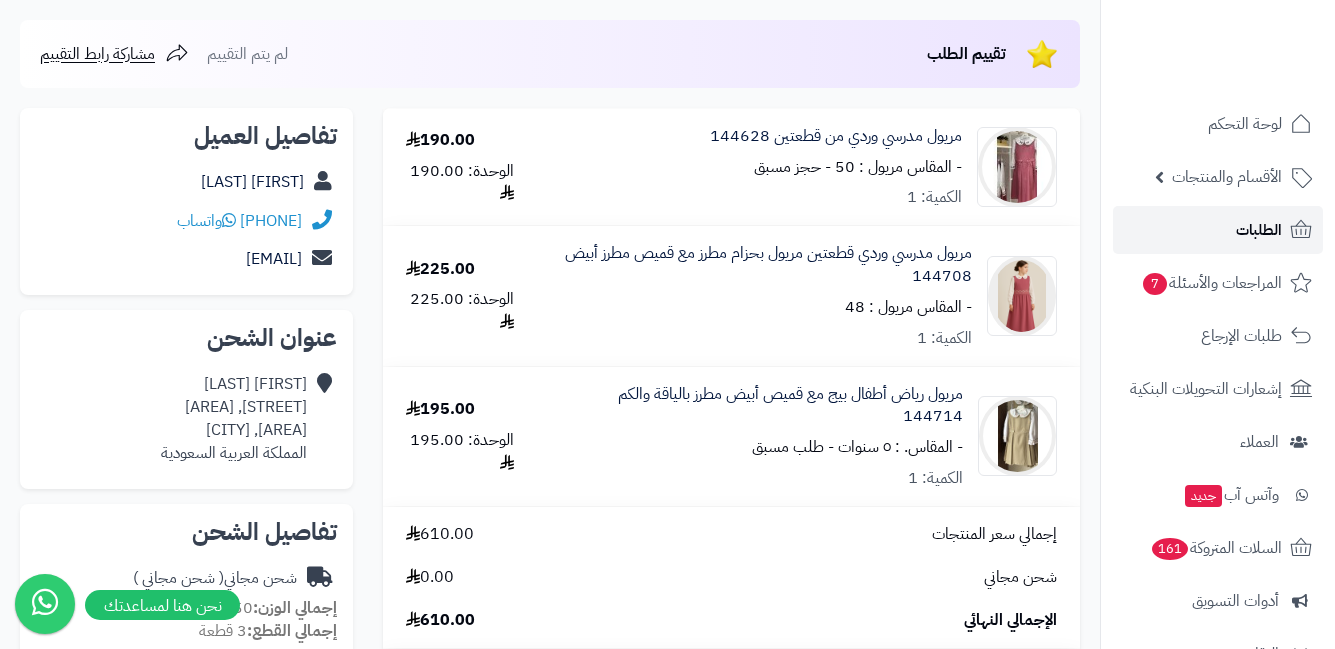 click on "الطلبات" at bounding box center [1218, 230] 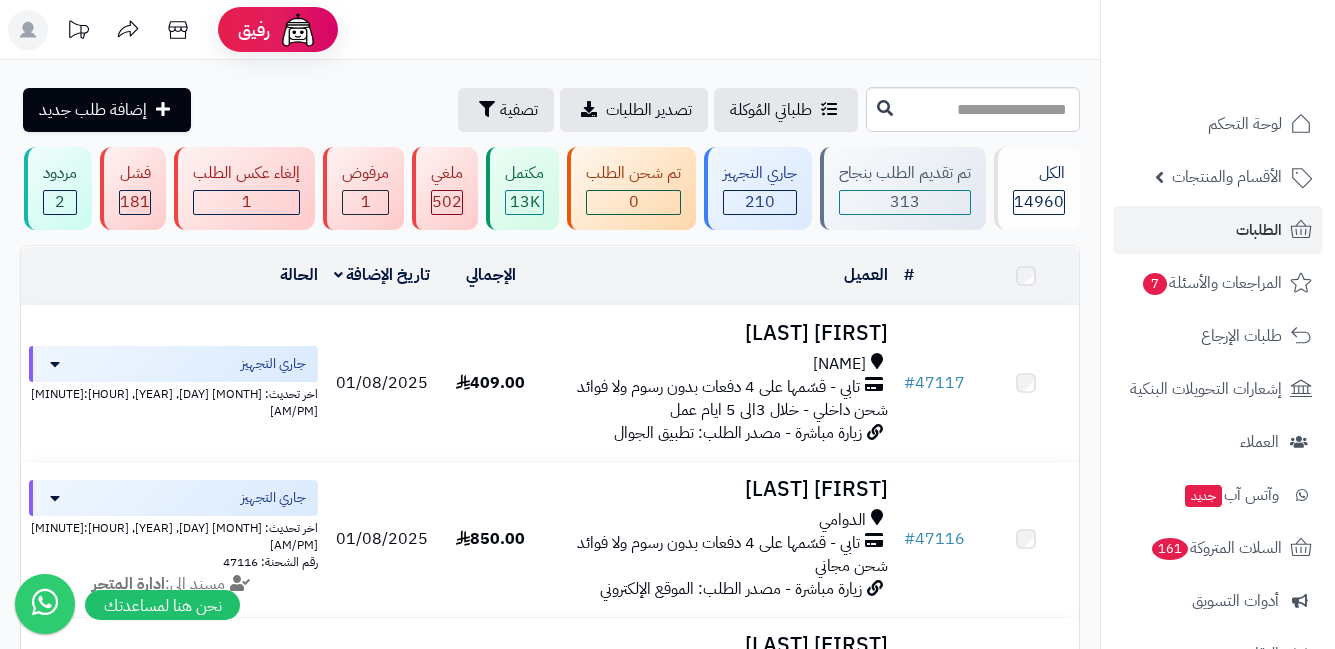 scroll, scrollTop: 0, scrollLeft: 0, axis: both 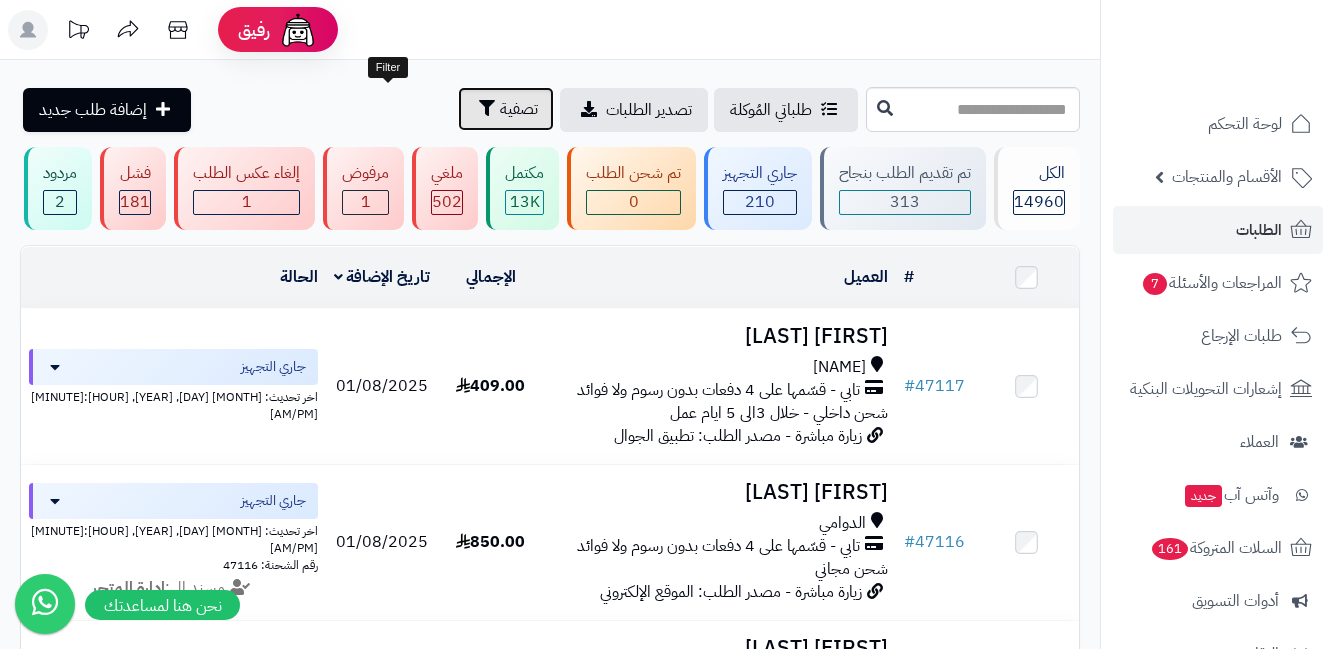 click at bounding box center [487, 108] 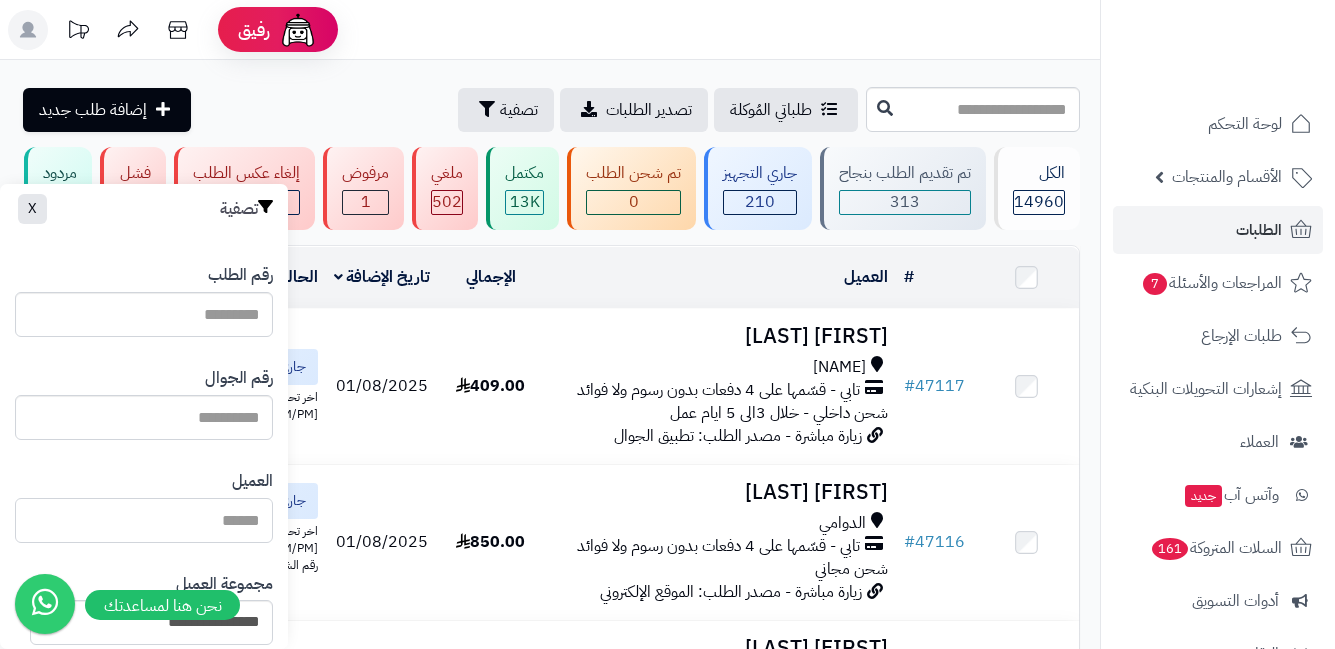click on "العميل" at bounding box center [144, 520] 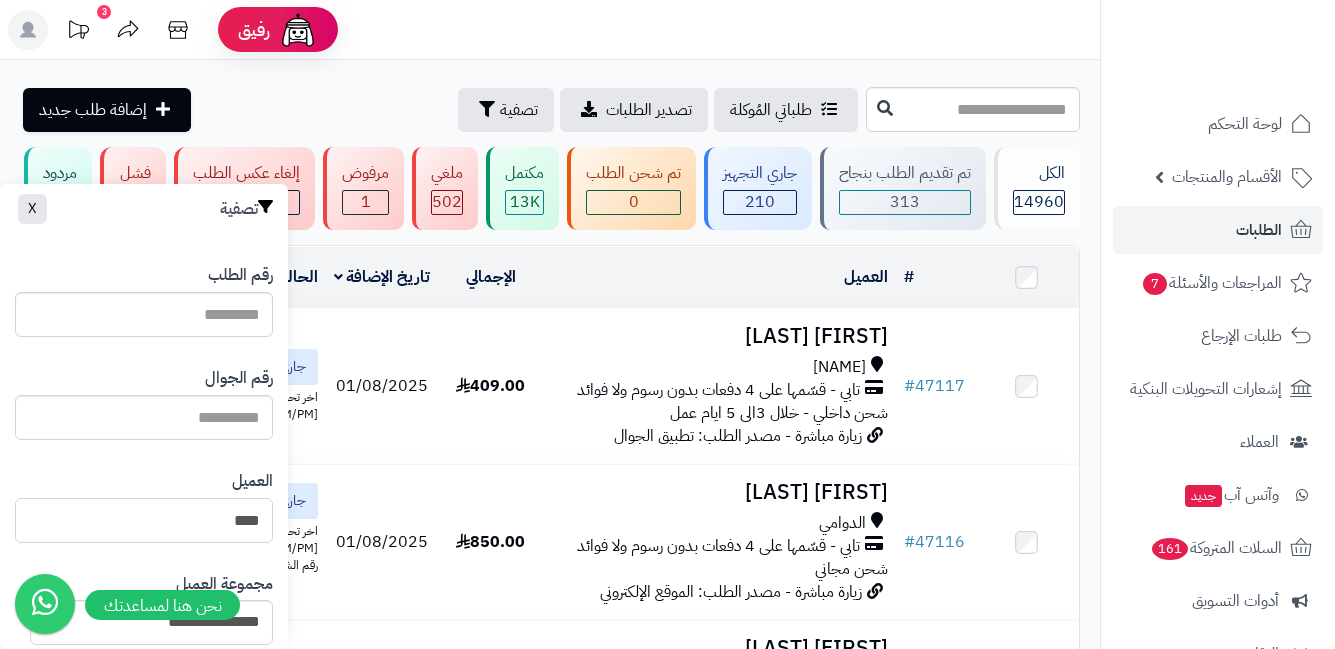 type on "****" 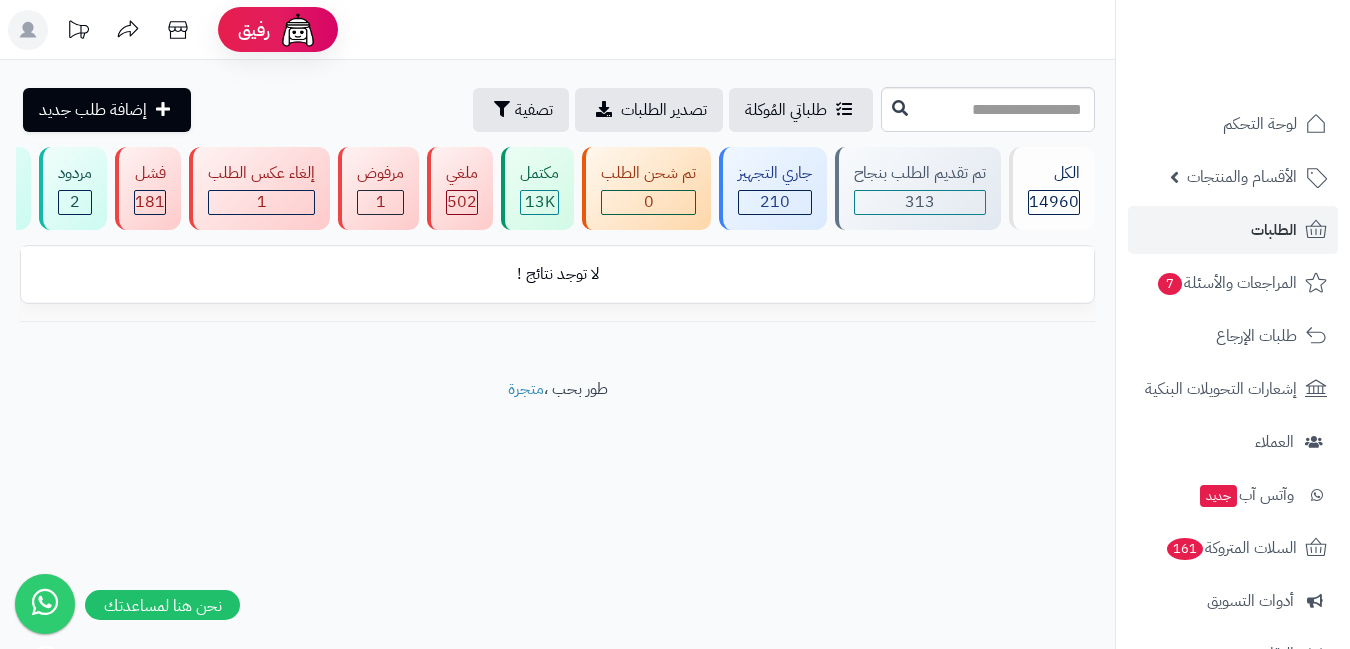 scroll, scrollTop: 0, scrollLeft: 0, axis: both 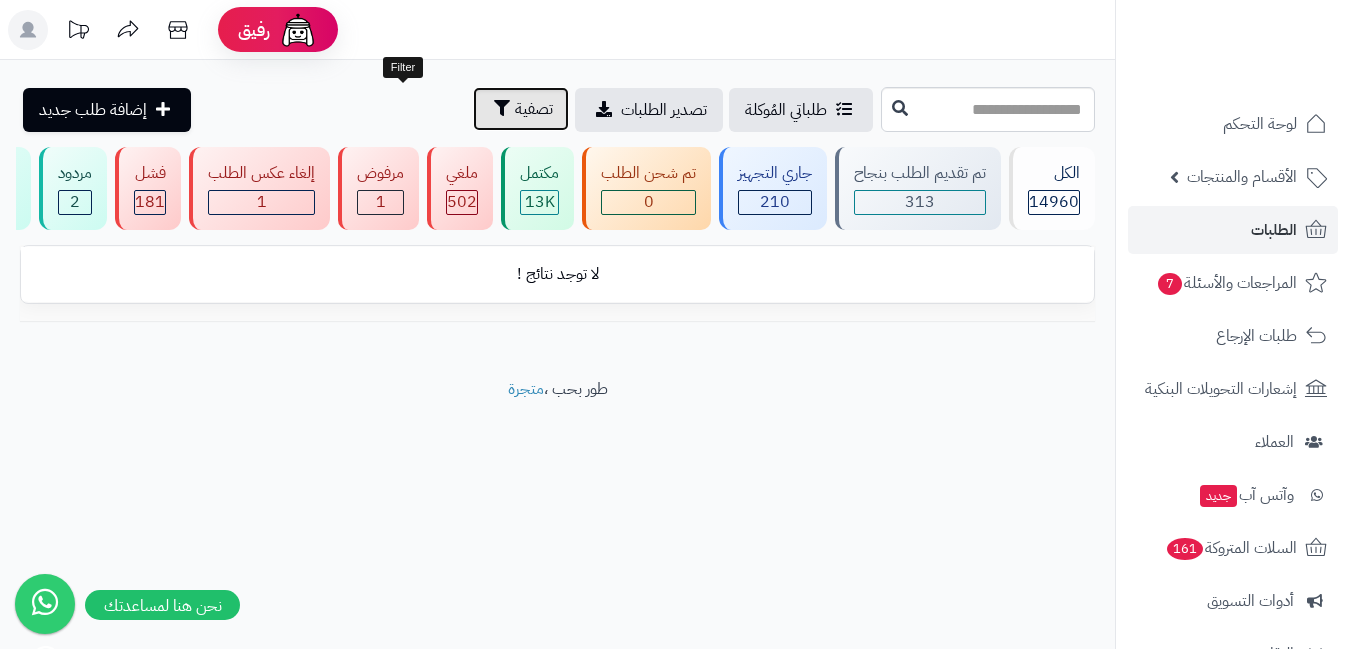 click on "تصفية" at bounding box center [521, 109] 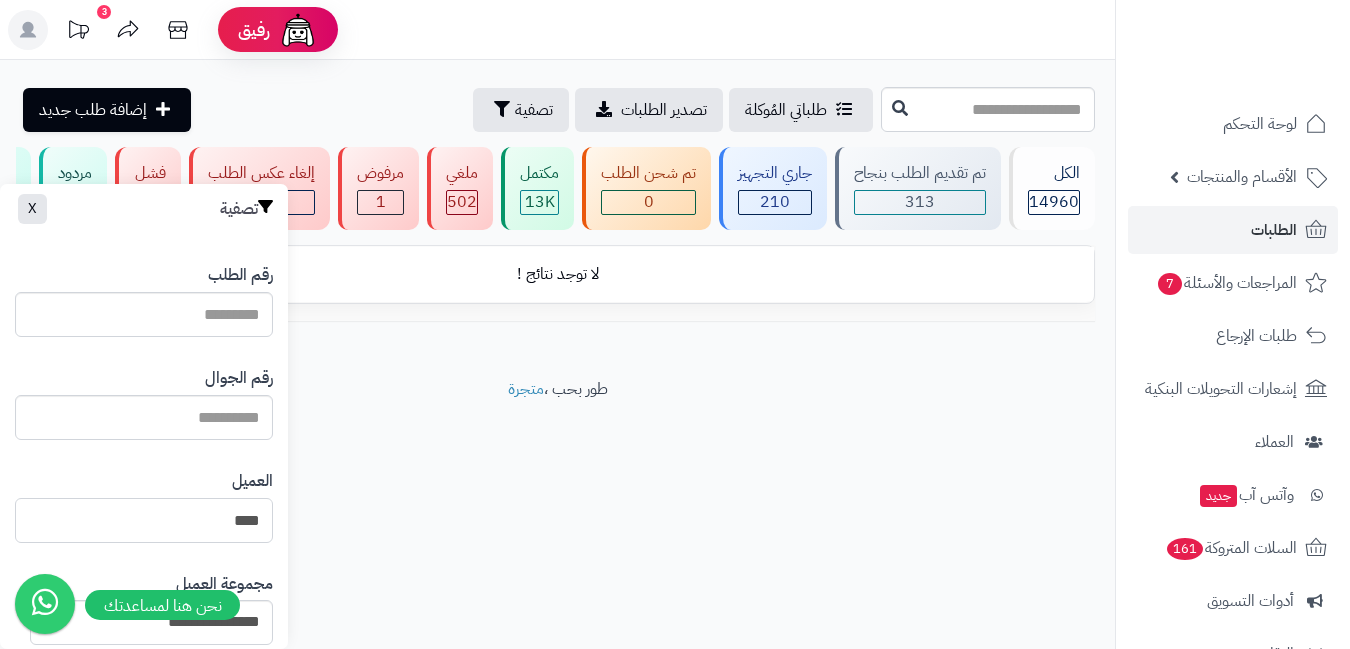 click on "****" at bounding box center (144, 520) 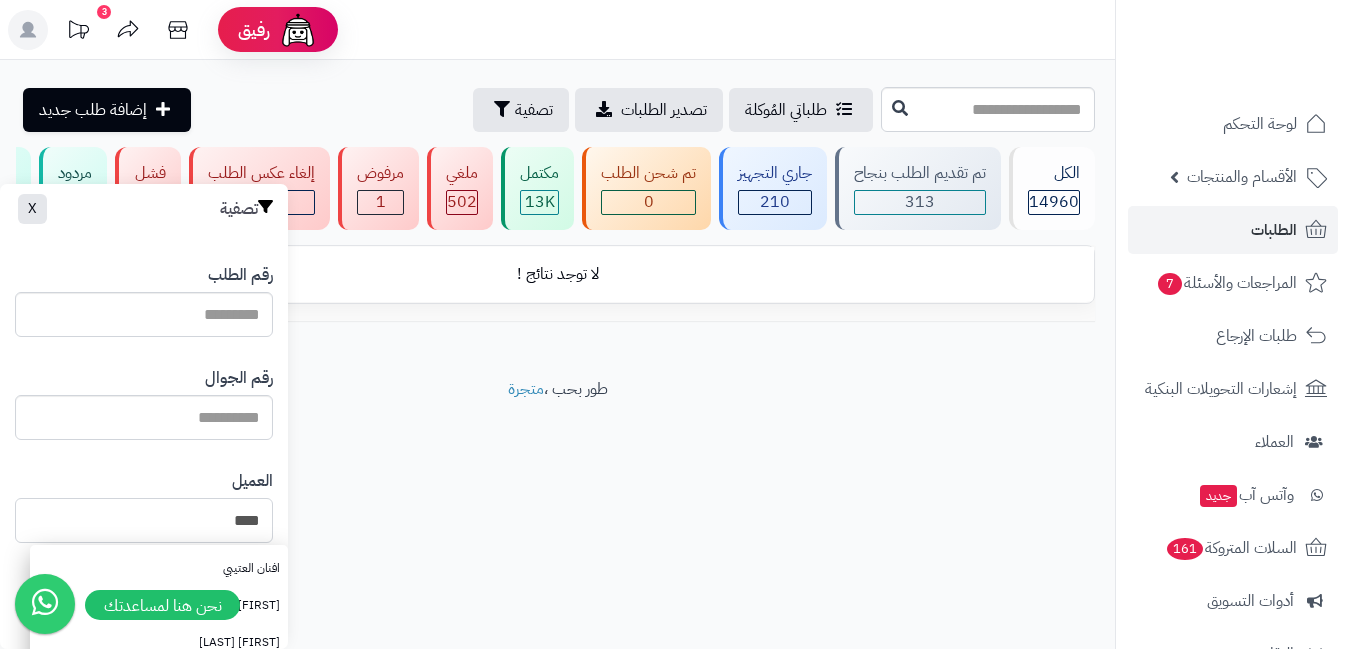 type on "****" 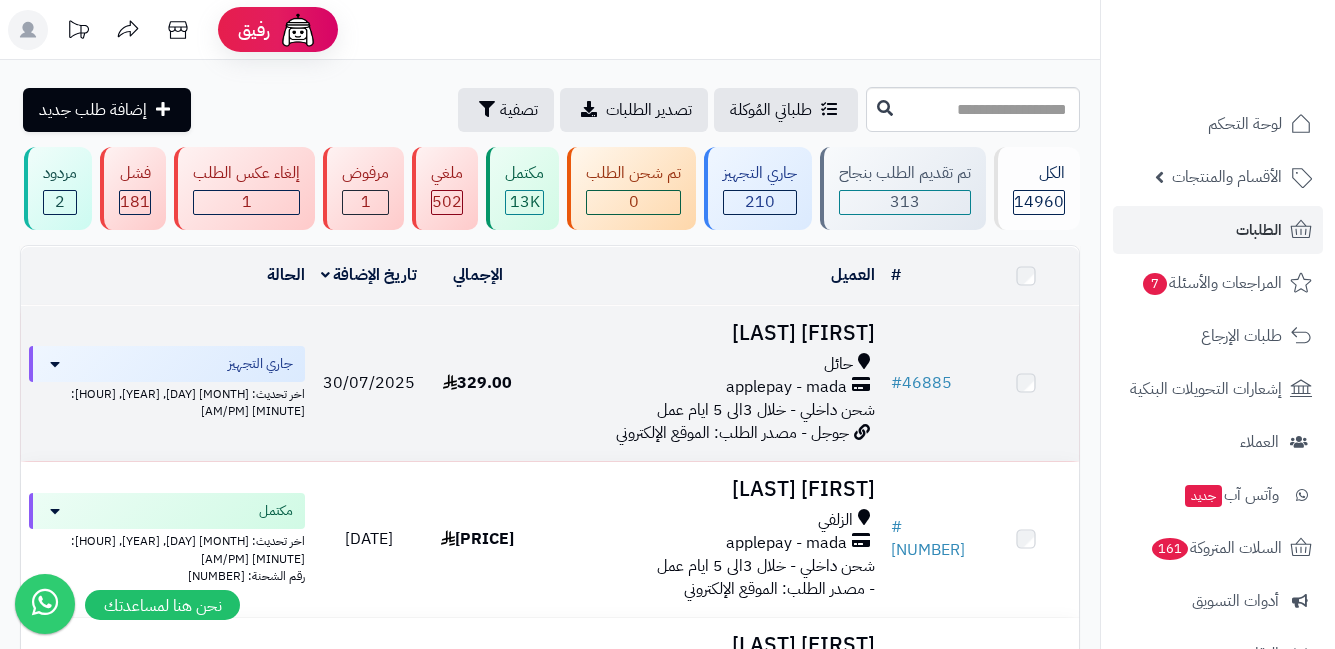scroll, scrollTop: 0, scrollLeft: 0, axis: both 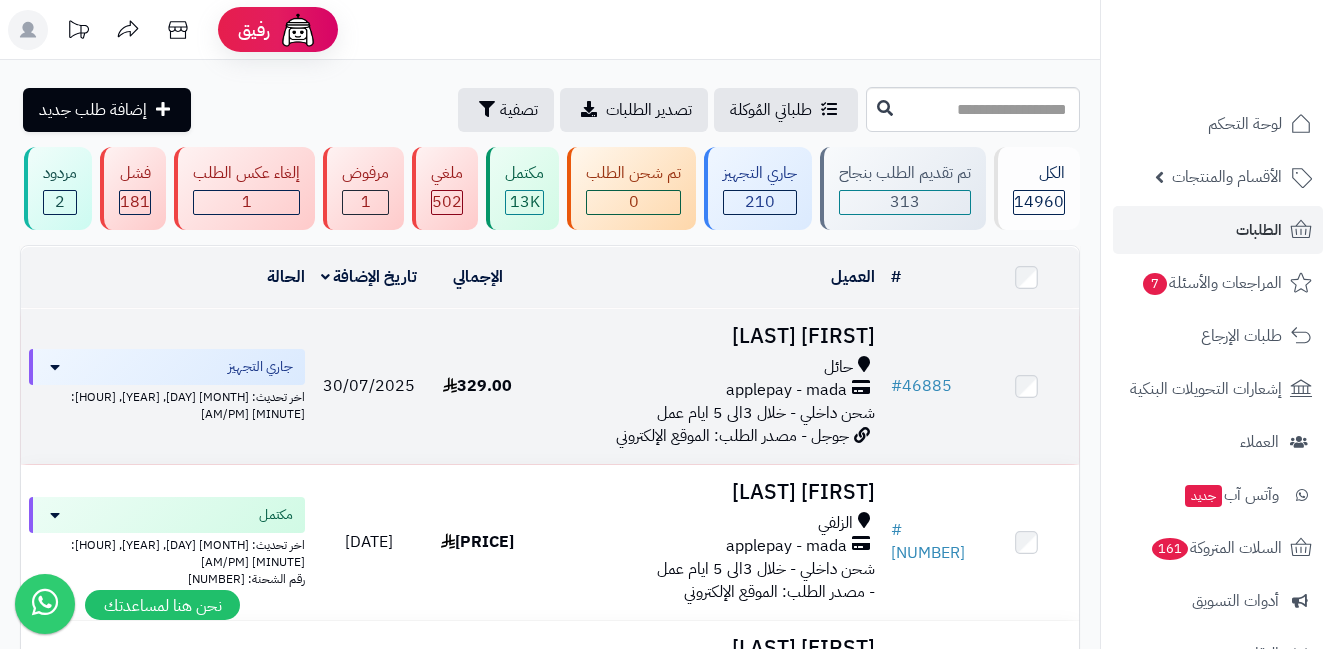 click on "حائل" at bounding box center [707, 367] 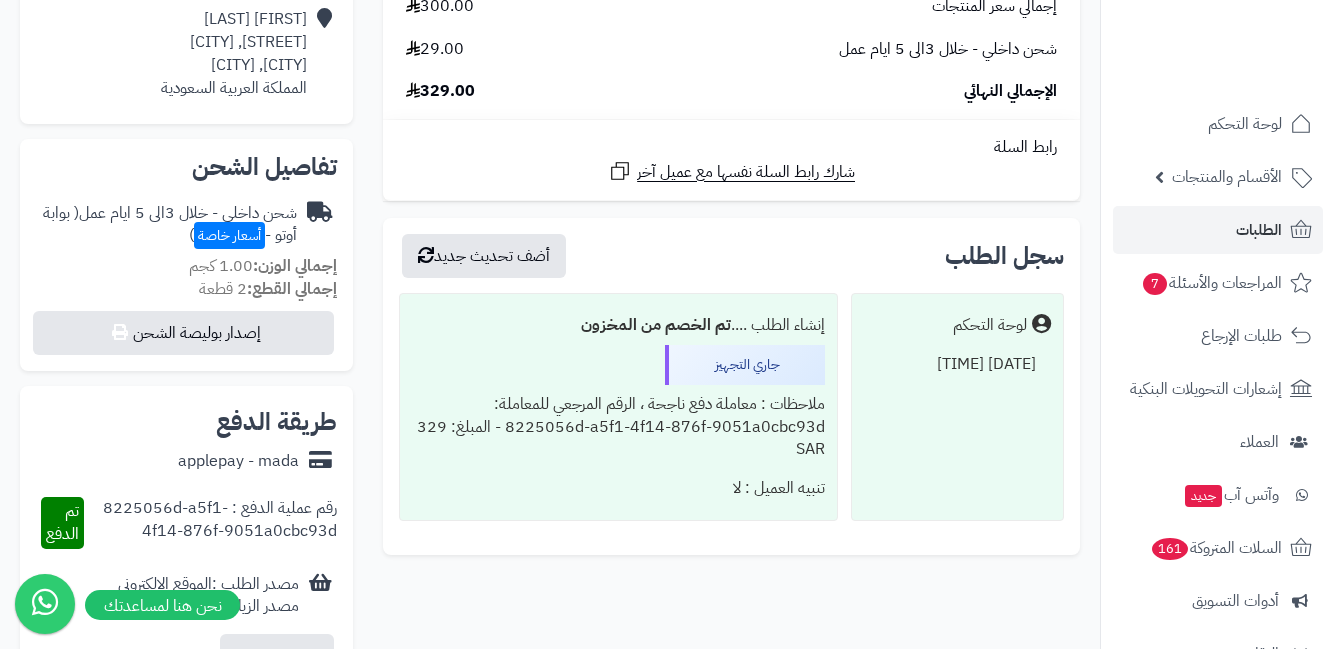 scroll, scrollTop: 600, scrollLeft: 0, axis: vertical 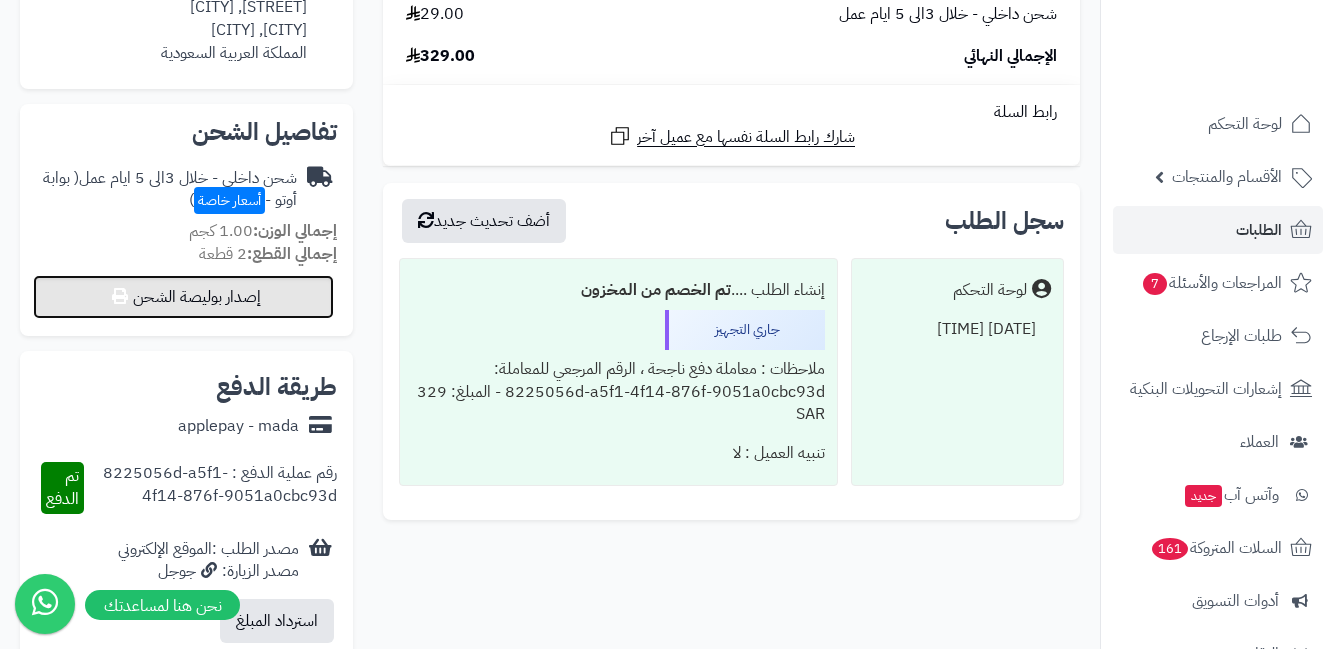 click on "إصدار بوليصة الشحن" at bounding box center [183, 297] 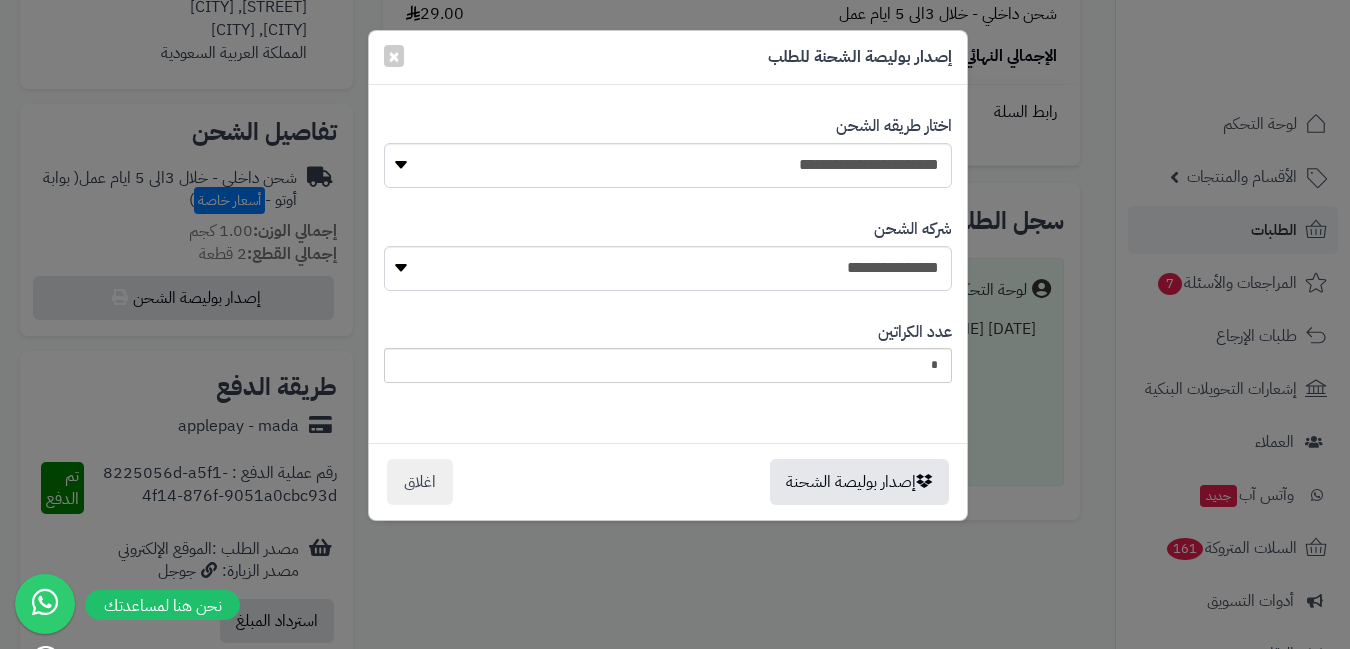 click on "**********" at bounding box center (675, 324) 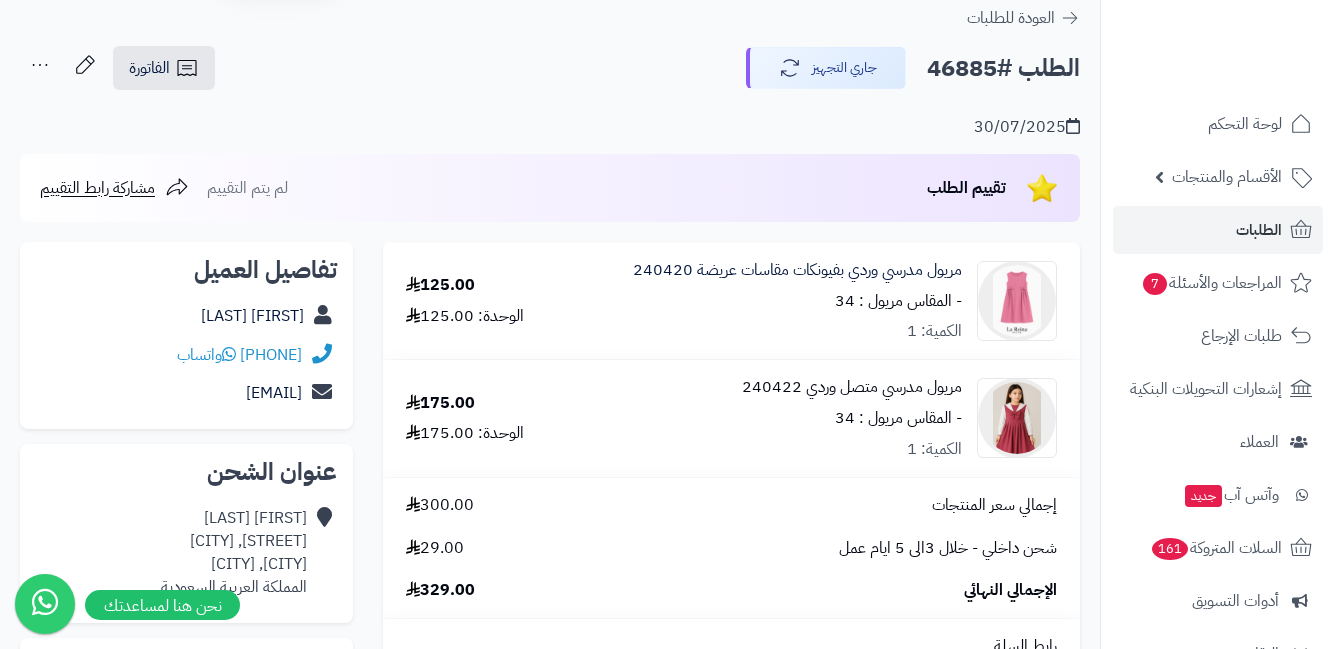 scroll, scrollTop: 100, scrollLeft: 0, axis: vertical 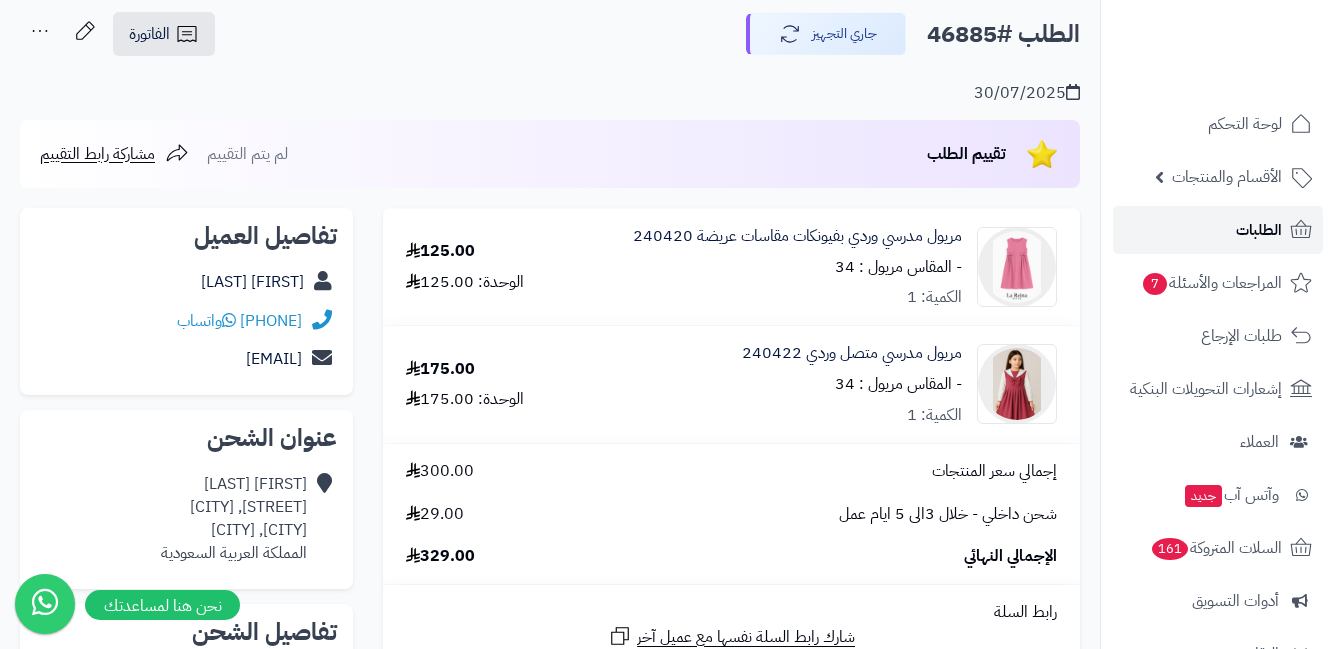 click on "الطلبات" at bounding box center (1218, 230) 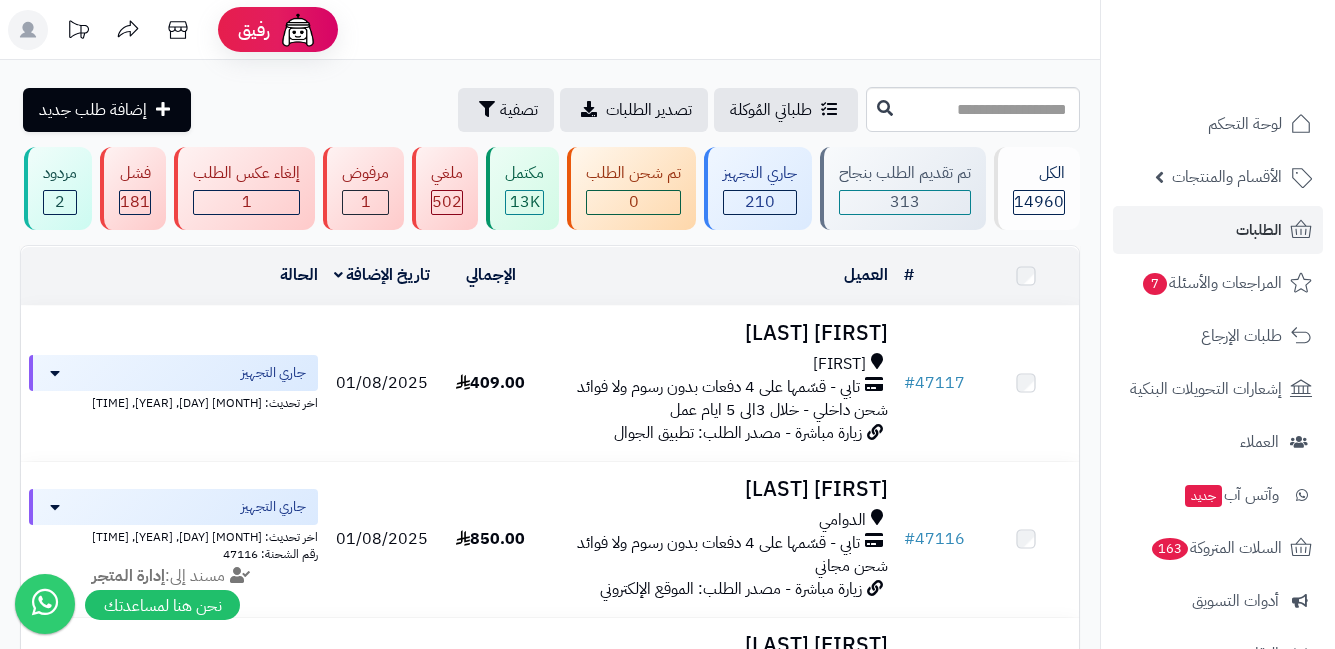 scroll, scrollTop: 0, scrollLeft: 0, axis: both 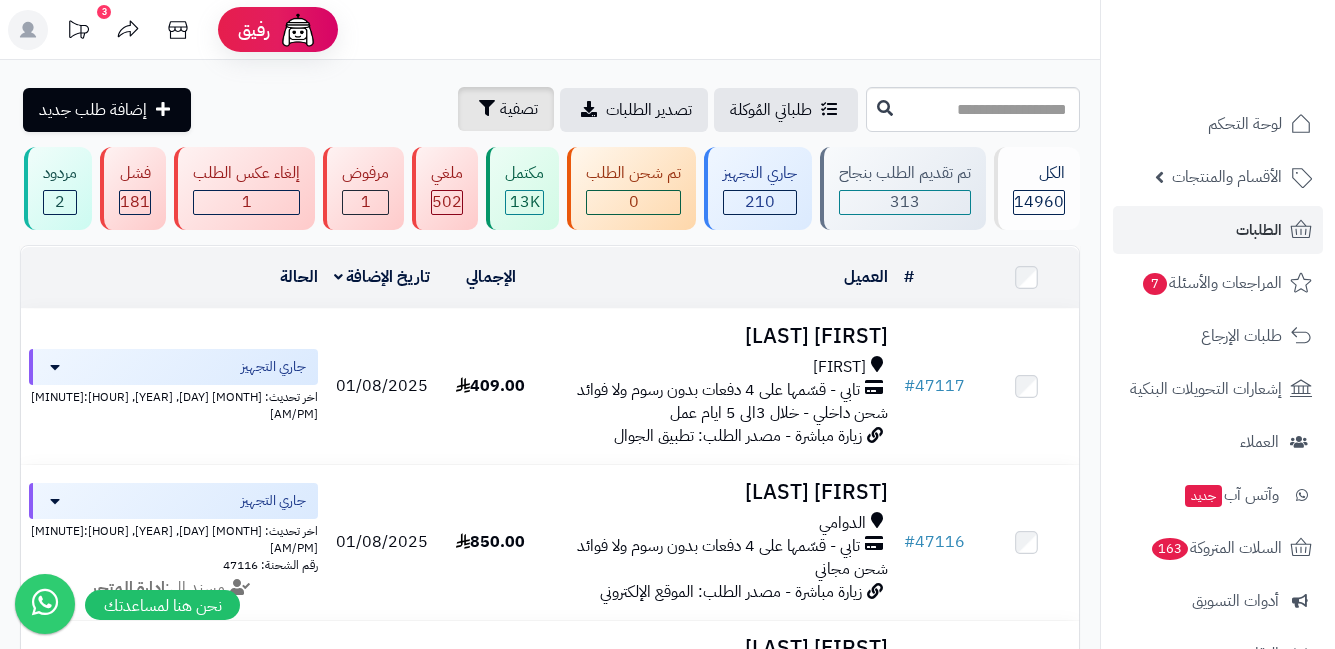 click on "طلباتي المُوكلة
تصدير الطلبات
تصفية" 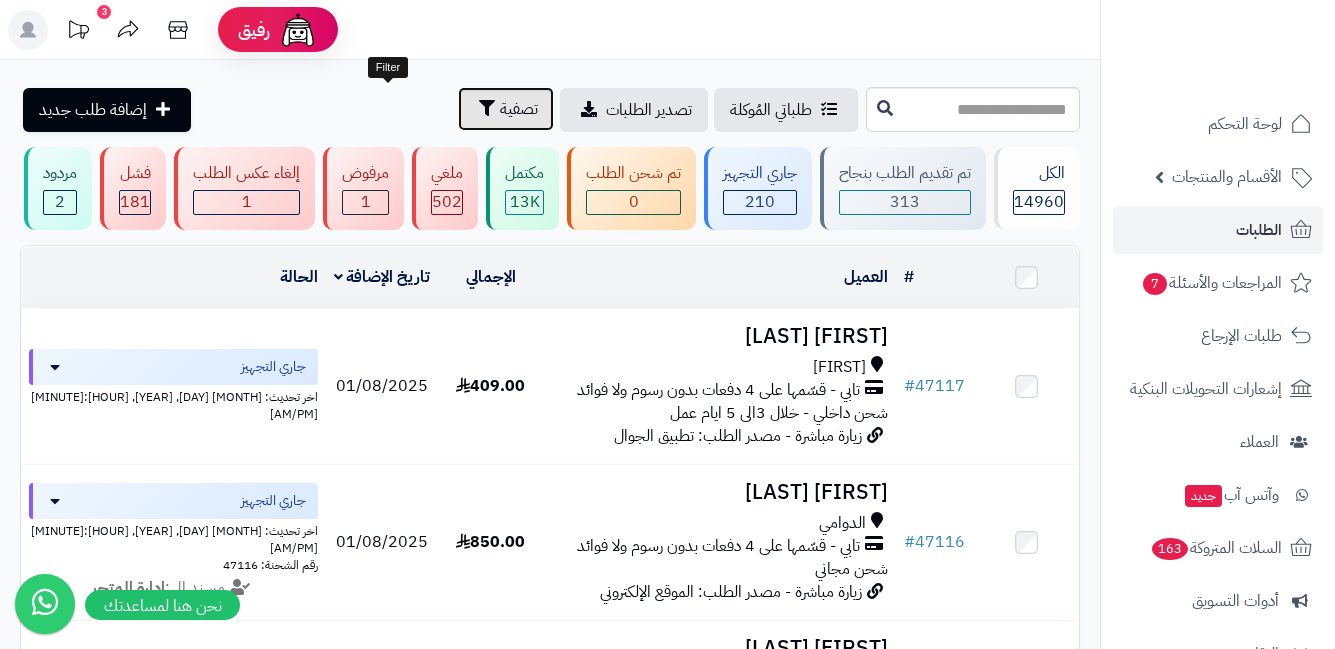 click on "تصفية" 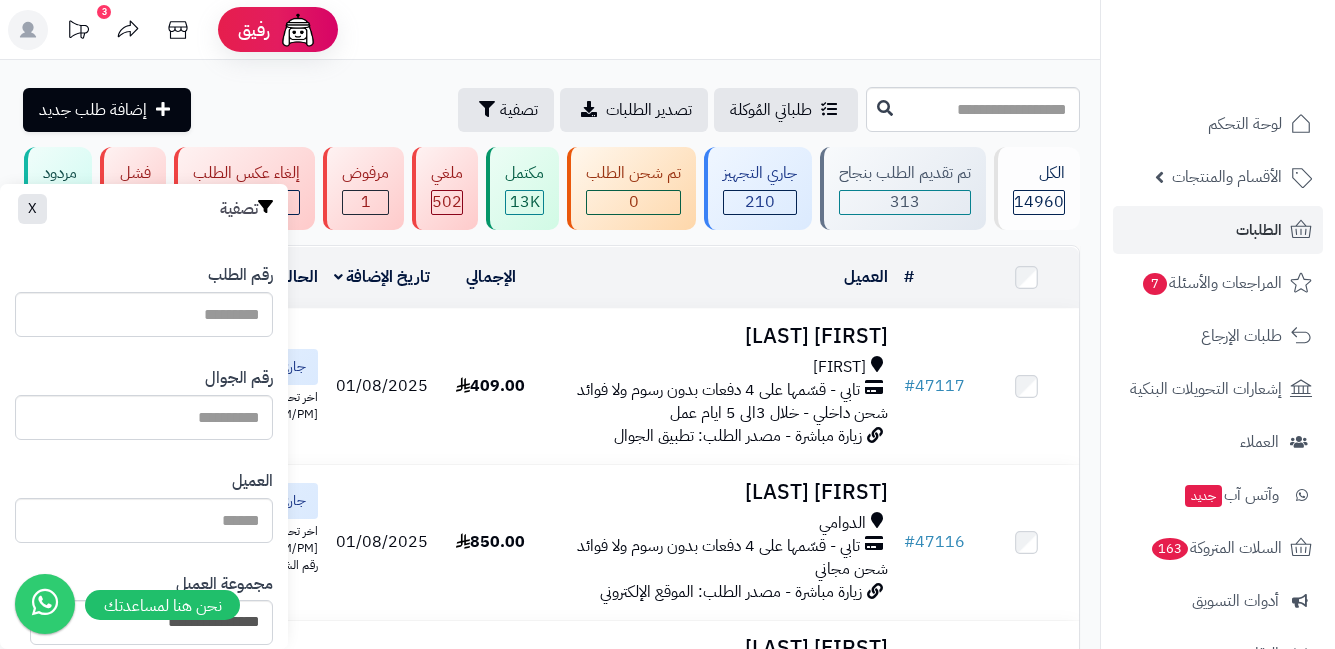 click on "العميل" 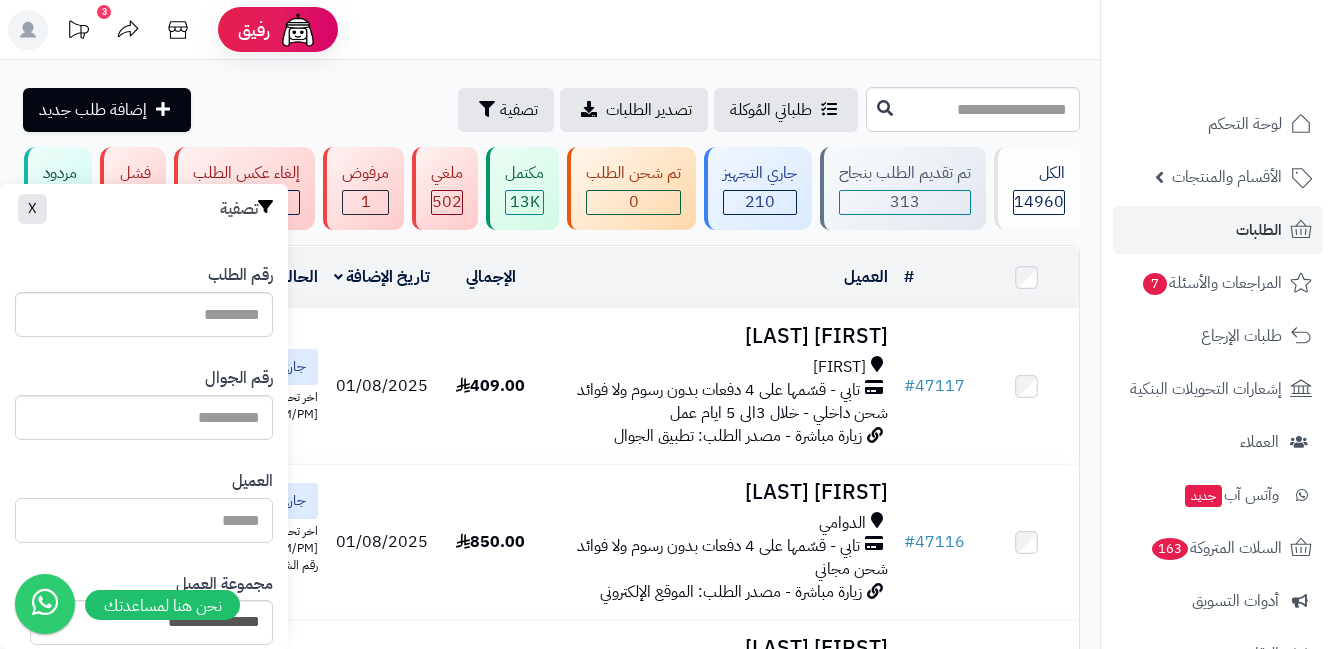 click on "العميل" 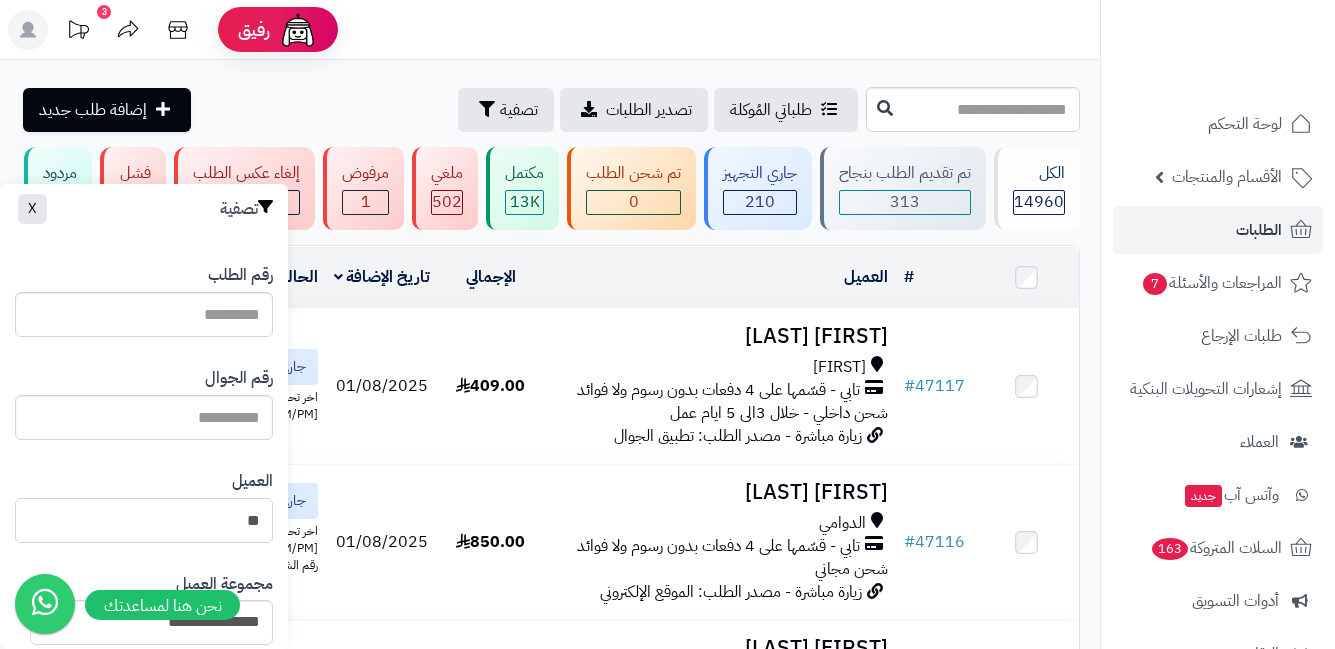 scroll, scrollTop: 100, scrollLeft: 0, axis: vertical 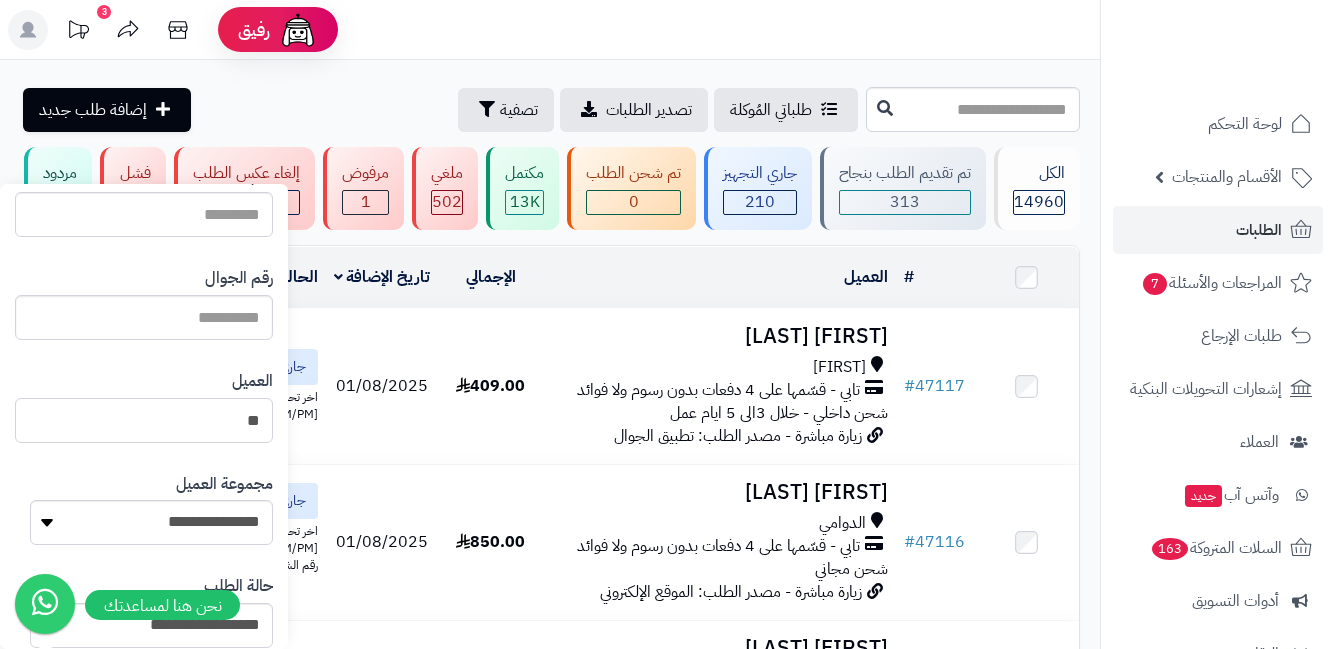 type on "*" 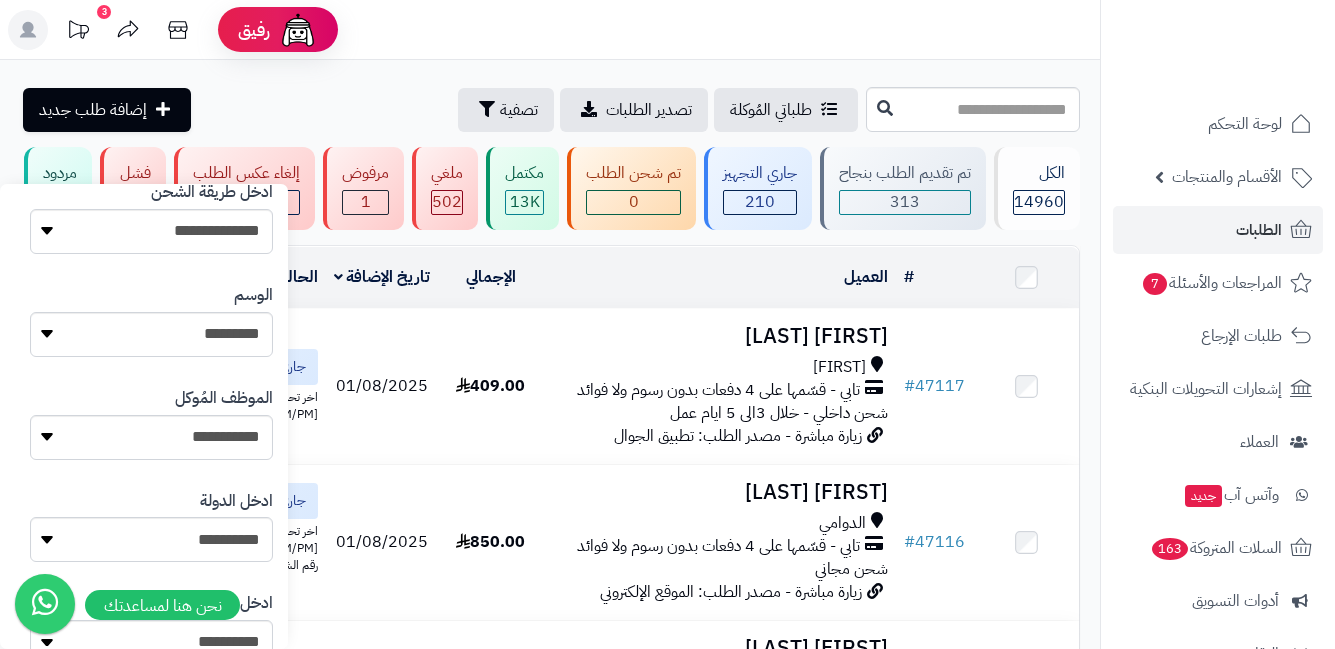 scroll, scrollTop: 1146, scrollLeft: 0, axis: vertical 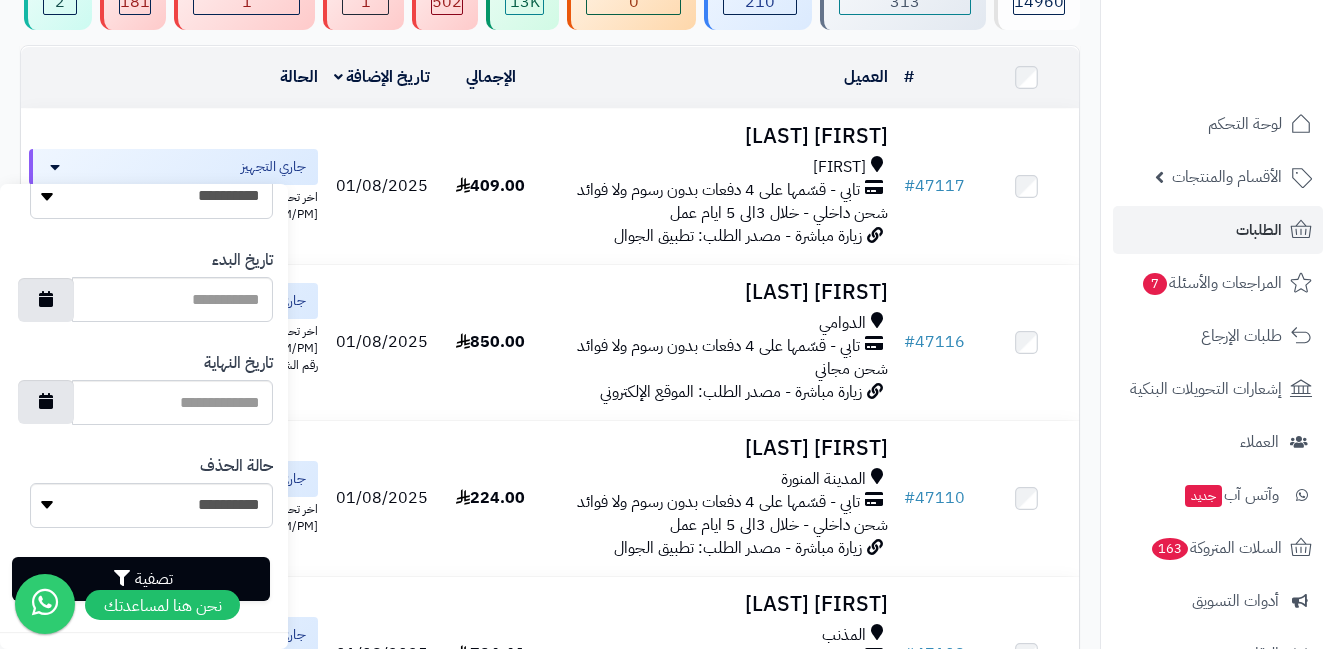 type on "**" 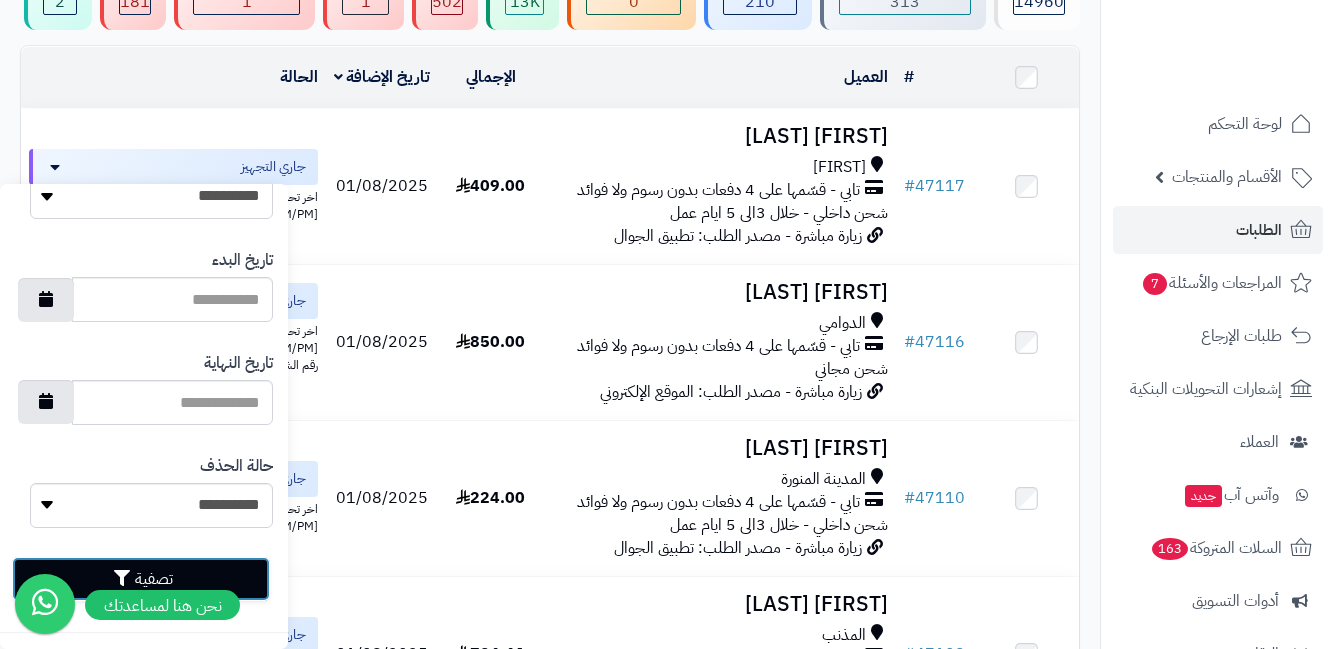 click on "تصفية" 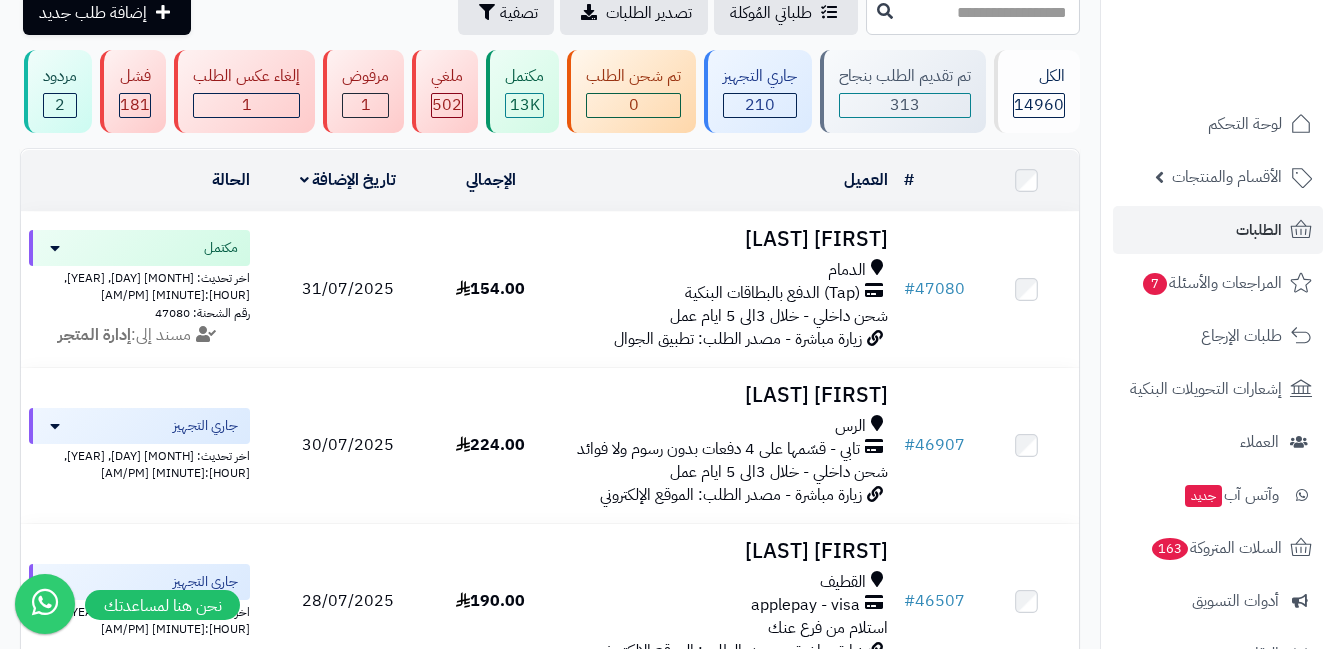 scroll, scrollTop: 0, scrollLeft: 0, axis: both 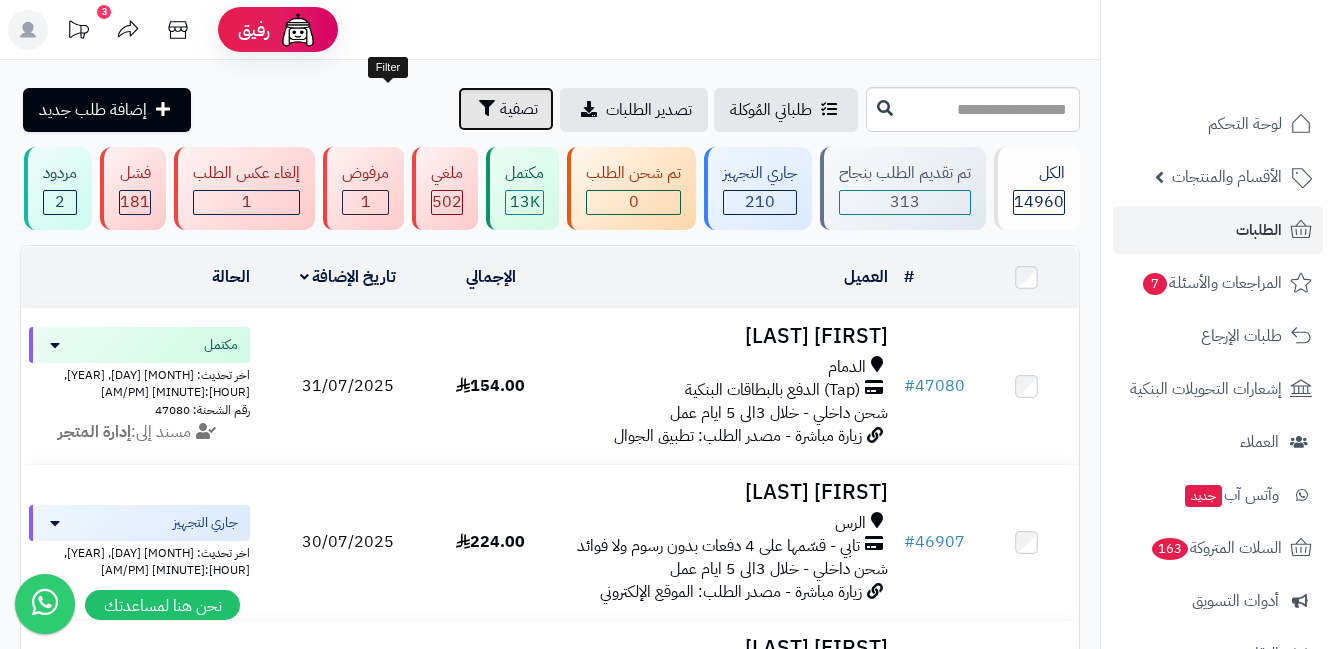 click on "تصفية" at bounding box center (506, 109) 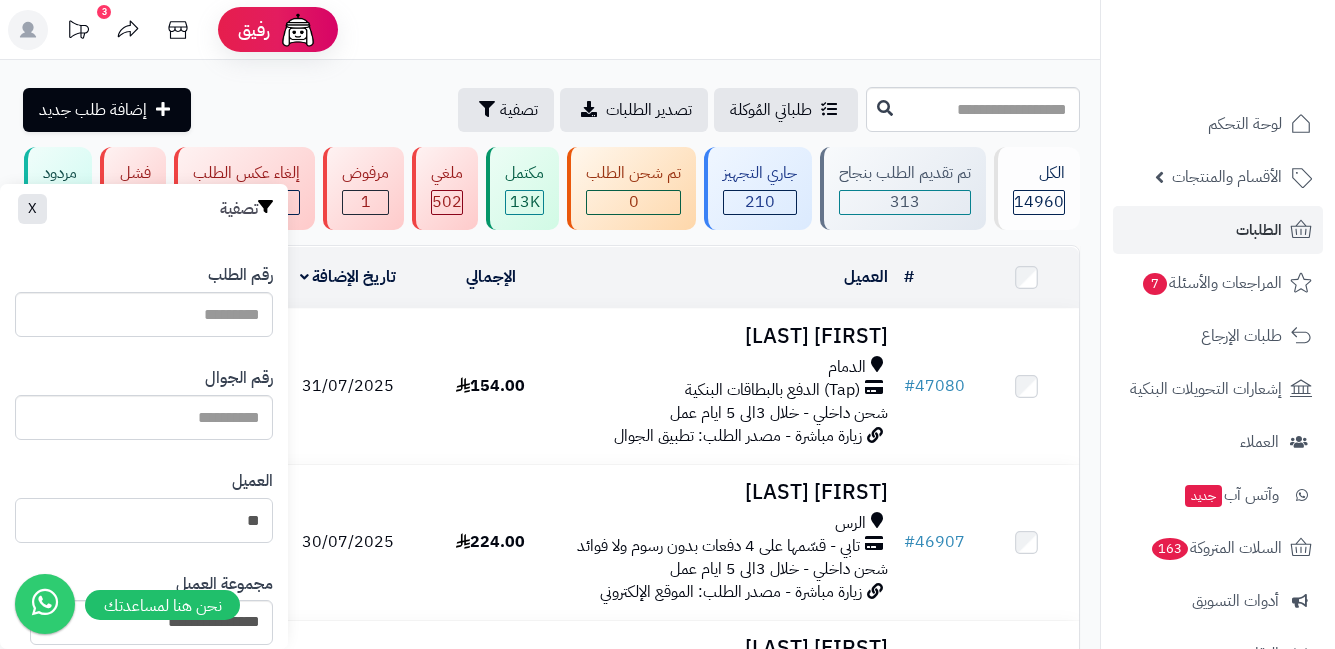 click on "**" at bounding box center (144, 520) 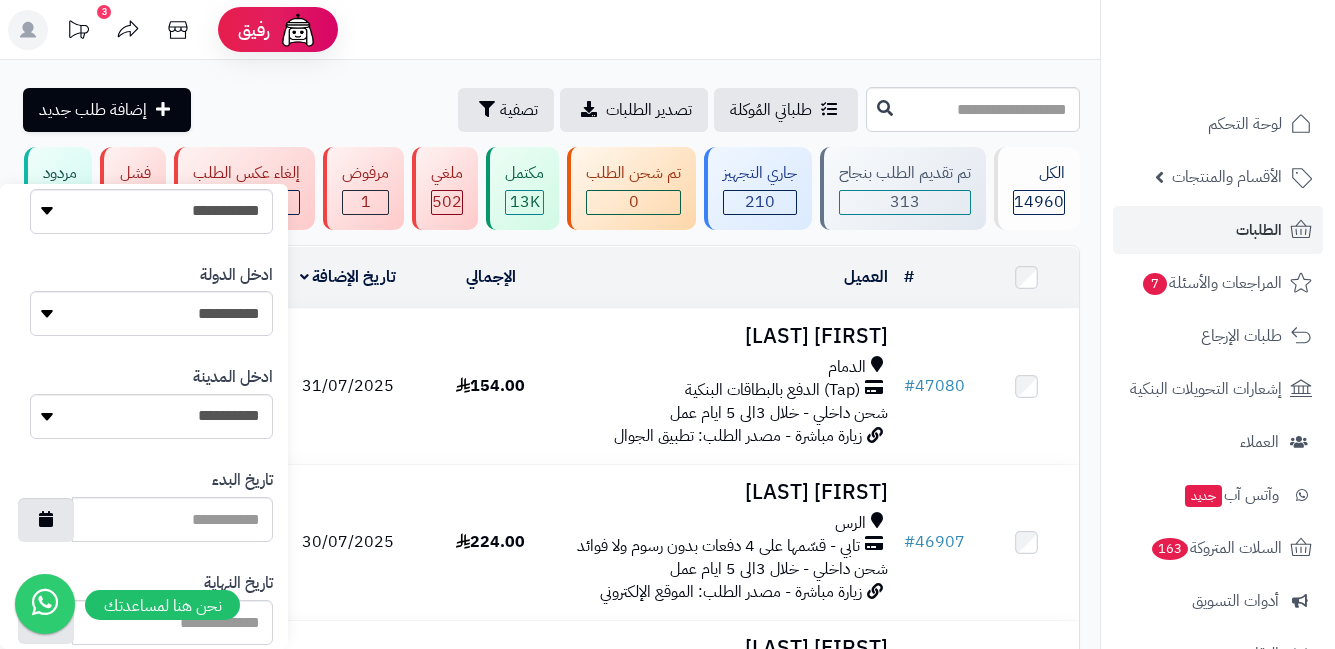 scroll, scrollTop: 1146, scrollLeft: 0, axis: vertical 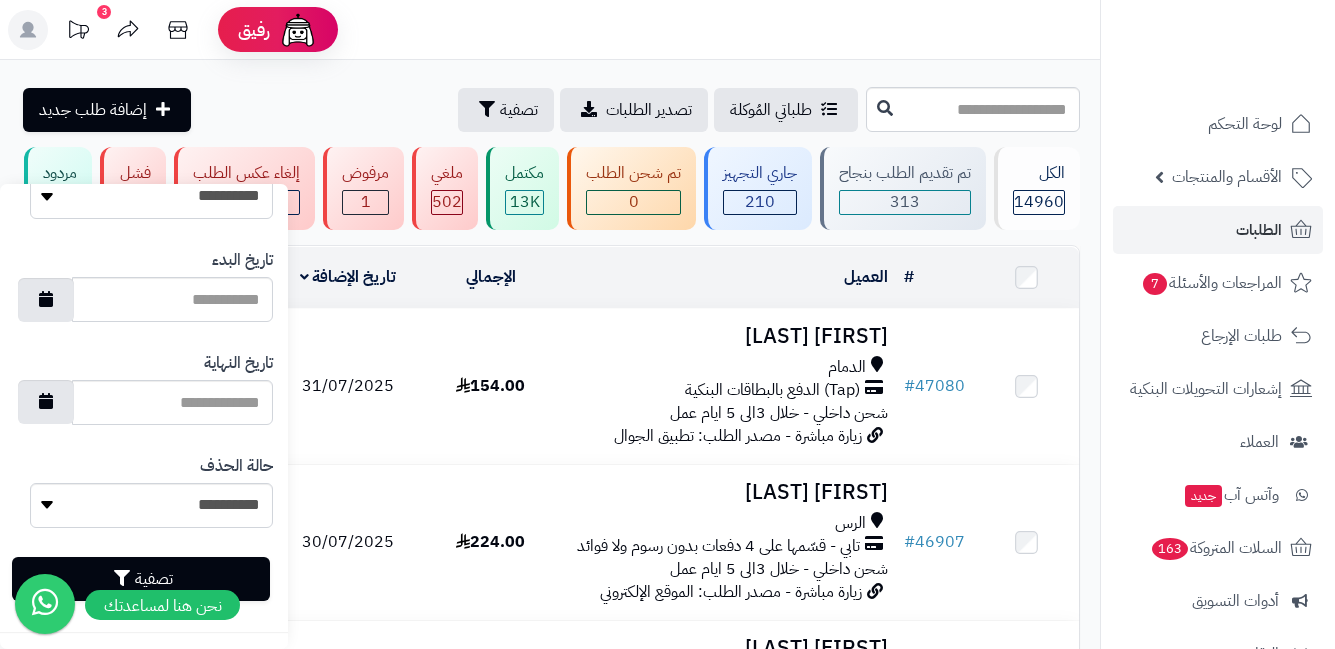type on "***" 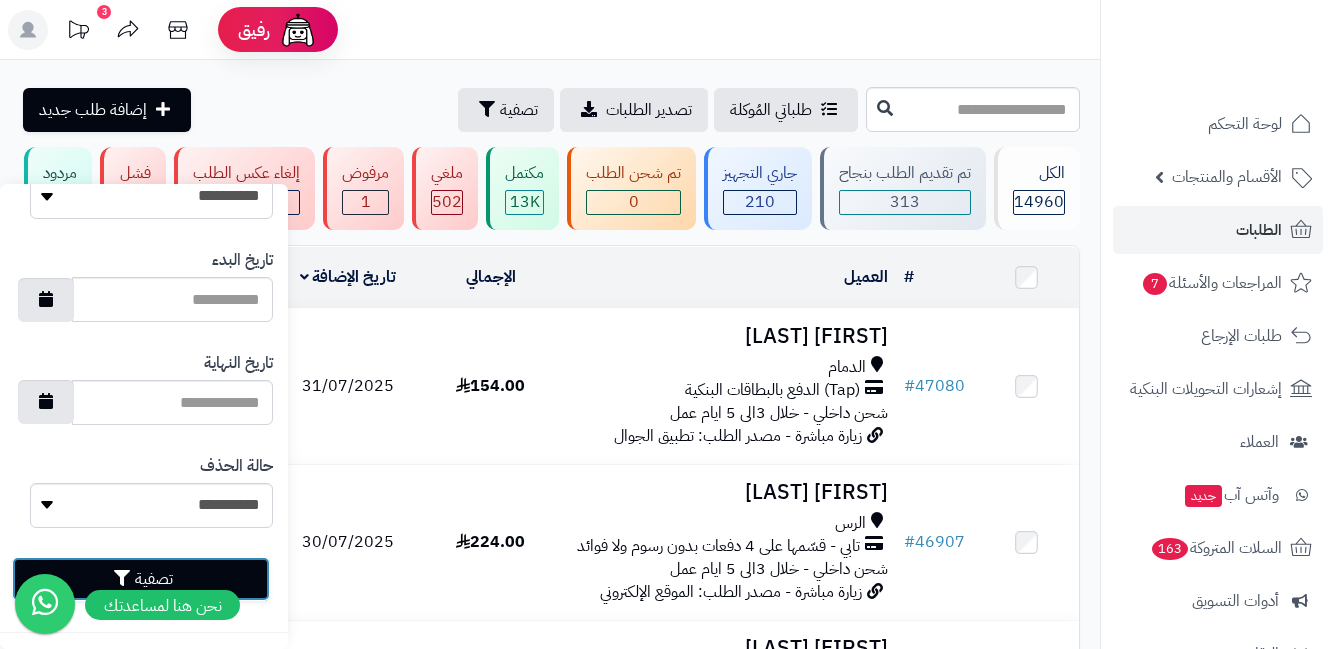 click on "تصفية" at bounding box center [141, 579] 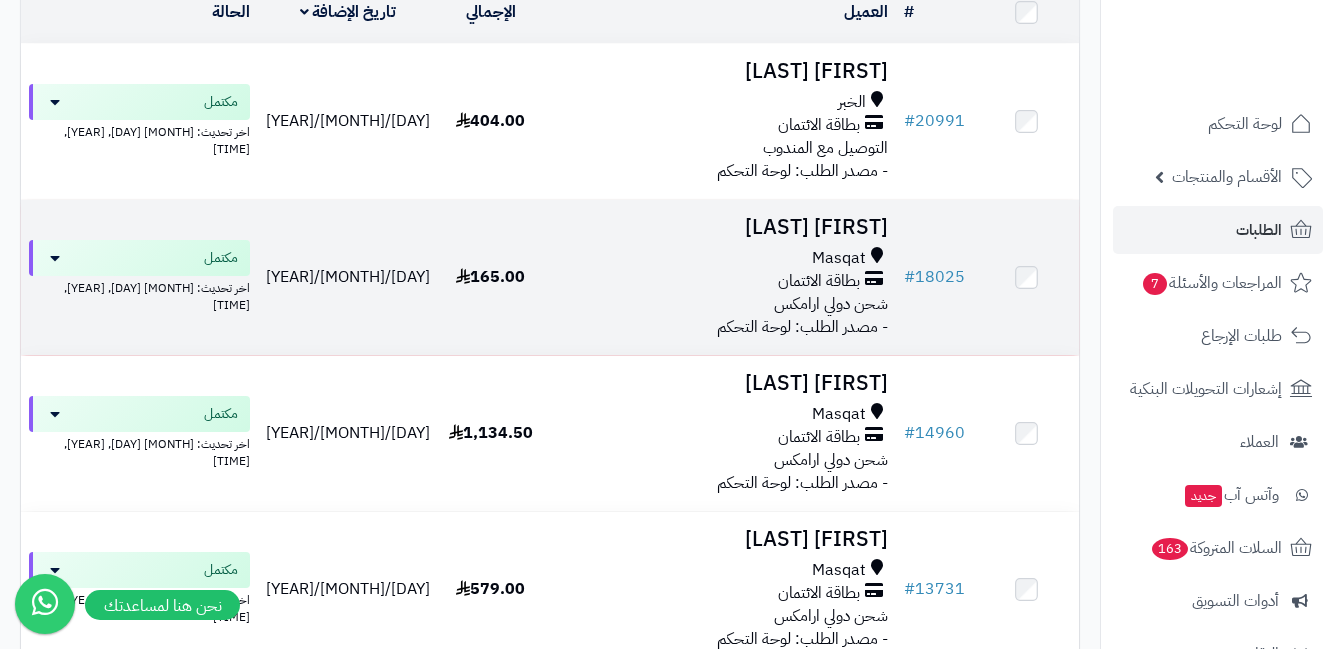 scroll, scrollTop: 200, scrollLeft: 0, axis: vertical 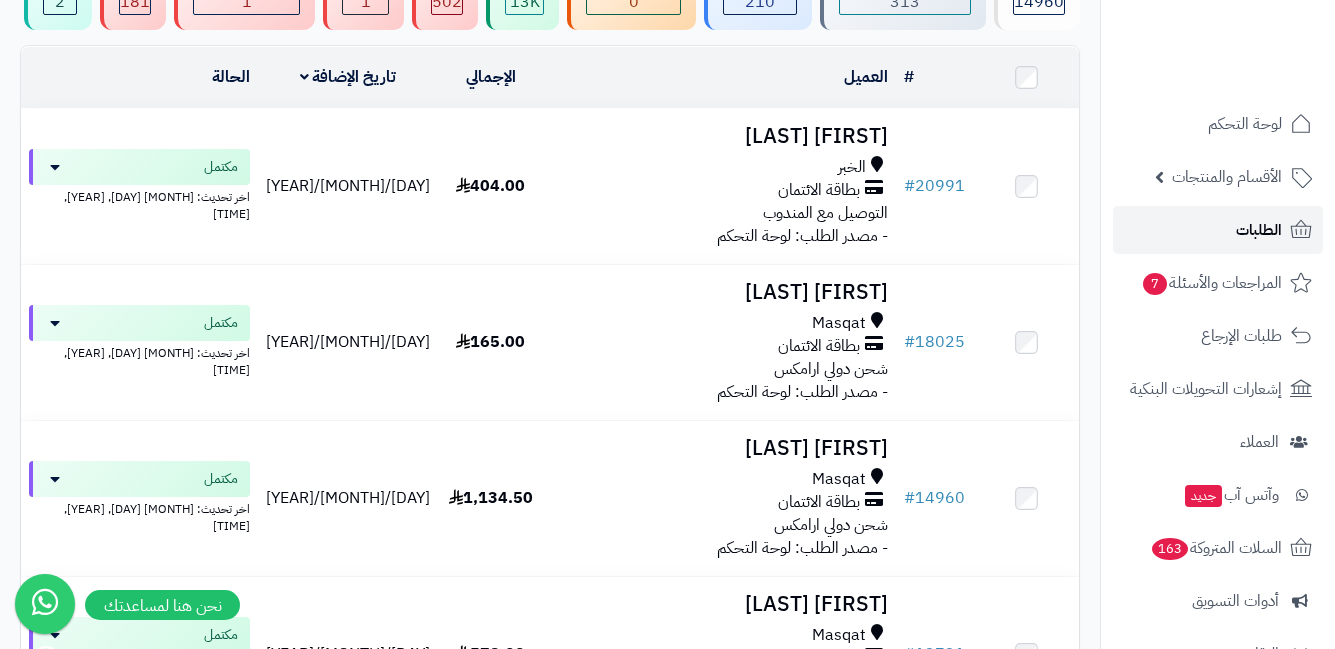 click on "الطلبات" at bounding box center (1218, 230) 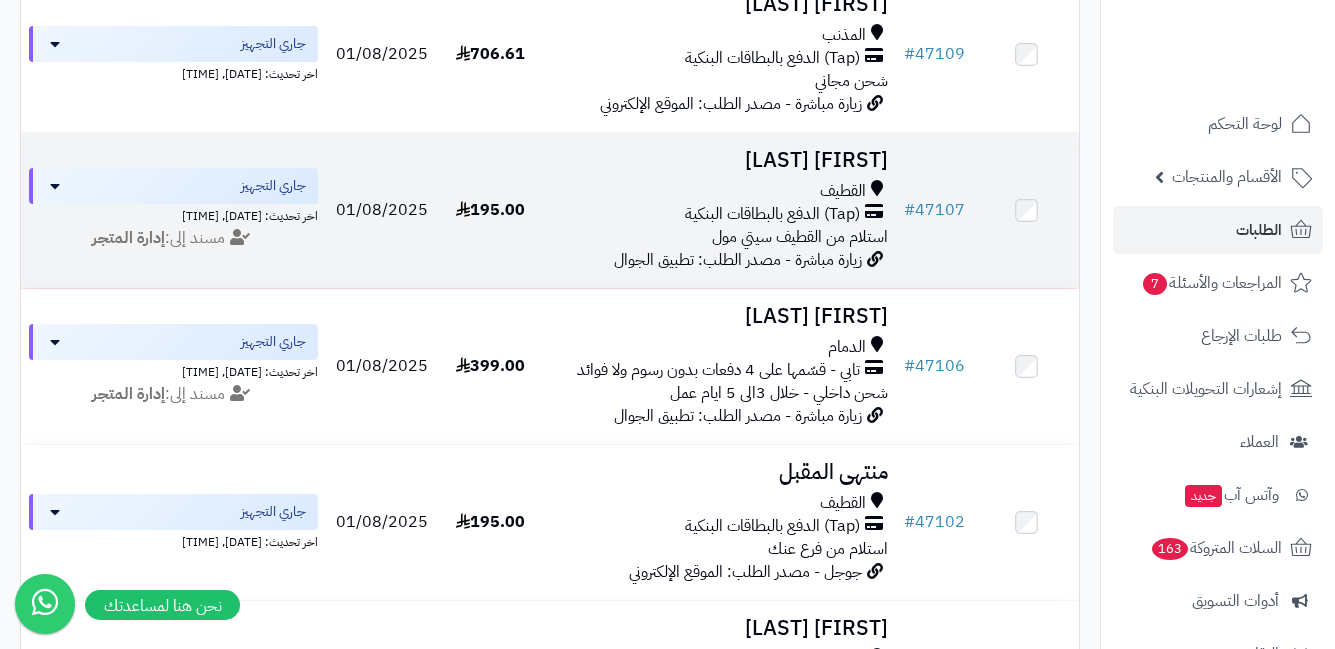 scroll, scrollTop: 0, scrollLeft: 0, axis: both 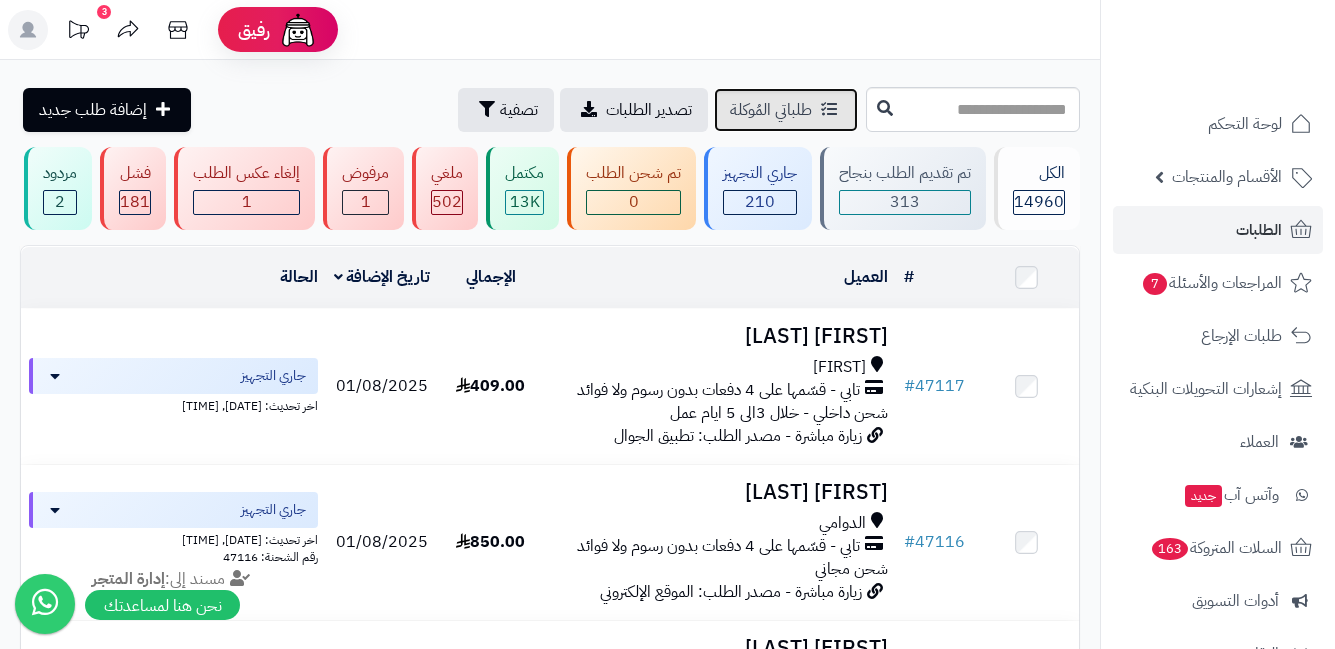 click on "طلباتي المُوكلة" at bounding box center [771, 110] 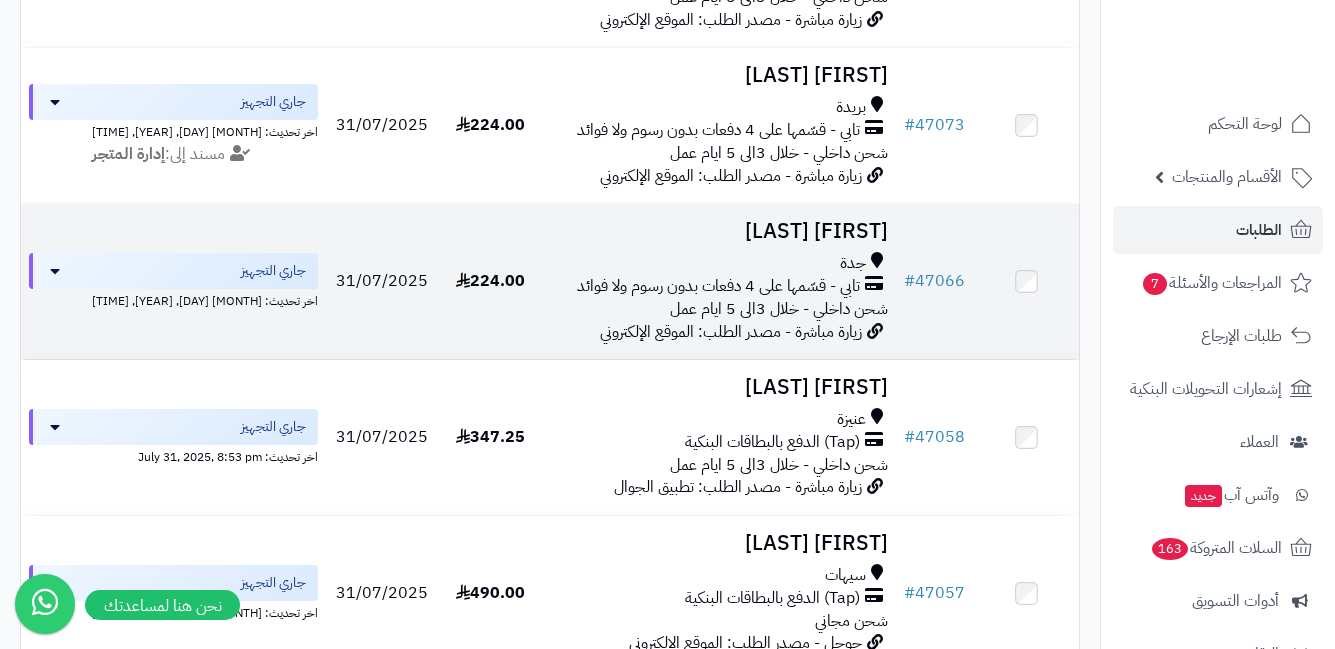 scroll, scrollTop: 3100, scrollLeft: 0, axis: vertical 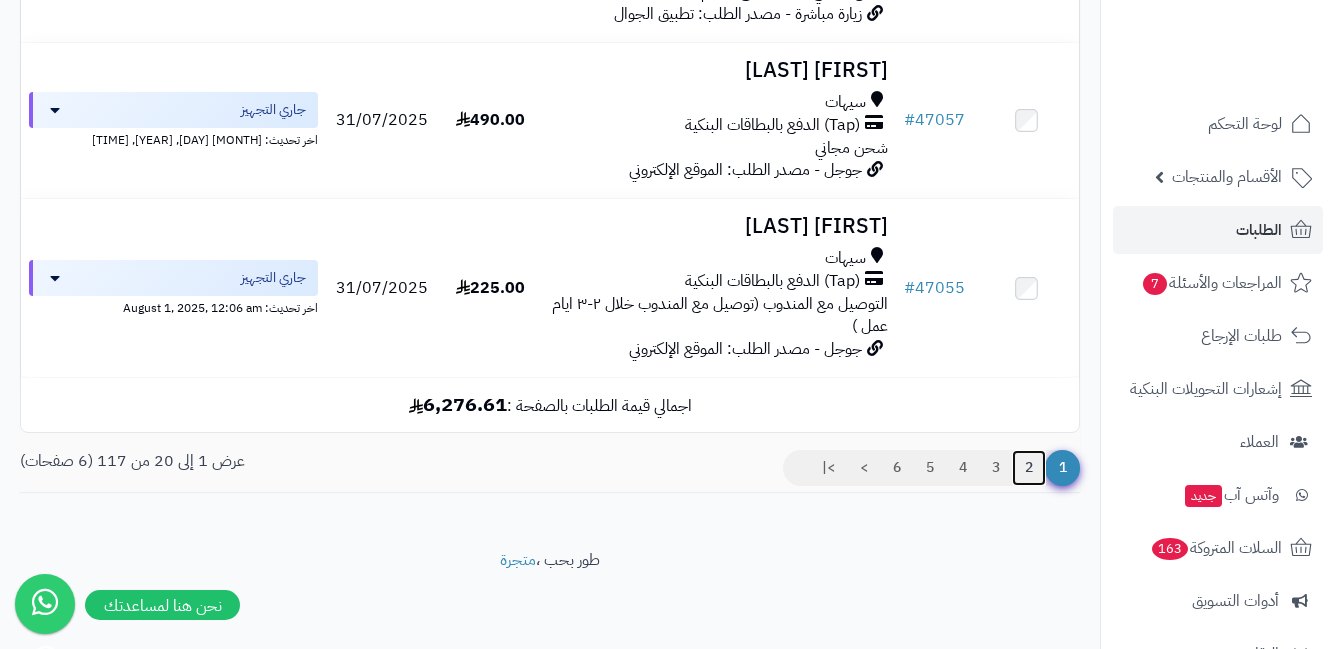 click on "2" at bounding box center (1029, 468) 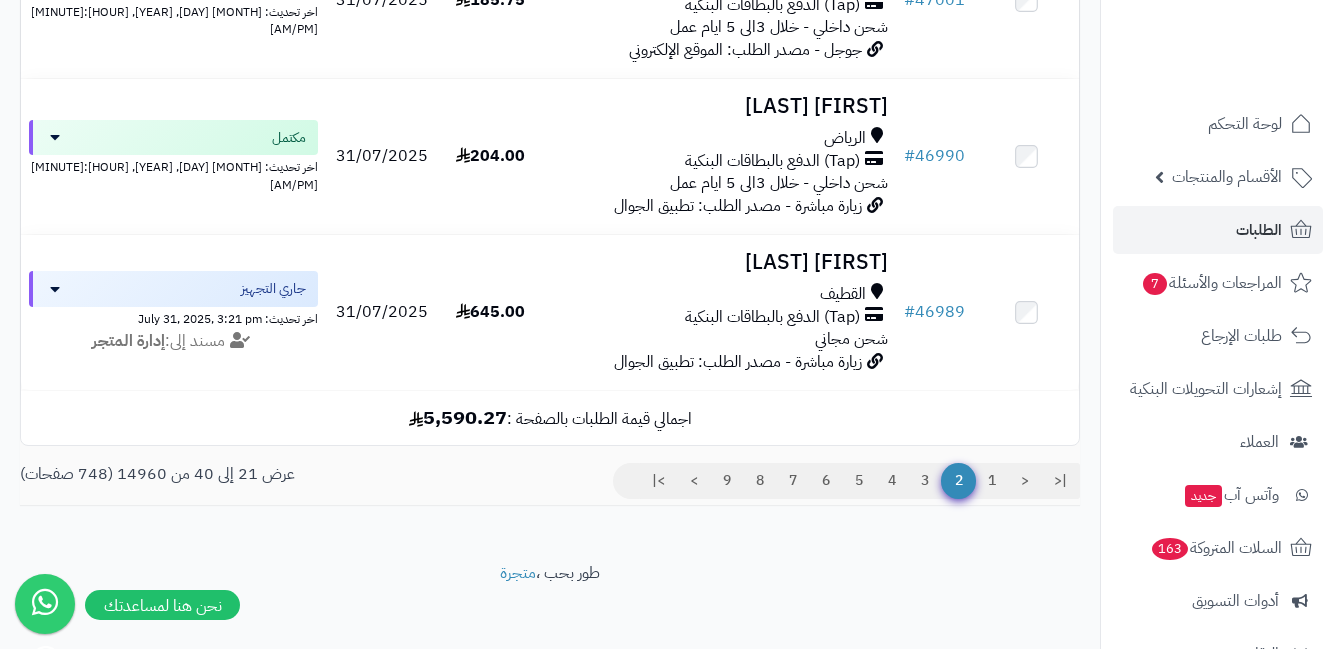 scroll, scrollTop: 3100, scrollLeft: 0, axis: vertical 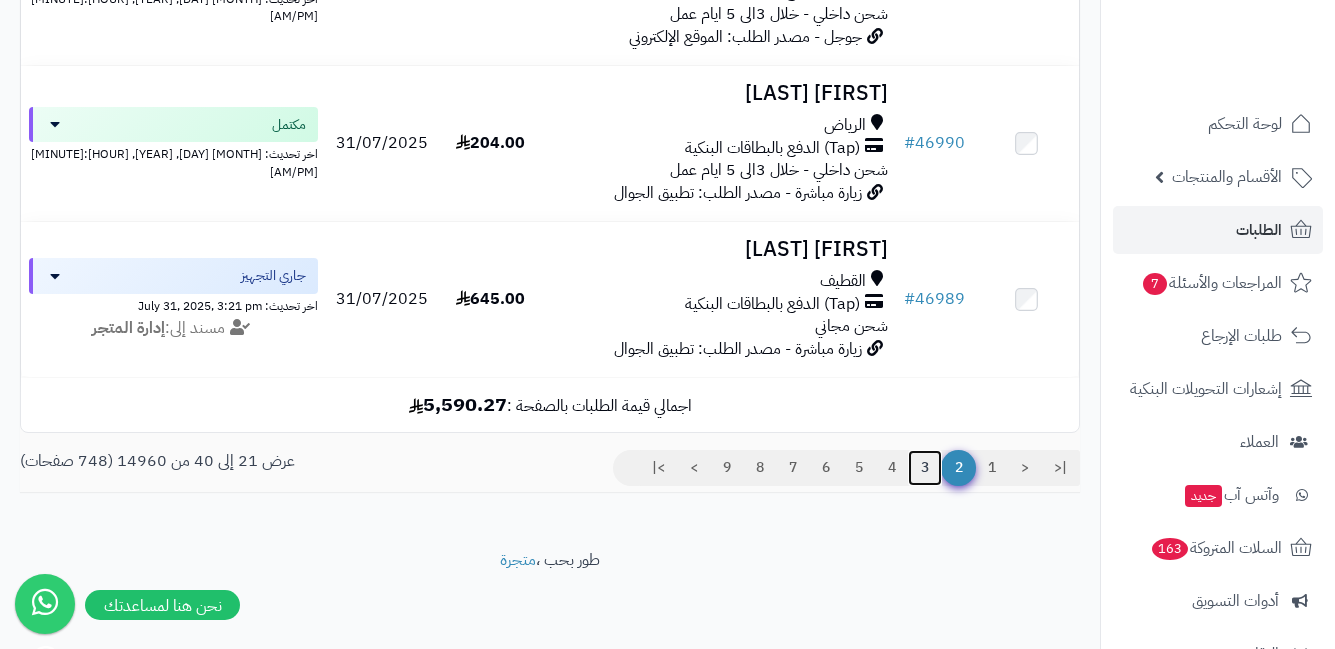 click on "3" at bounding box center [925, 468] 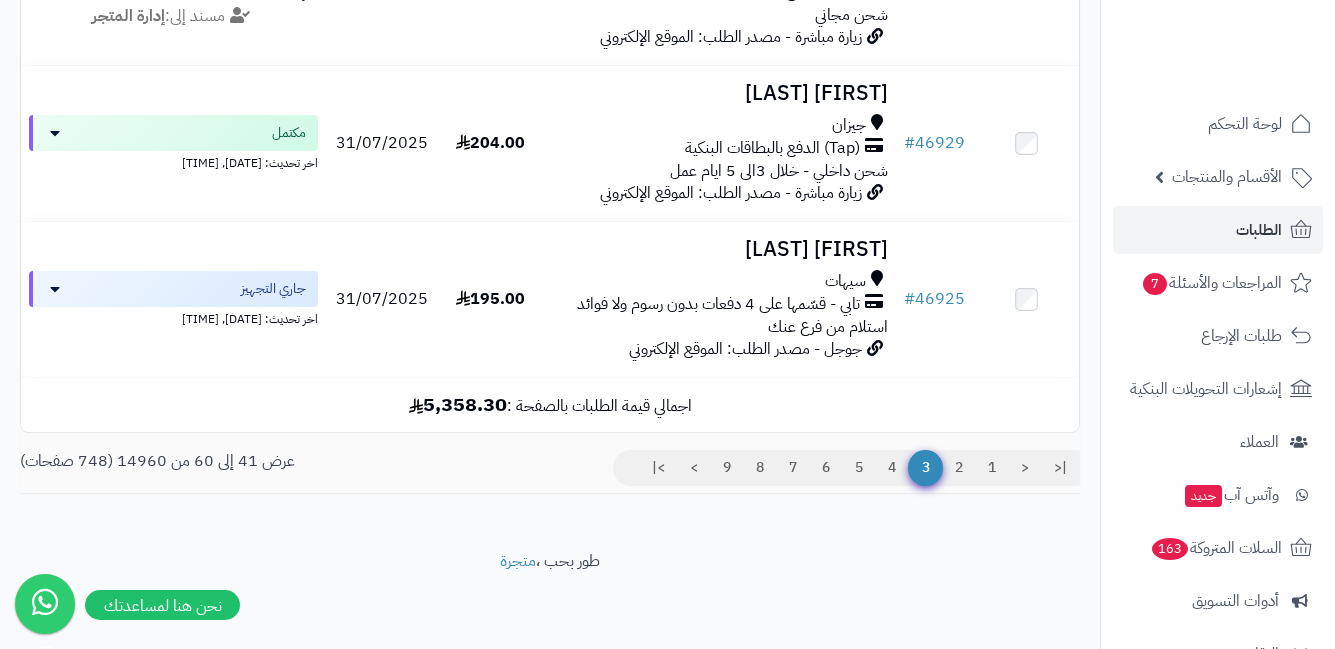 scroll, scrollTop: 3077, scrollLeft: 0, axis: vertical 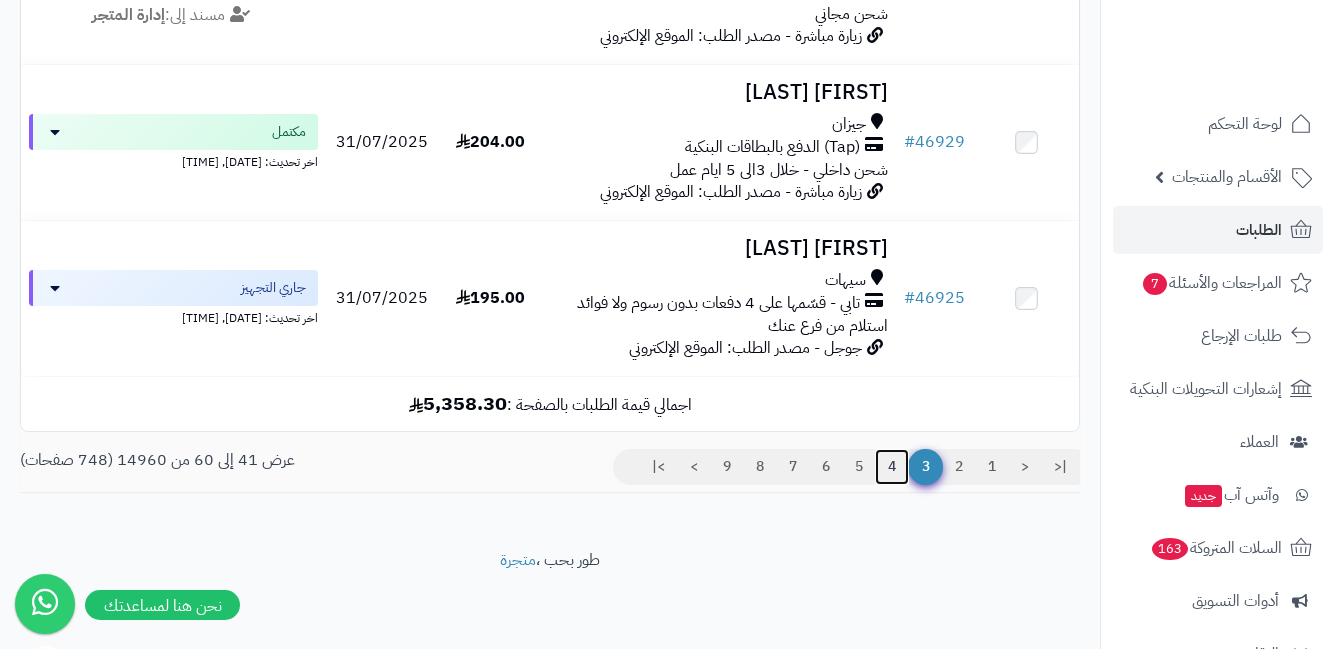 click on "4" at bounding box center [892, 467] 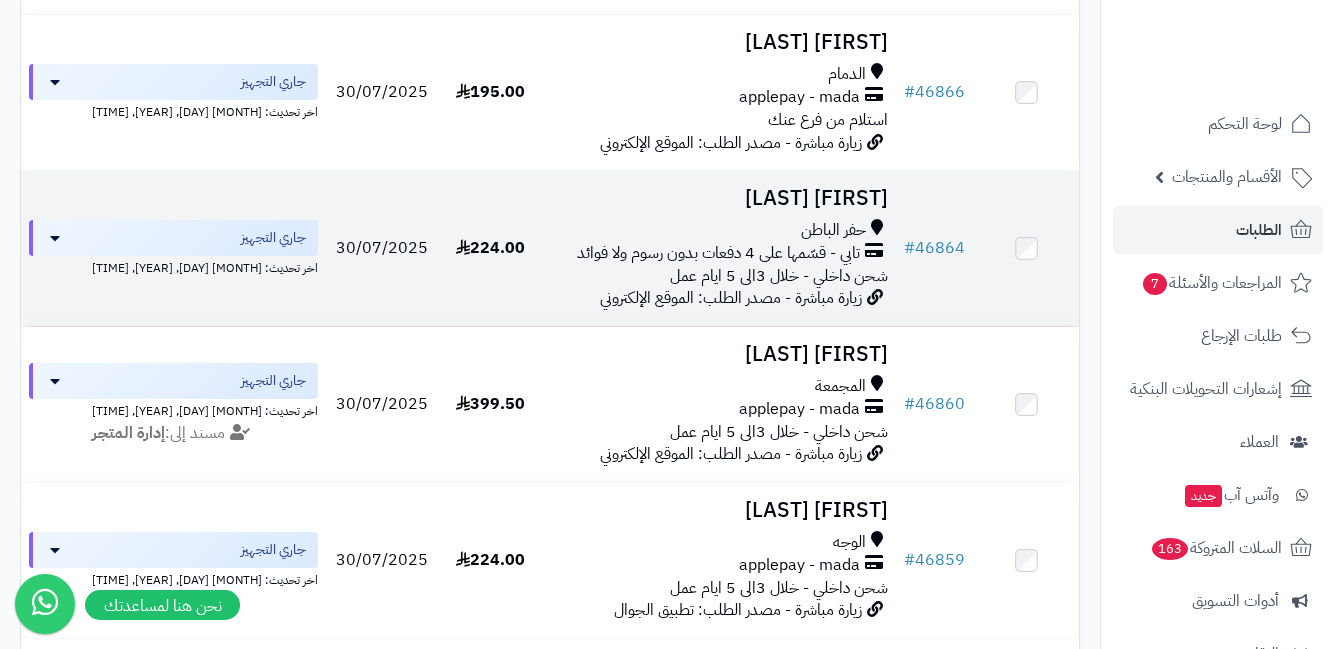 scroll, scrollTop: 2900, scrollLeft: 0, axis: vertical 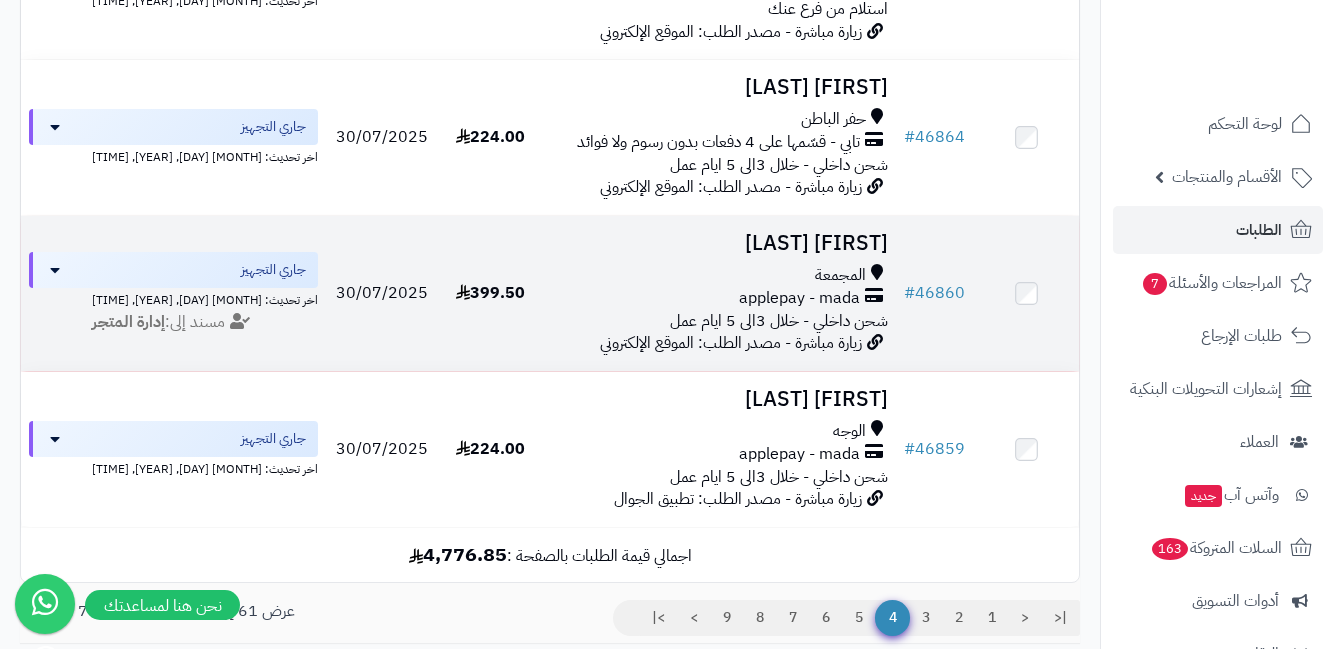 click on "شحن داخلي  - خلال 3الى 5 ايام عمل" at bounding box center (779, 321) 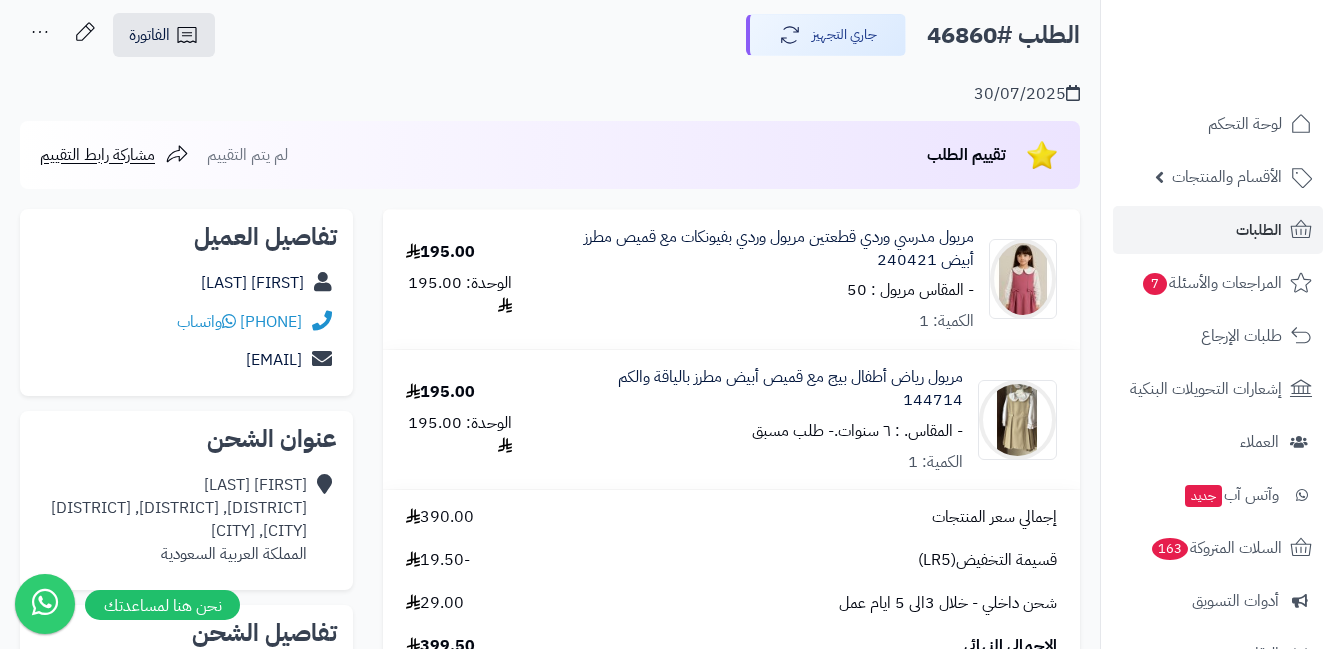 scroll, scrollTop: 100, scrollLeft: 0, axis: vertical 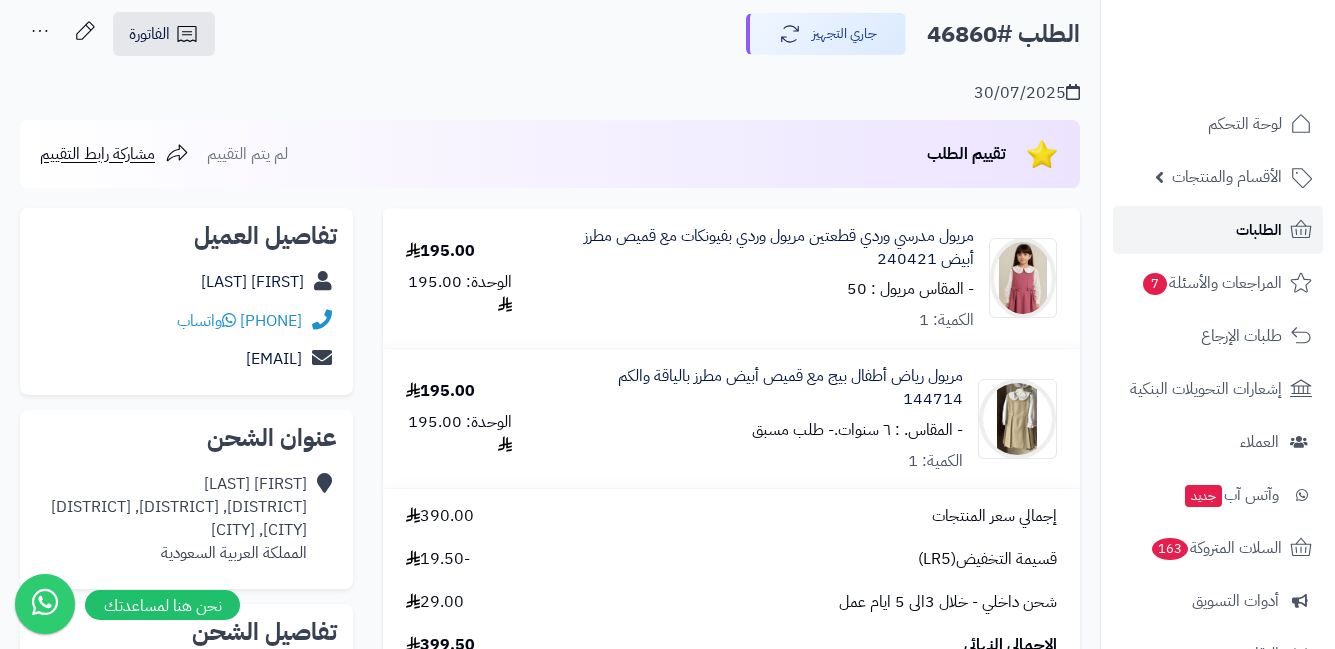 click 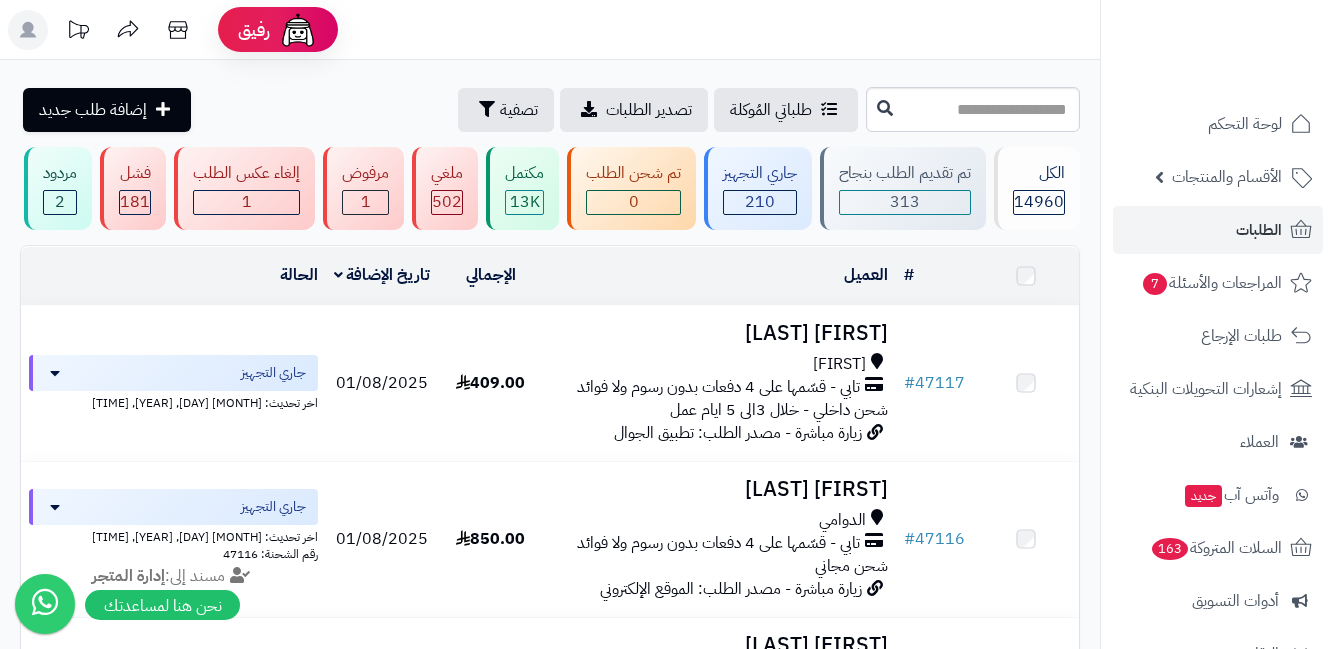 scroll, scrollTop: 0, scrollLeft: 0, axis: both 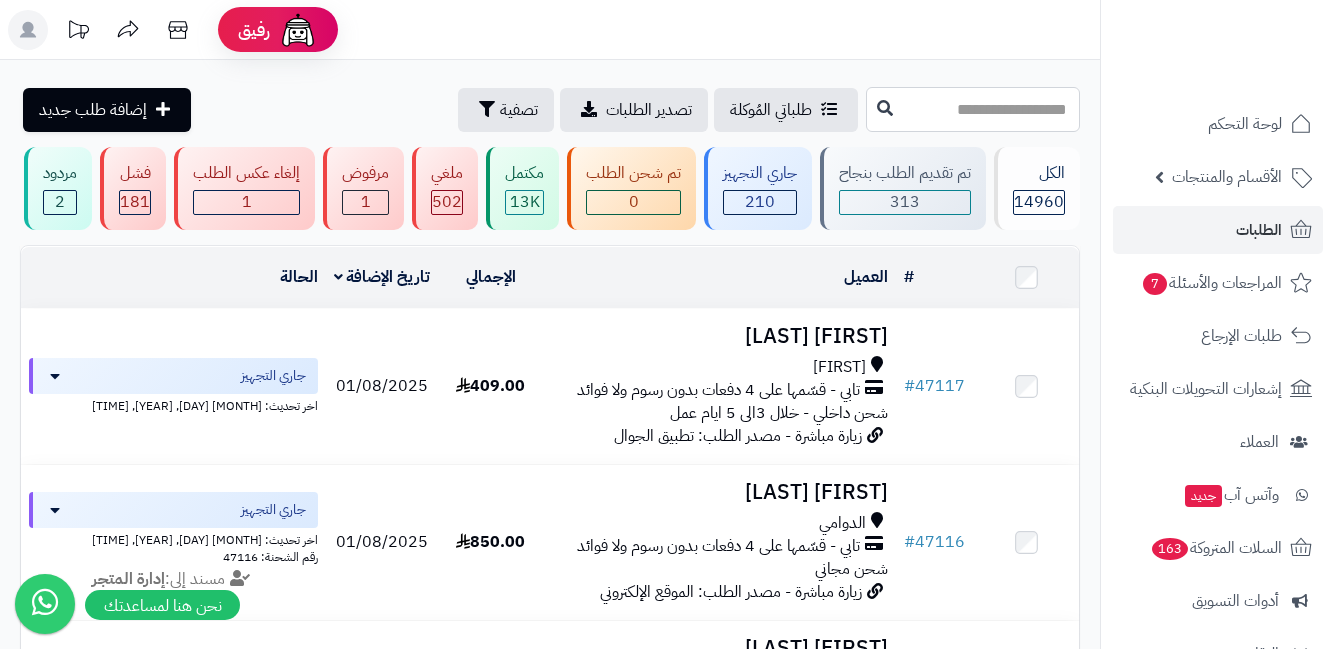 click at bounding box center (973, 109) 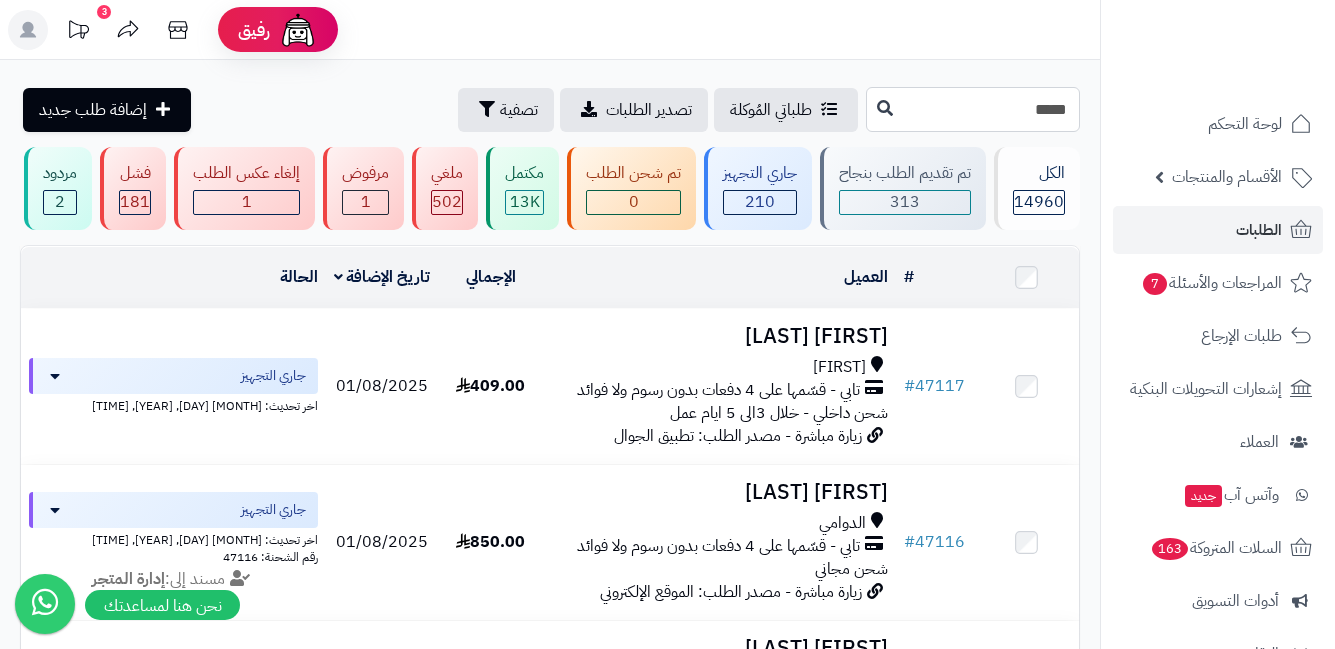 type on "*****" 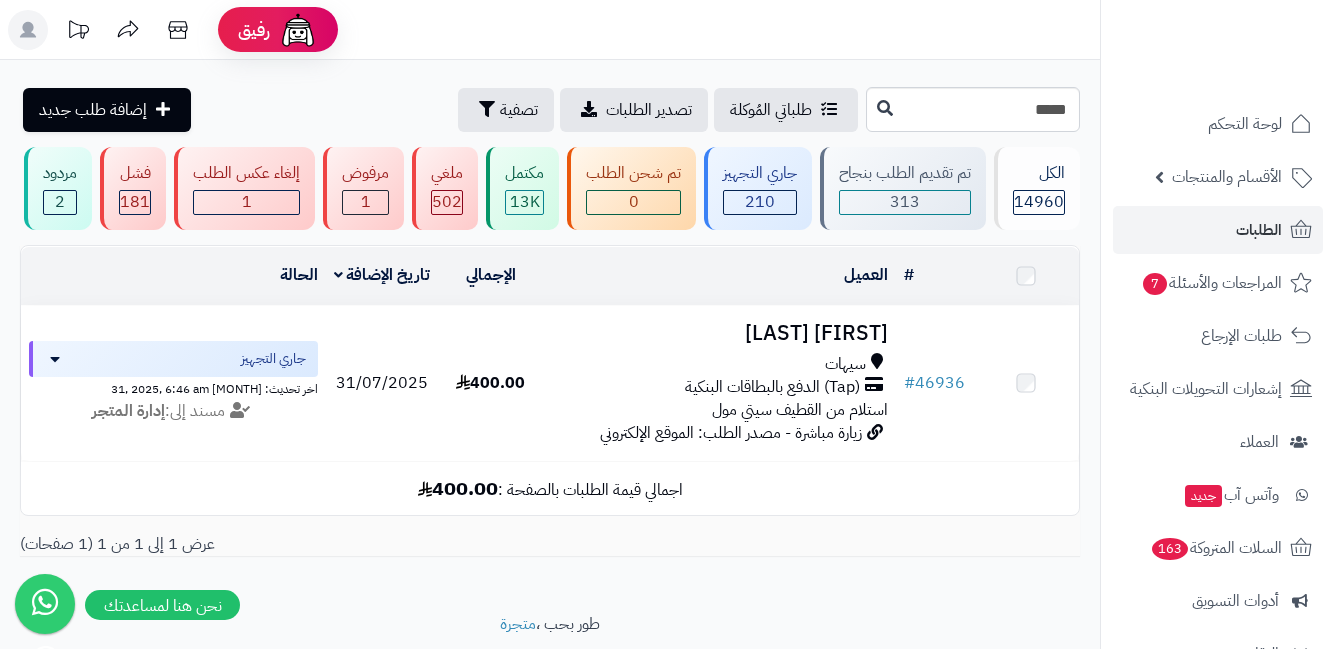 scroll, scrollTop: 0, scrollLeft: 0, axis: both 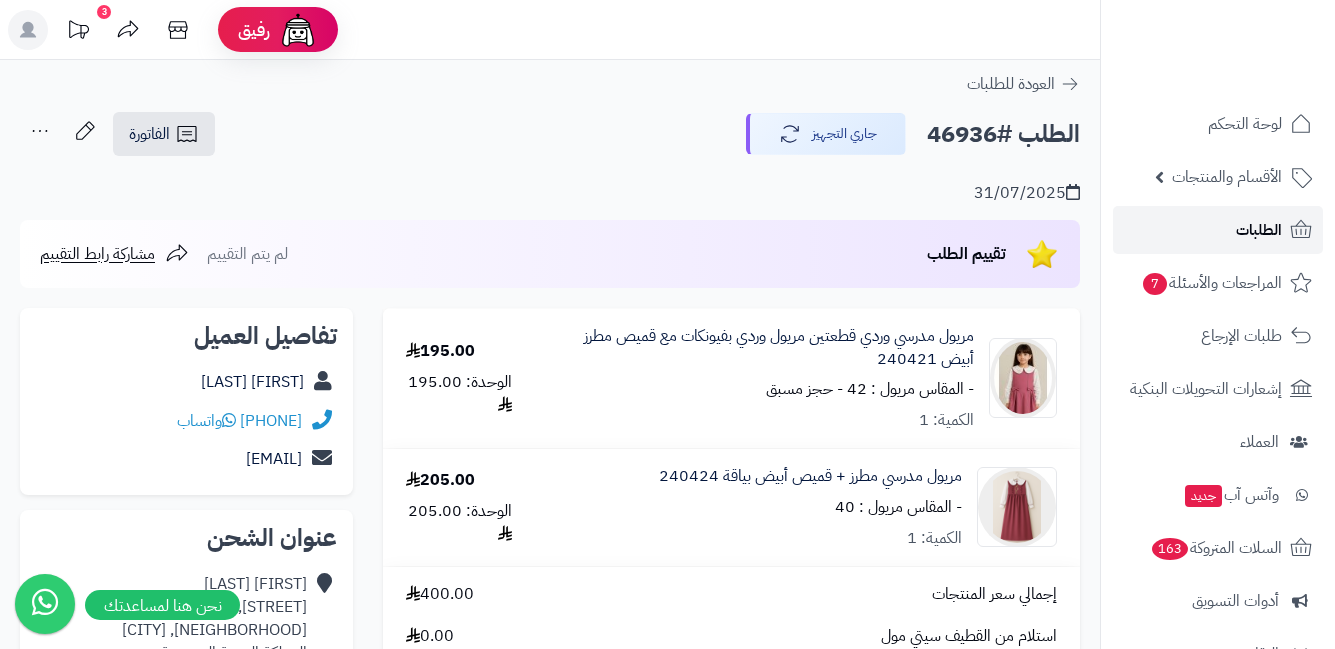 click on "الطلبات" at bounding box center [1259, 230] 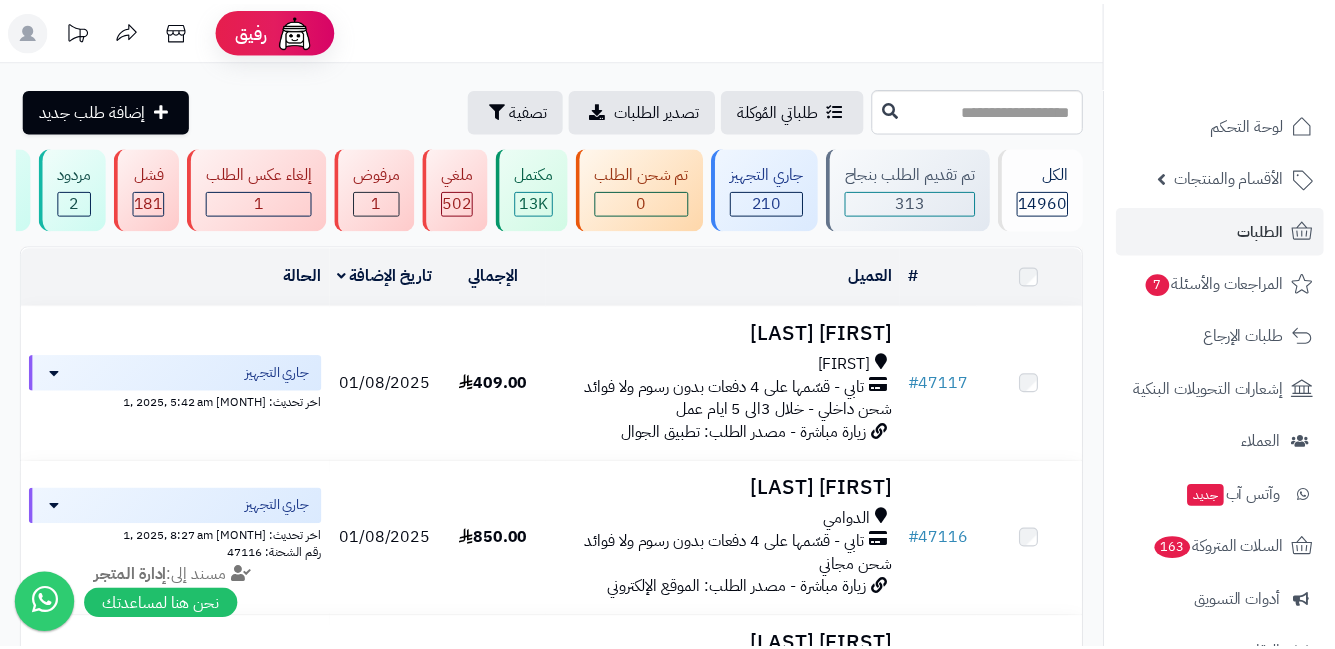 scroll, scrollTop: 0, scrollLeft: 0, axis: both 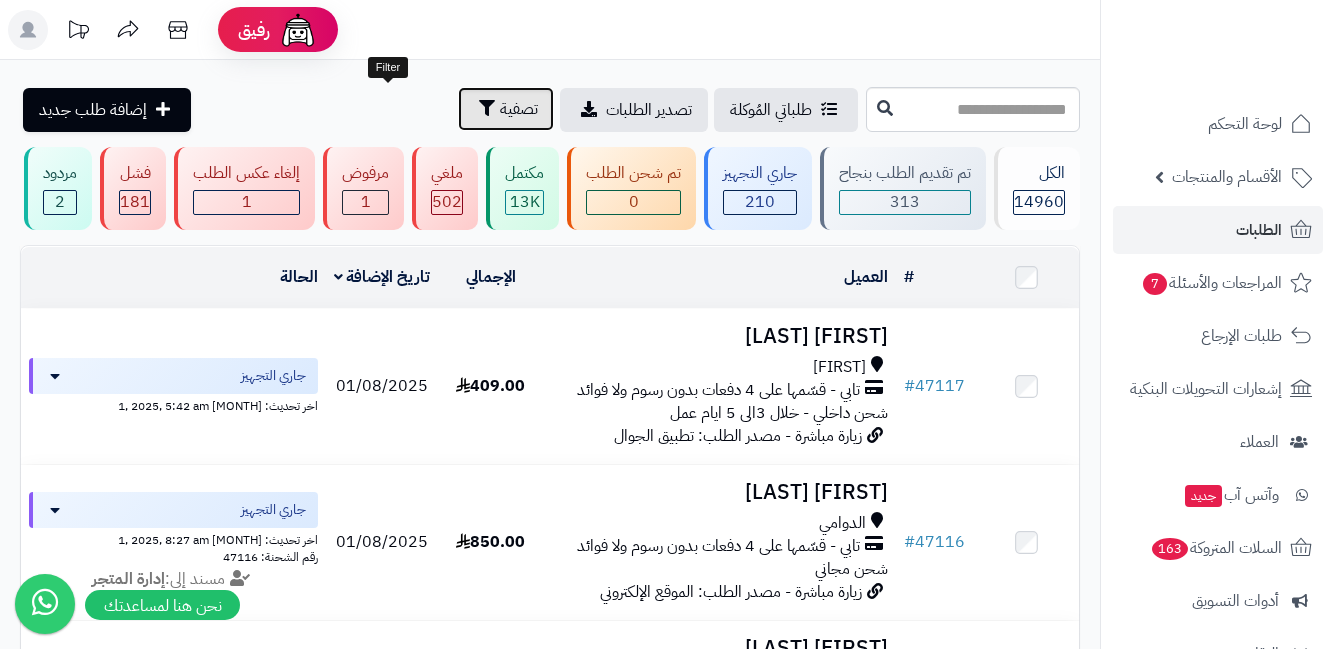 click on "تصفية" at bounding box center (506, 109) 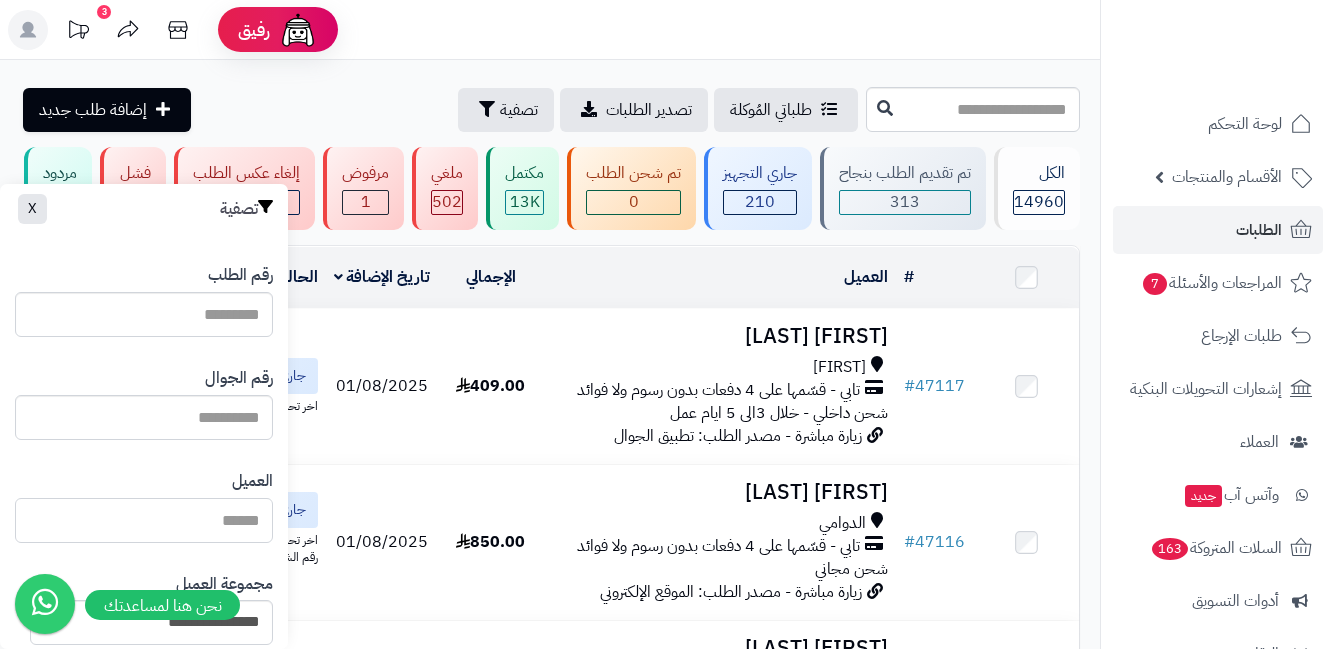 click on "العميل" at bounding box center [144, 520] 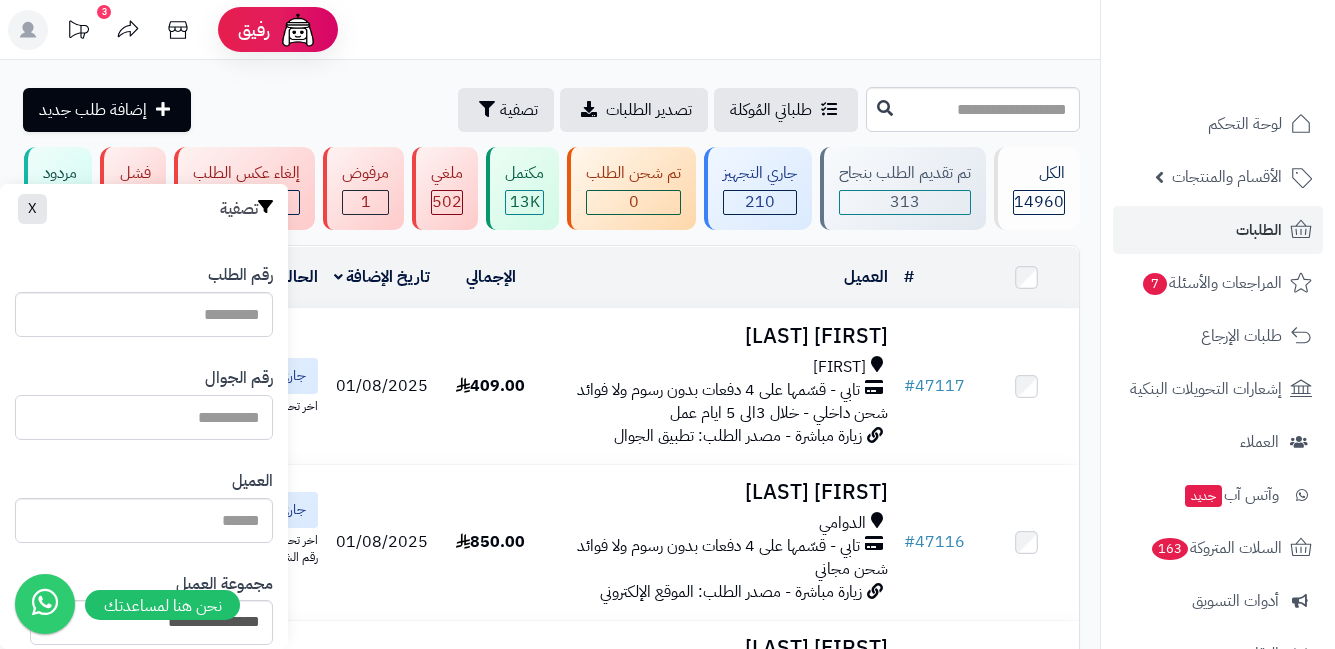 click at bounding box center (144, 417) 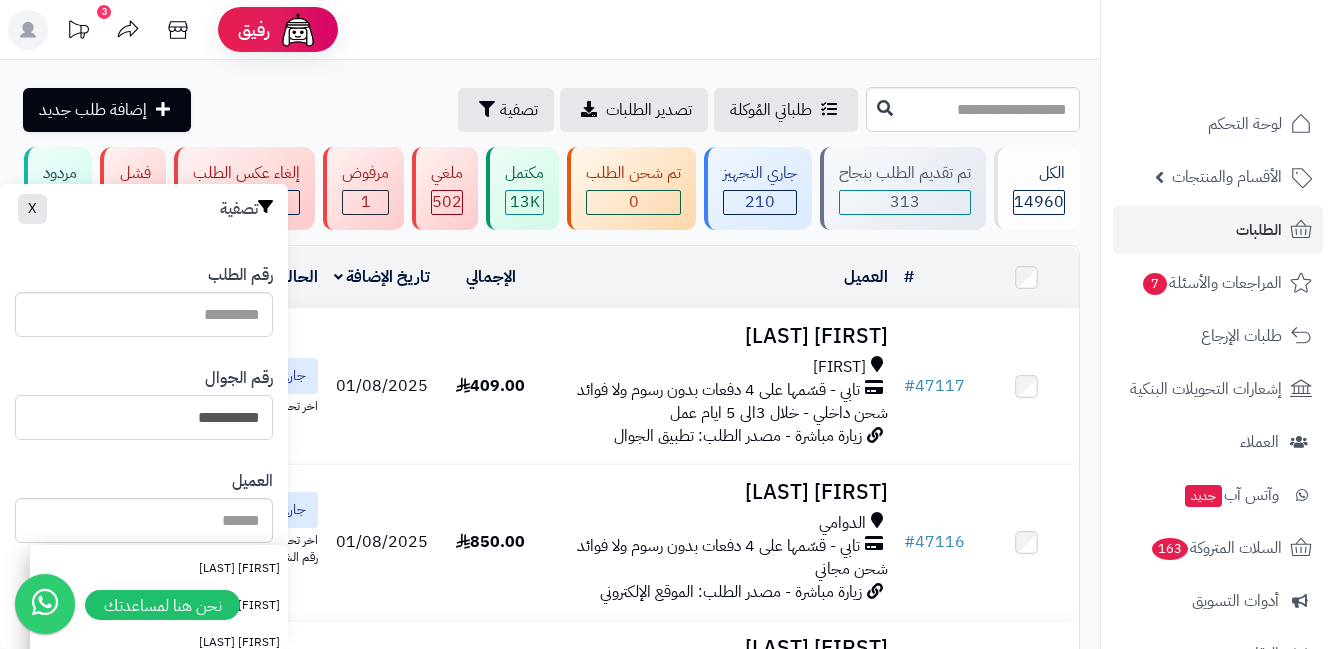 type on "**********" 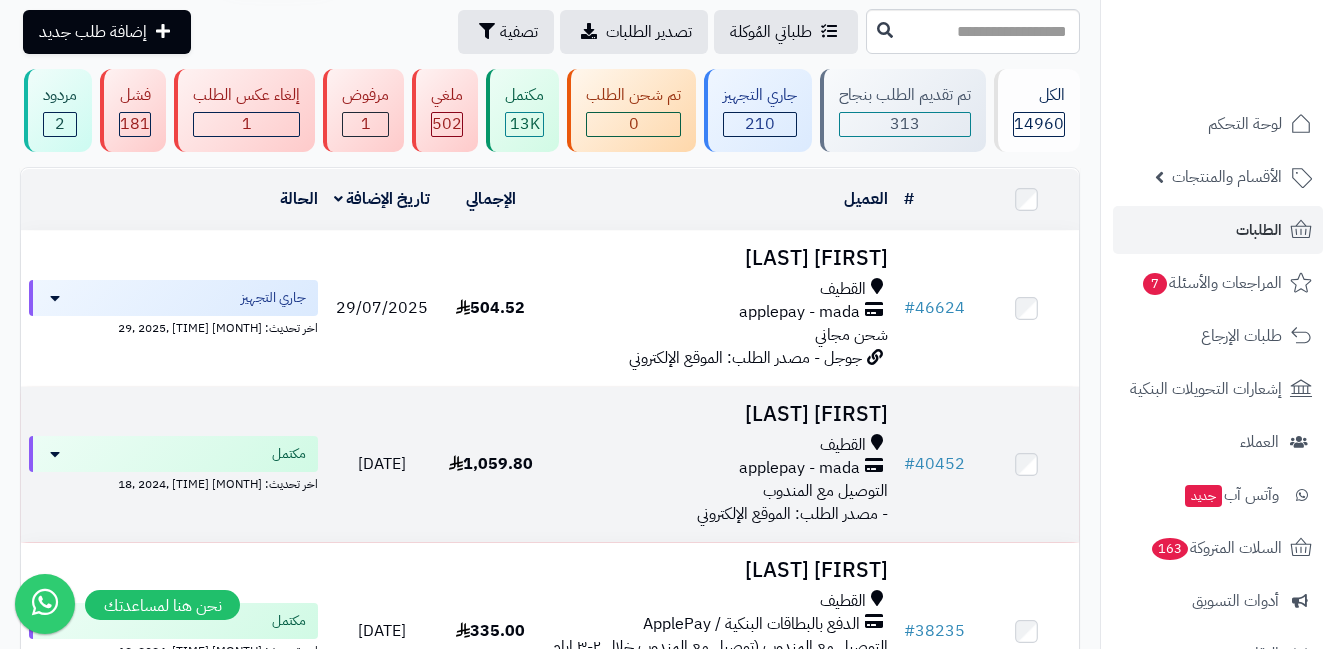 scroll, scrollTop: 100, scrollLeft: 0, axis: vertical 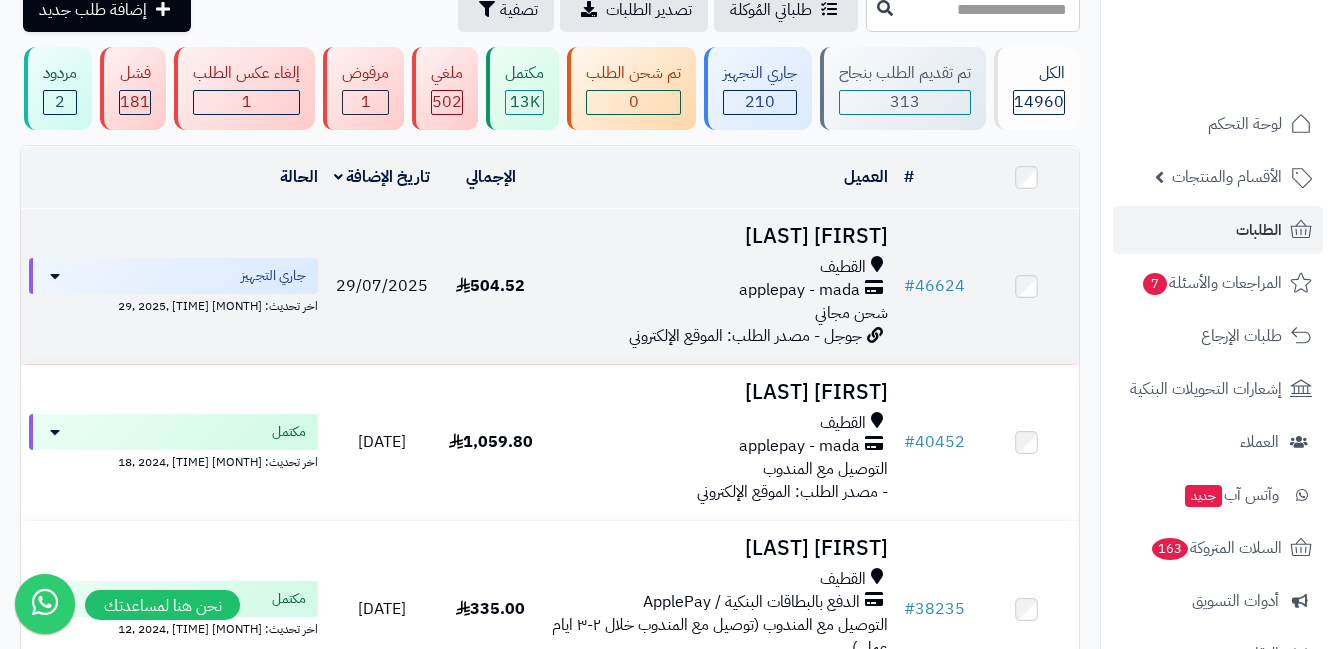 click on "جوجل       -
مصدر الطلب:
الموقع الإلكتروني" at bounding box center [745, 336] 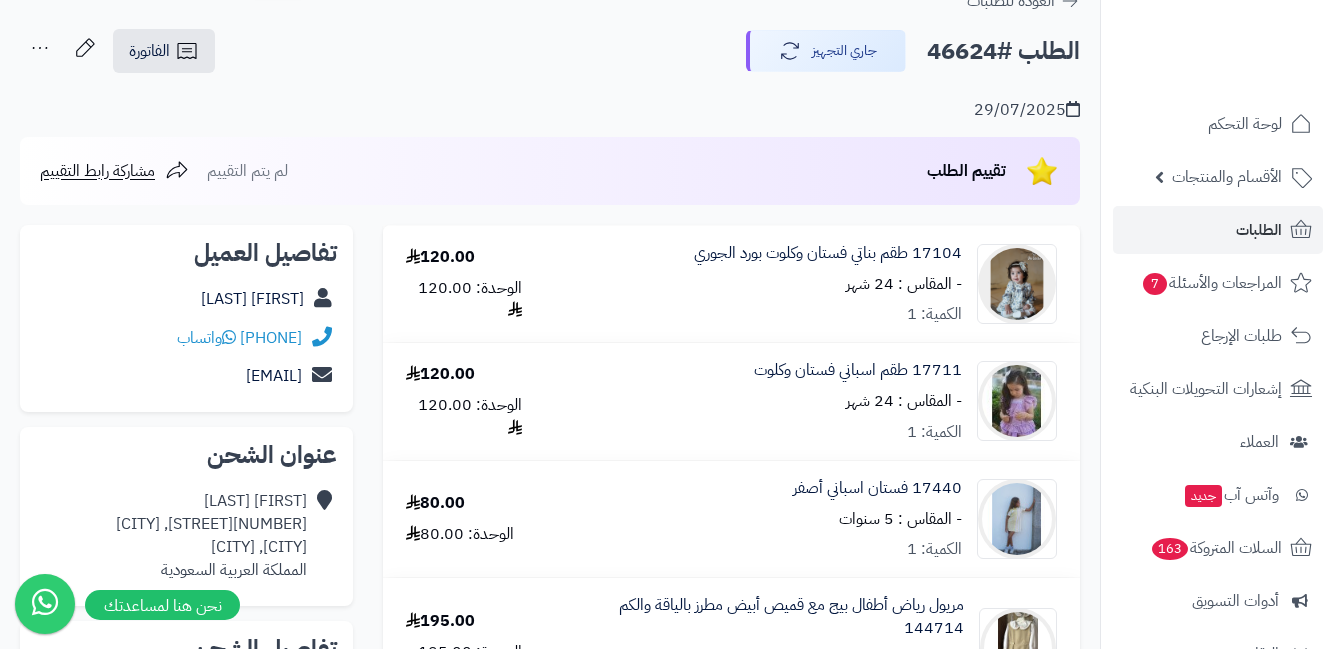 scroll, scrollTop: 0, scrollLeft: 0, axis: both 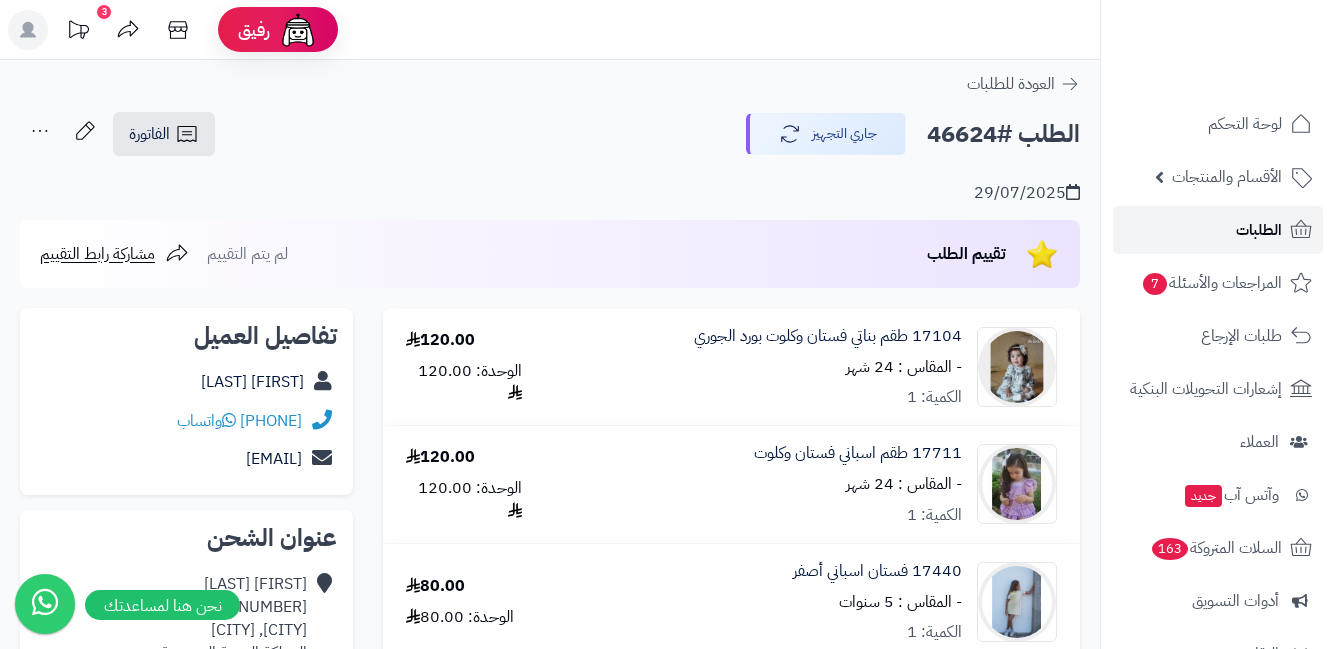 click on "الطلبات" at bounding box center [1218, 230] 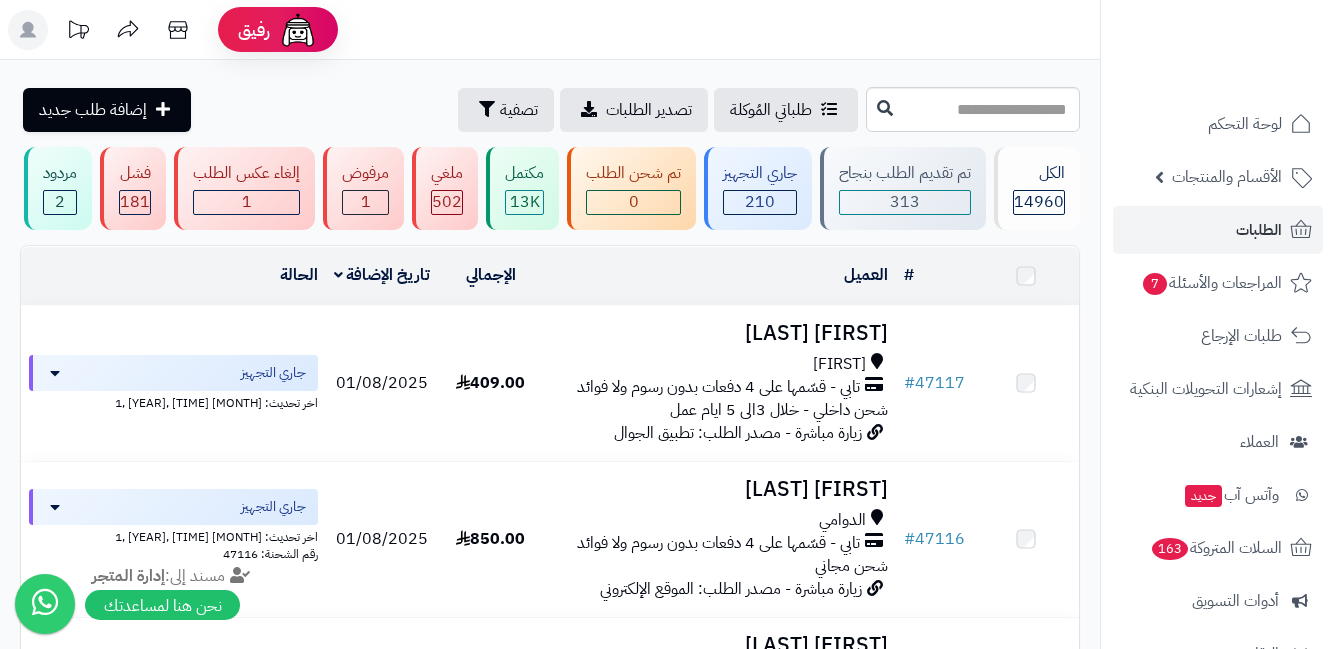 scroll, scrollTop: 0, scrollLeft: 0, axis: both 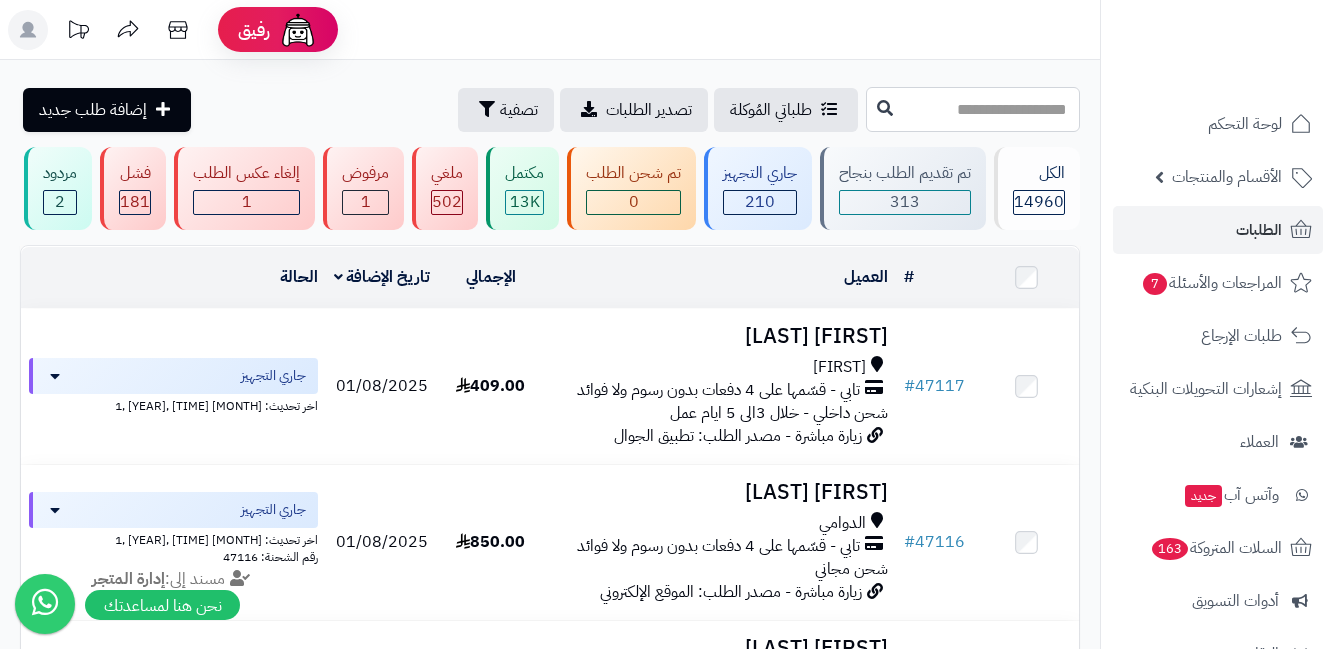 click at bounding box center (973, 109) 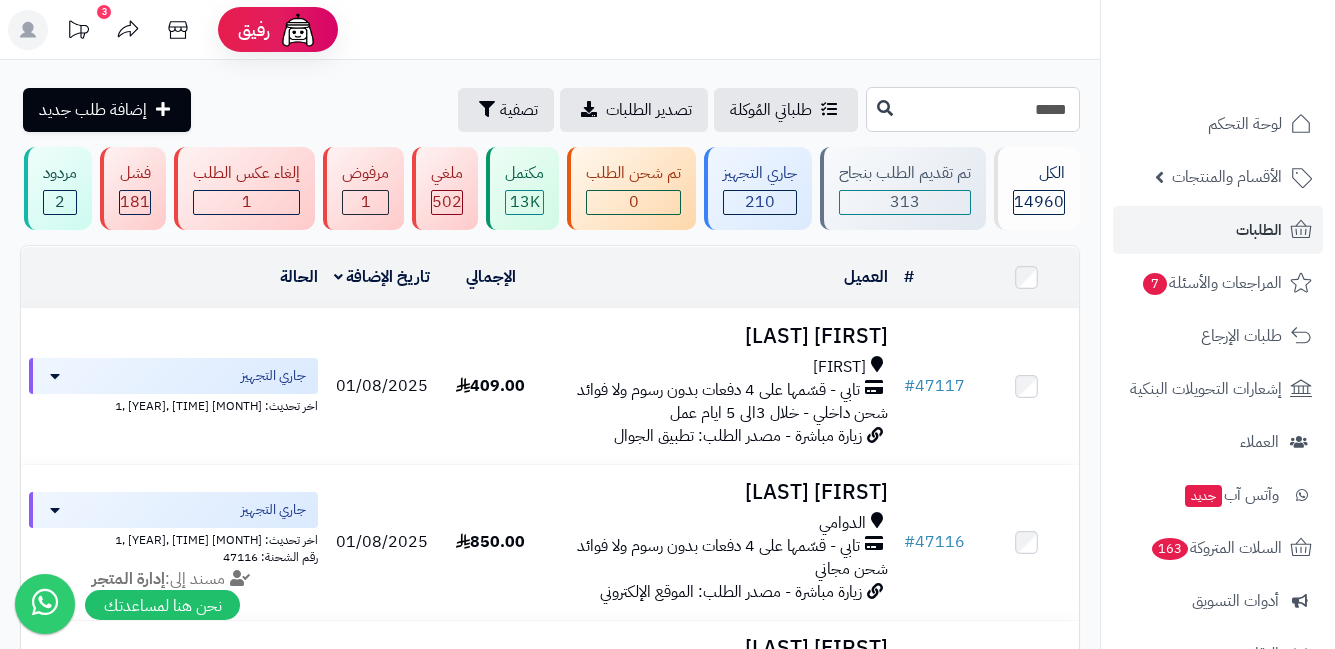 type on "*****" 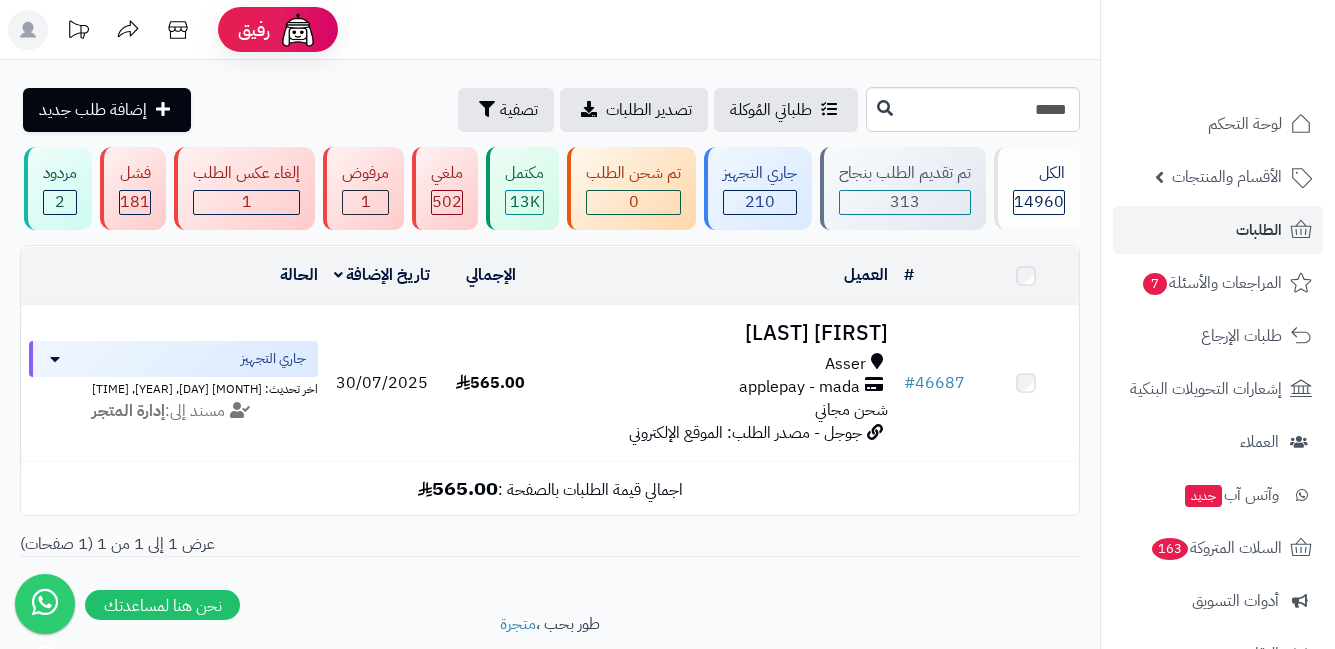 scroll, scrollTop: 0, scrollLeft: 0, axis: both 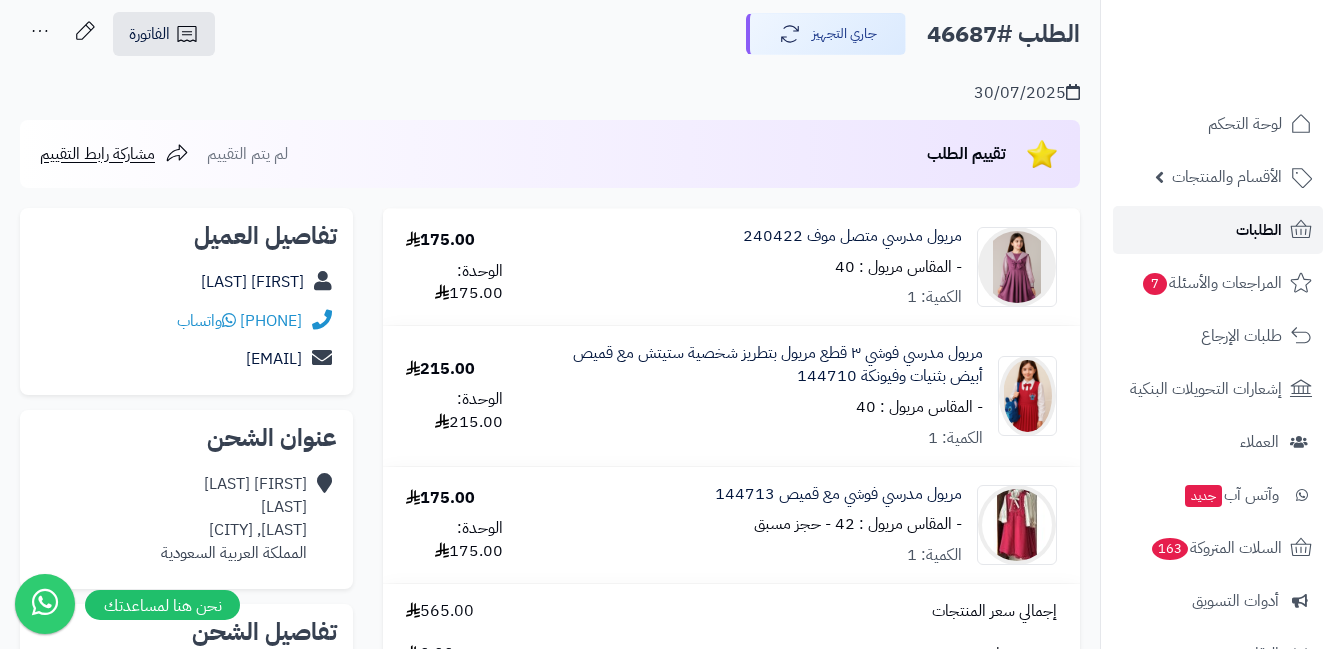 click 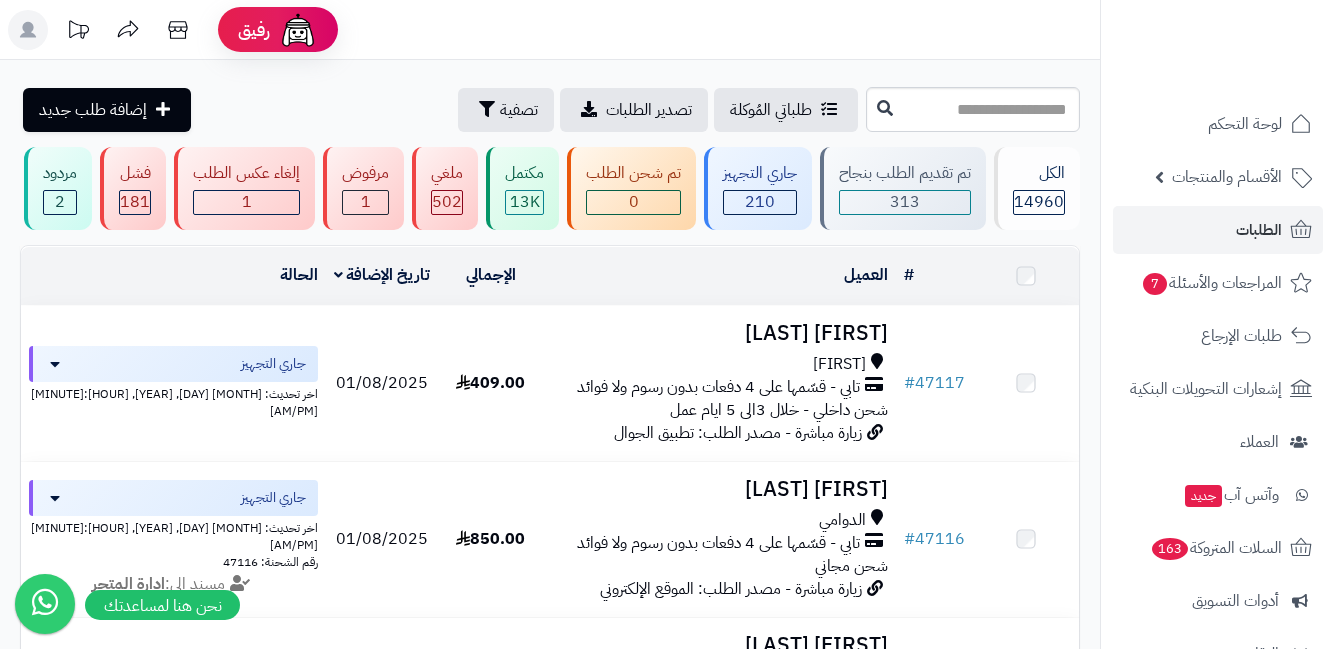 scroll, scrollTop: 0, scrollLeft: 0, axis: both 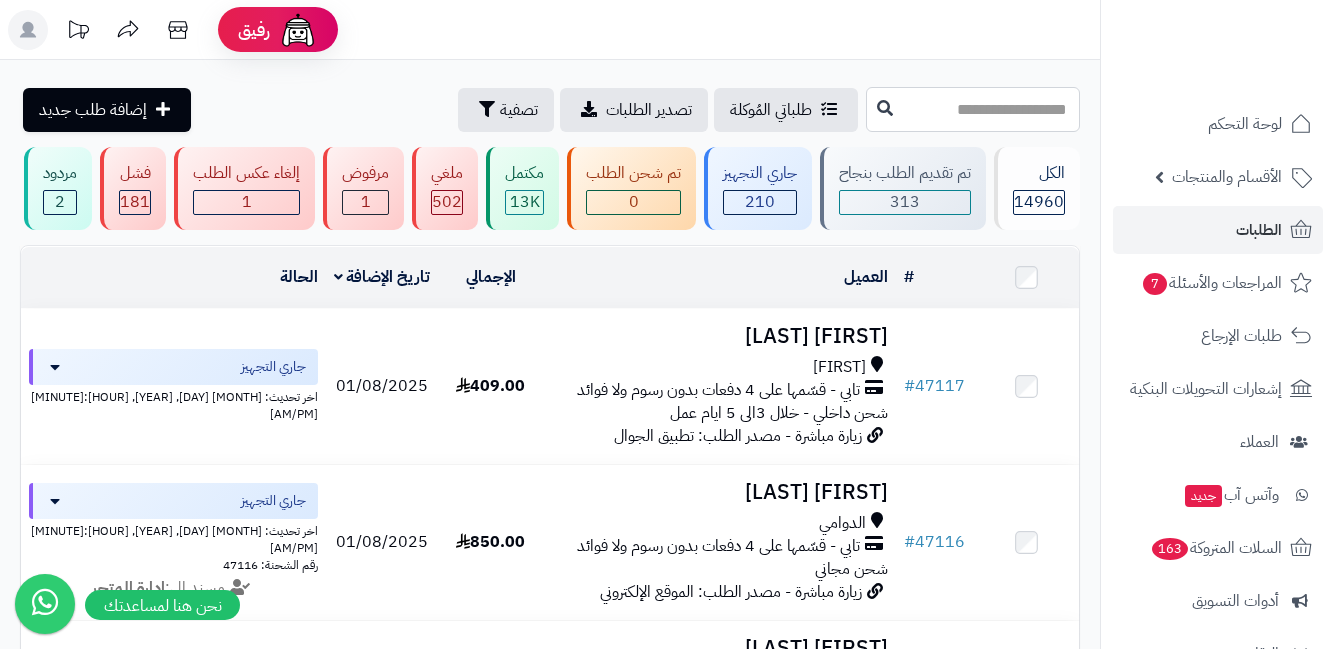 click at bounding box center [973, 109] 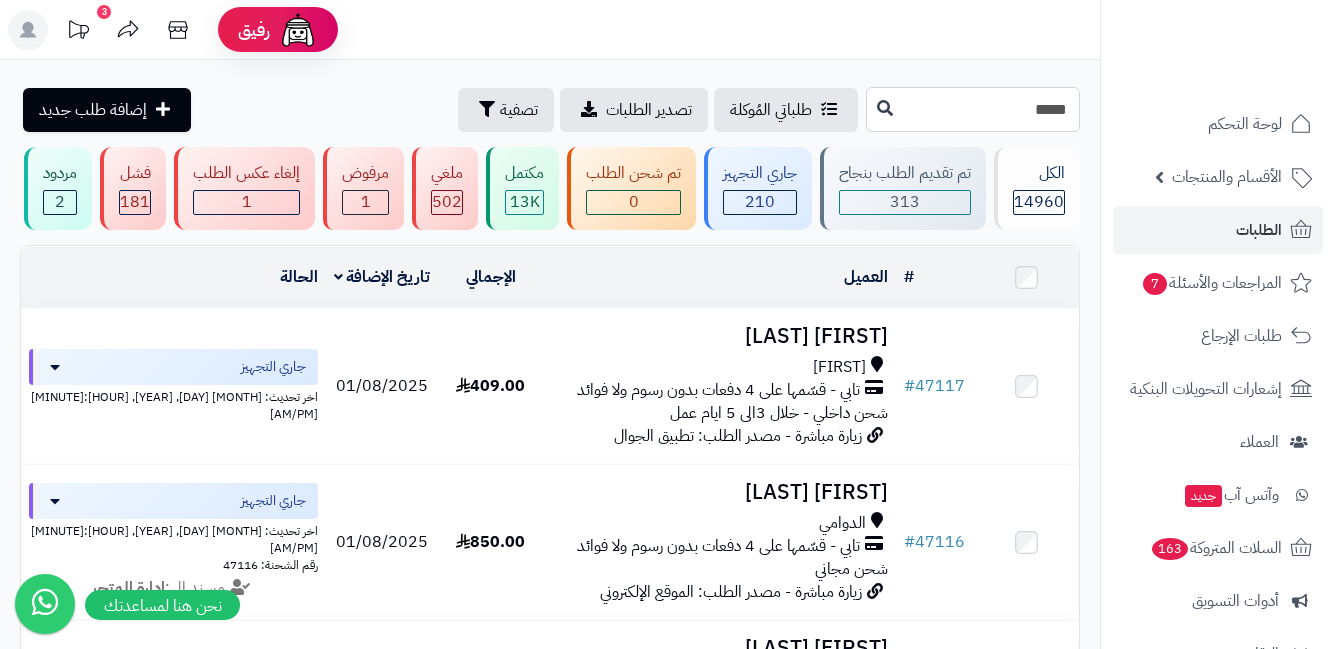 type on "*****" 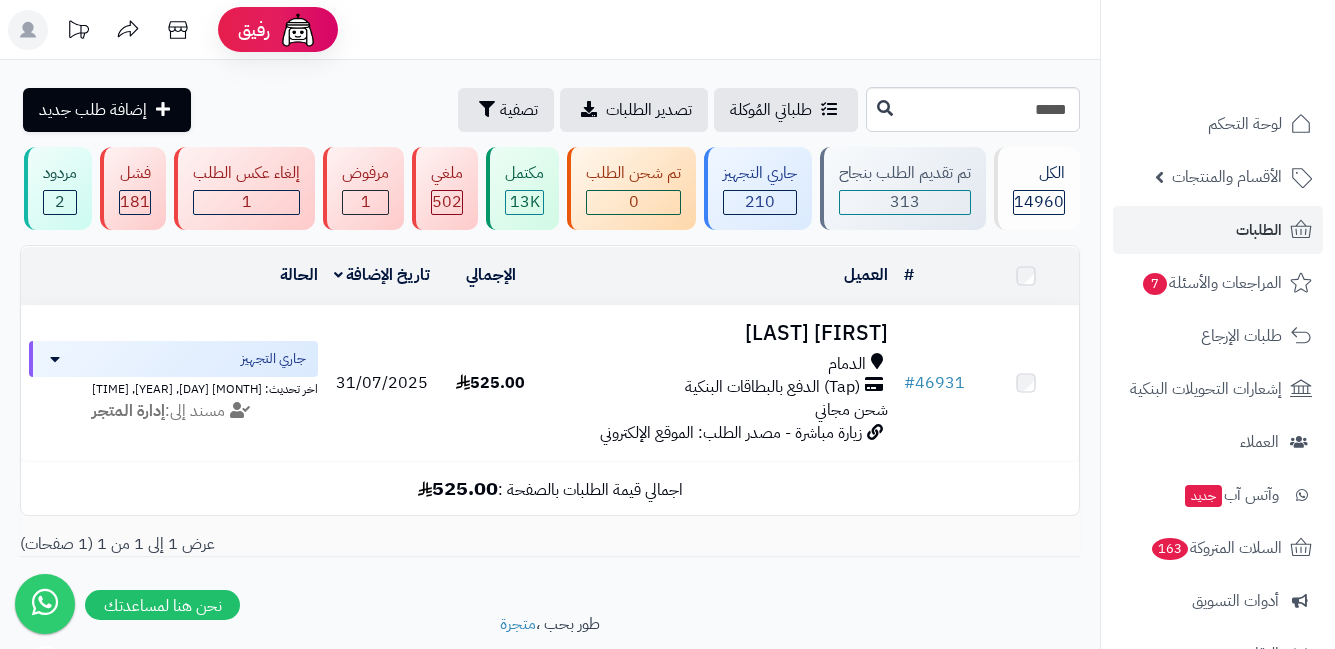 scroll, scrollTop: 0, scrollLeft: 0, axis: both 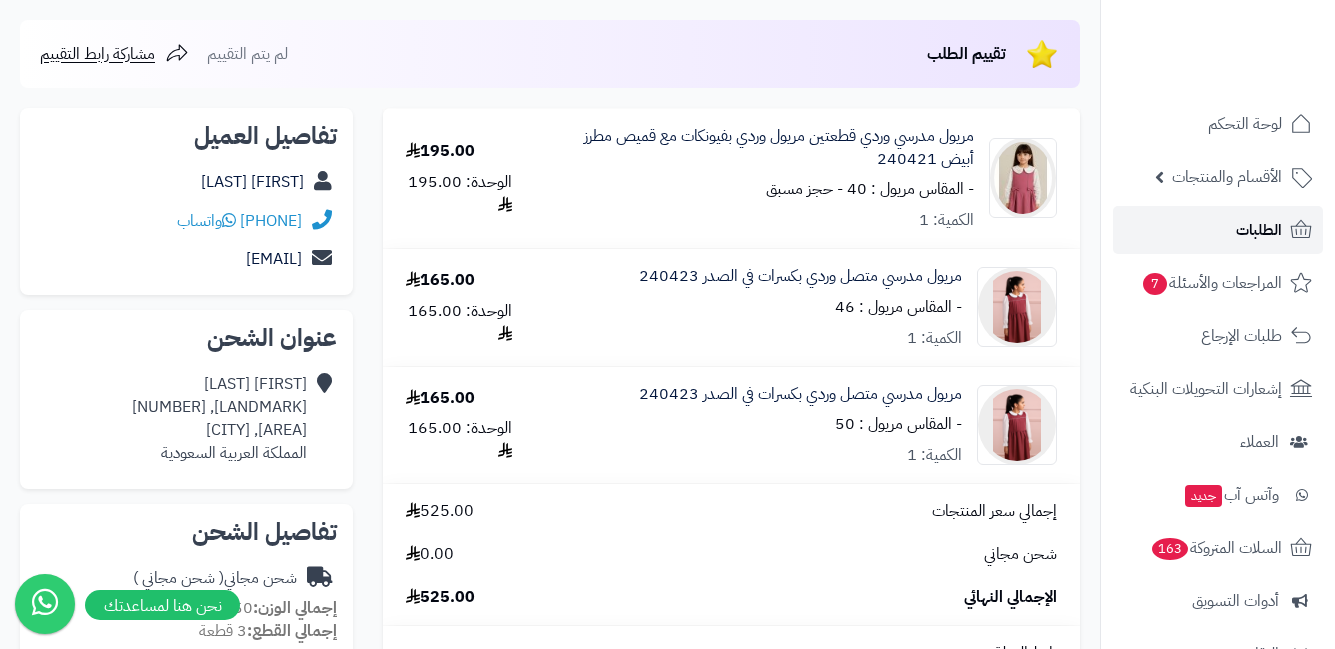 click on "الطلبات" at bounding box center (1218, 230) 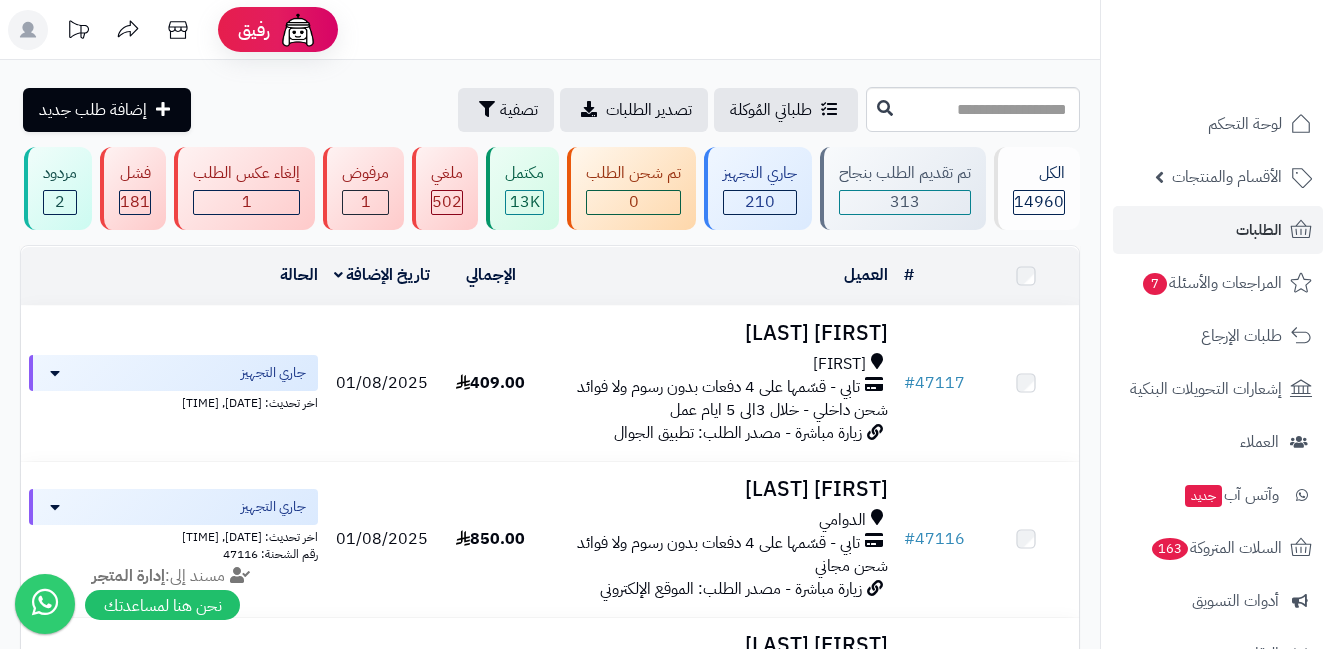 scroll, scrollTop: 0, scrollLeft: 0, axis: both 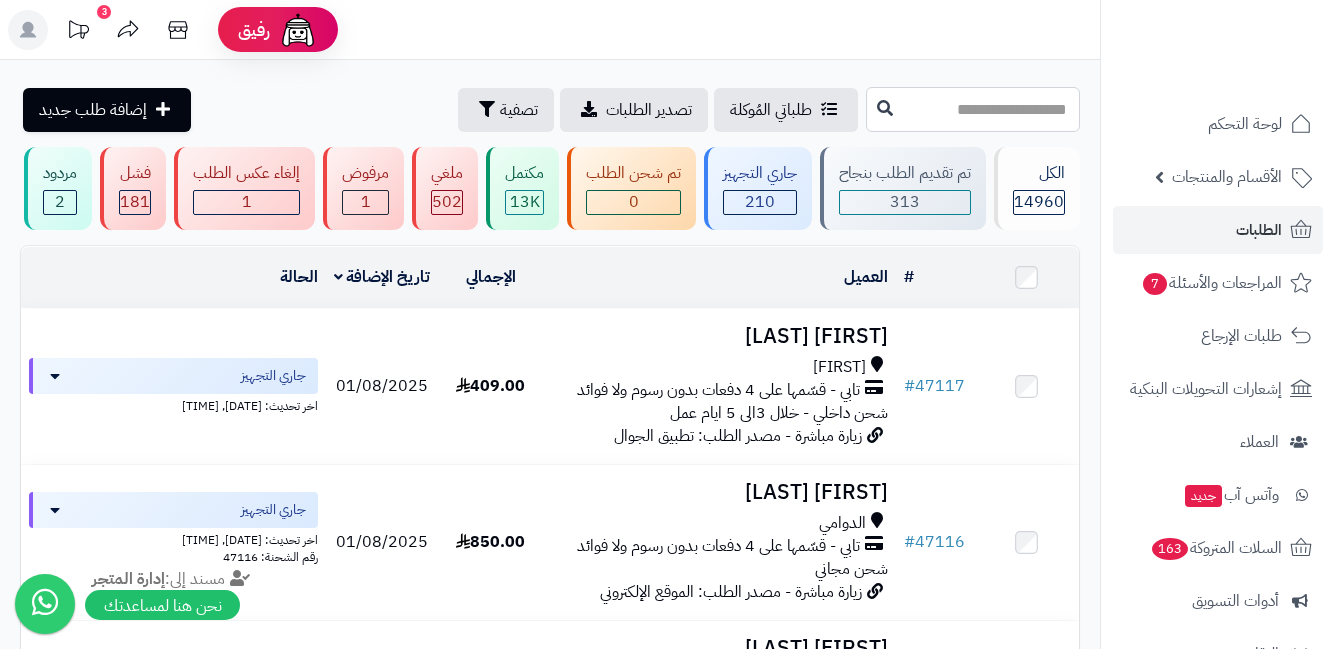 click at bounding box center [973, 109] 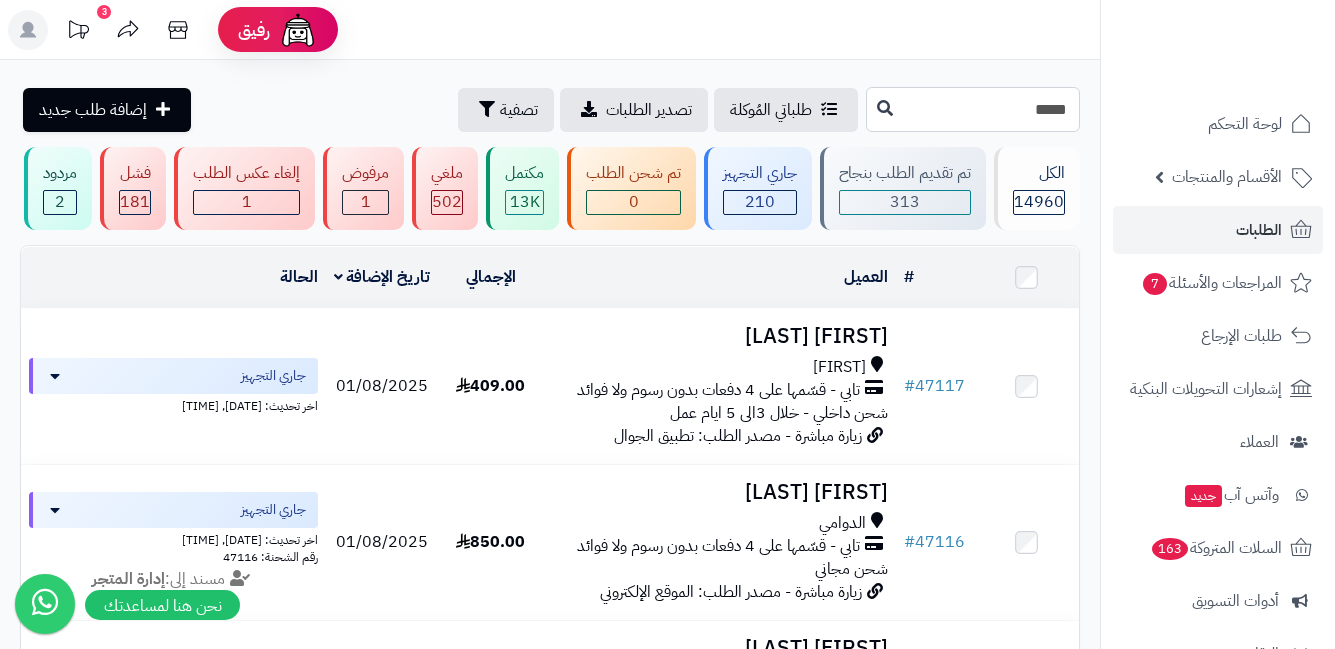 type on "*****" 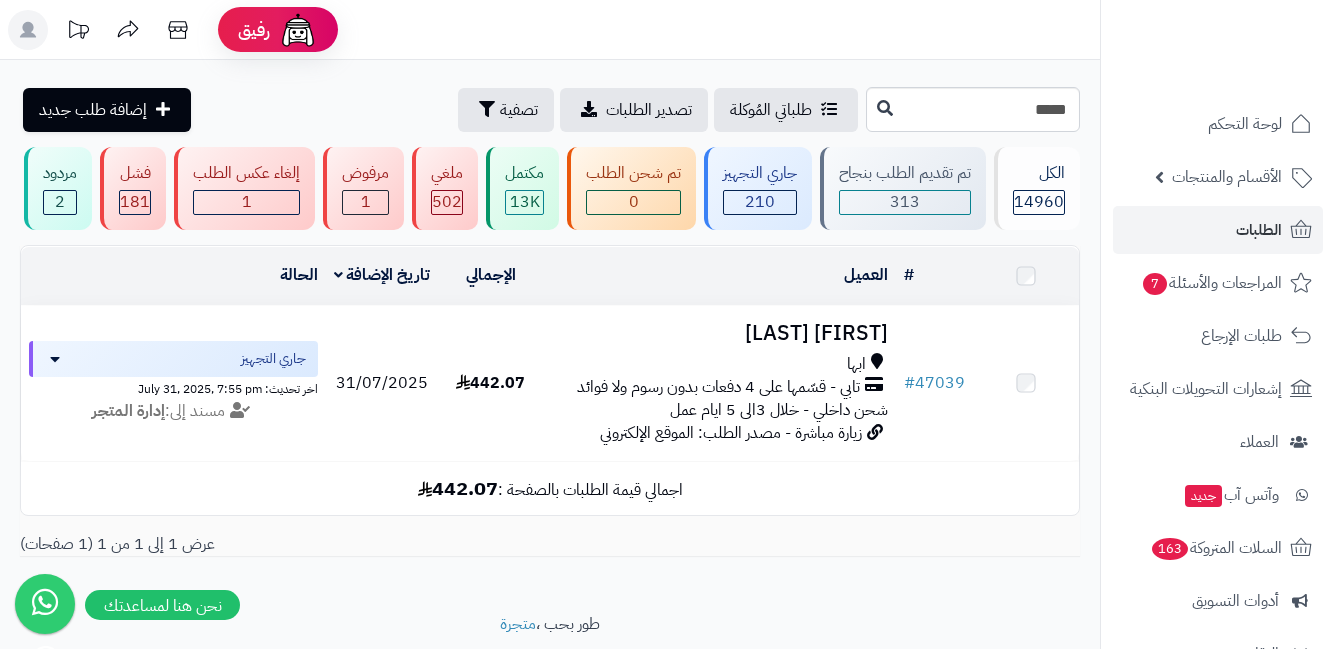 scroll, scrollTop: 0, scrollLeft: 0, axis: both 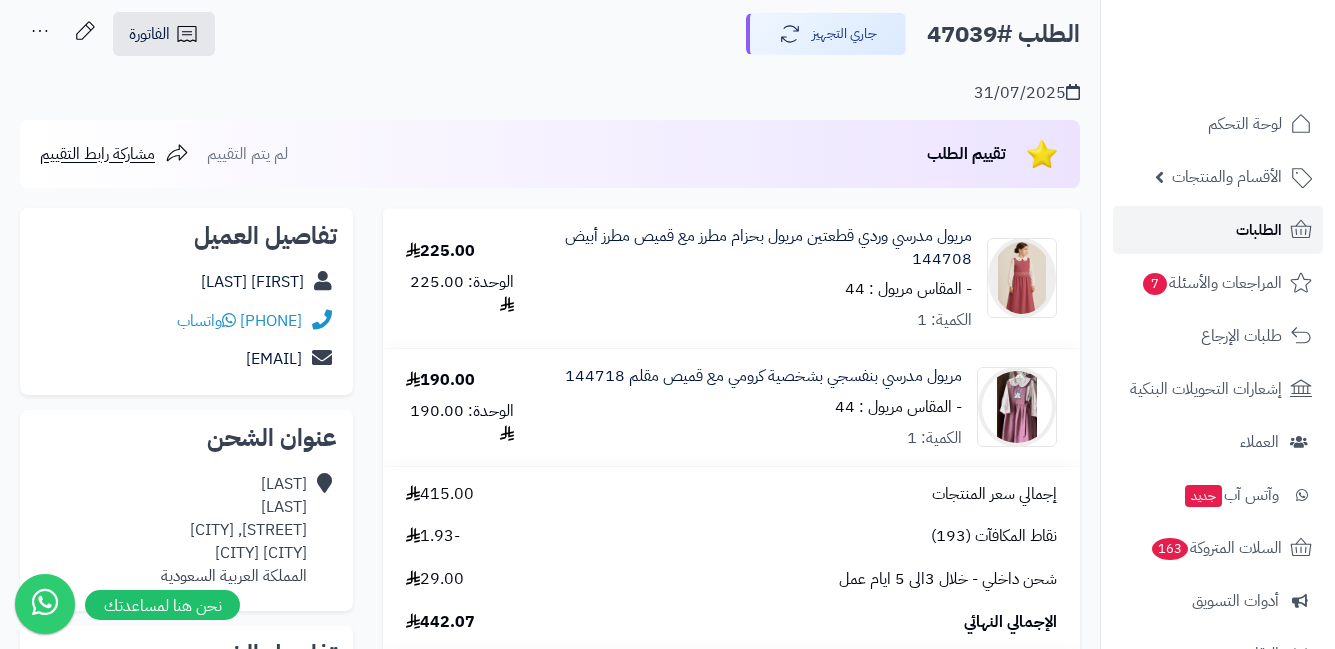 click on "الطلبات" at bounding box center [1218, 230] 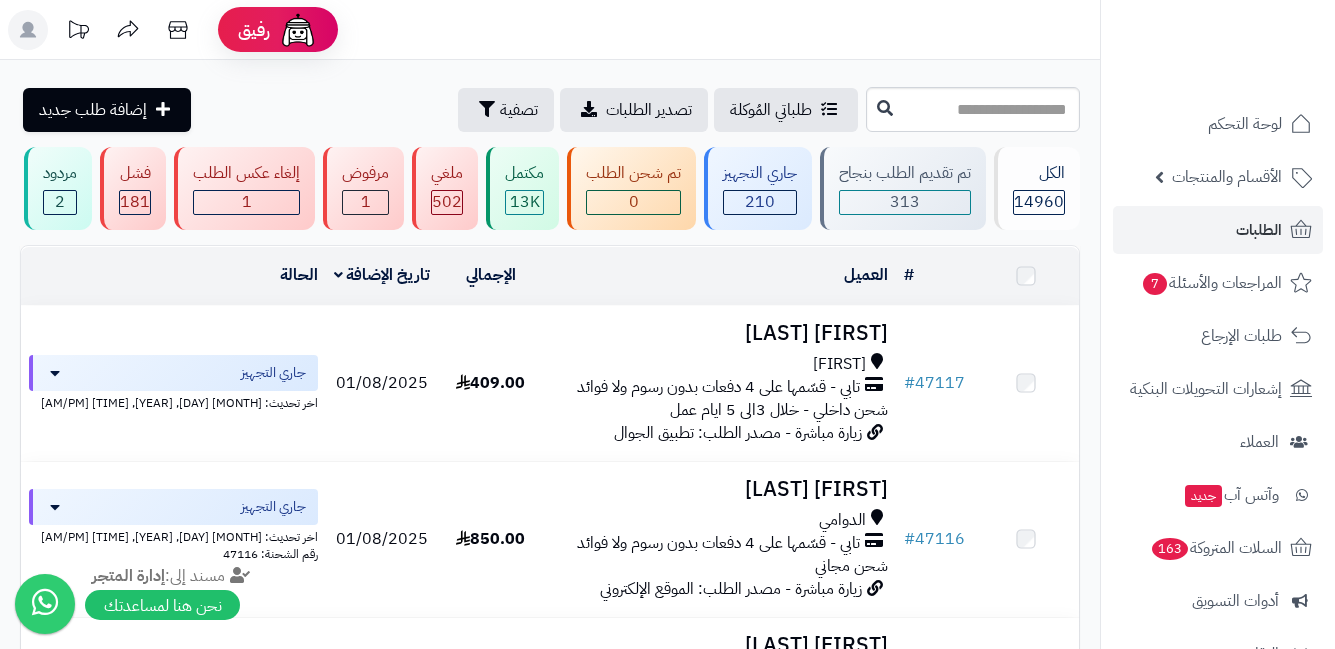 scroll, scrollTop: 0, scrollLeft: 0, axis: both 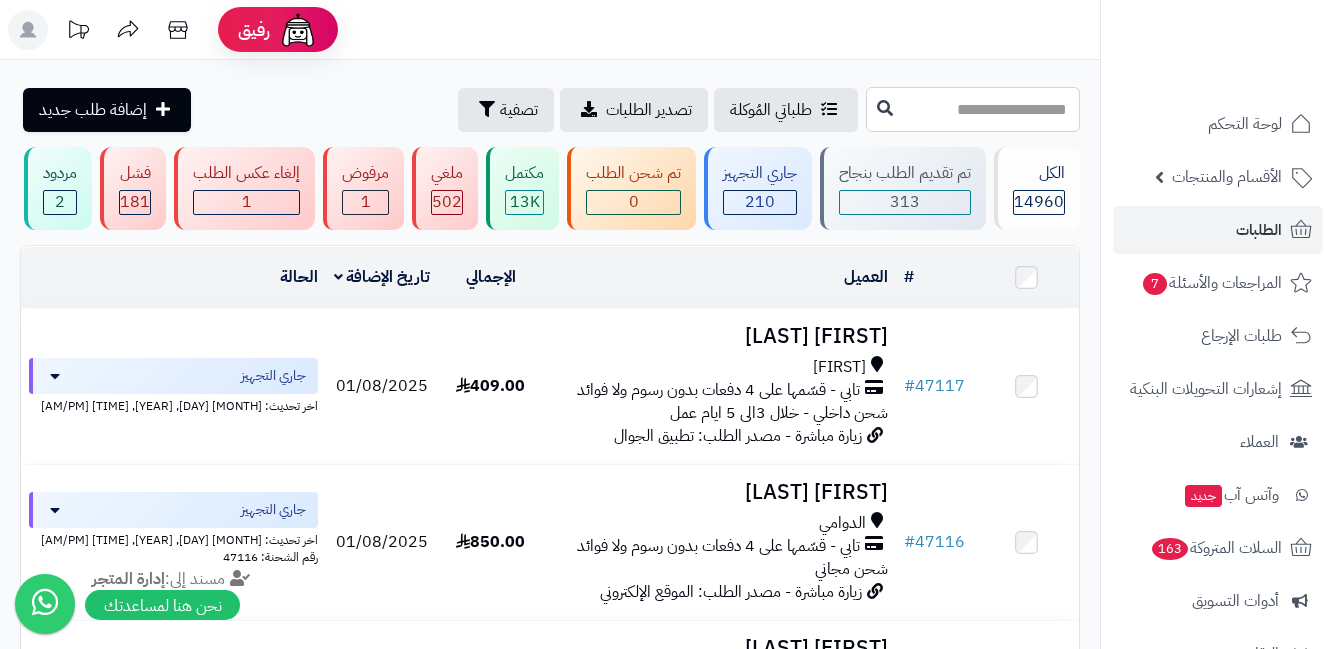 click at bounding box center [973, 109] 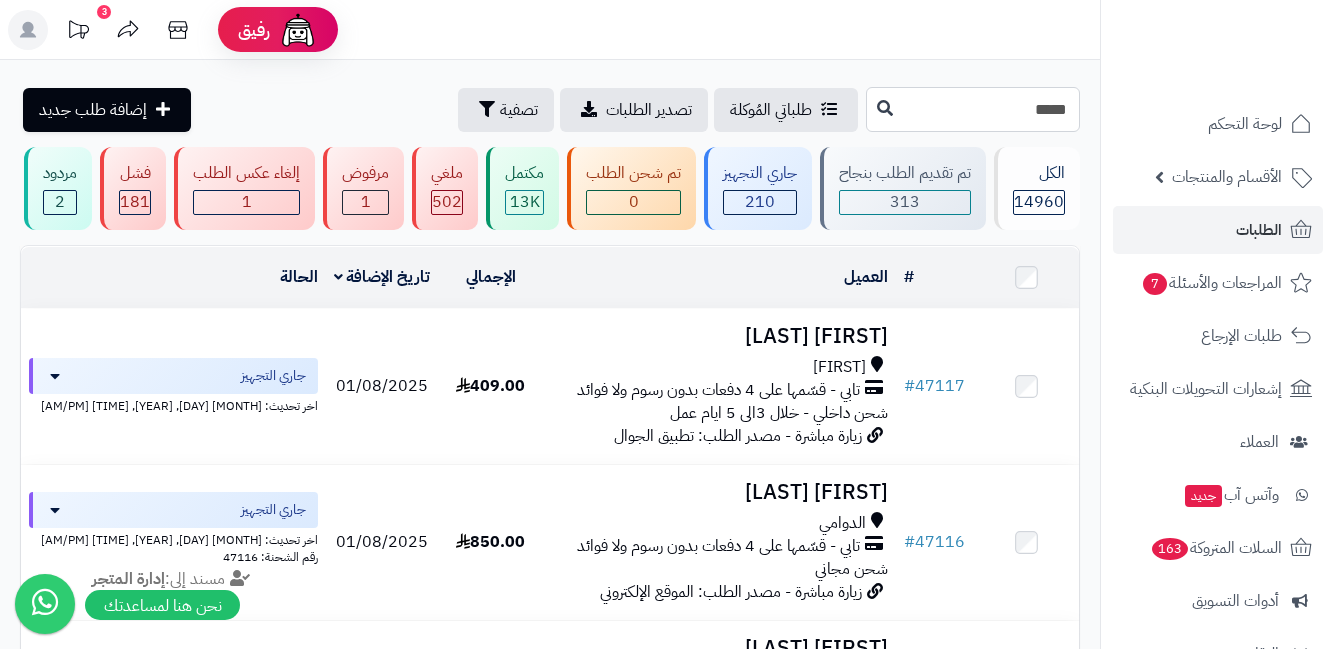 type on "*****" 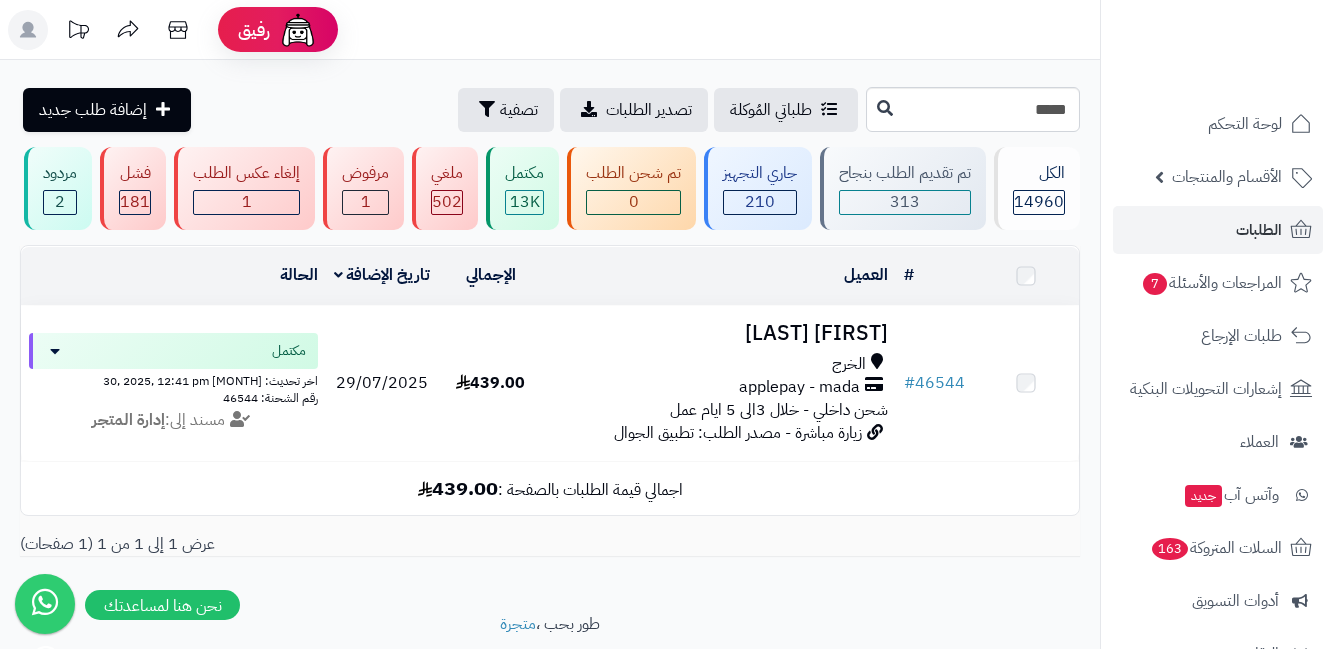 scroll, scrollTop: 0, scrollLeft: 0, axis: both 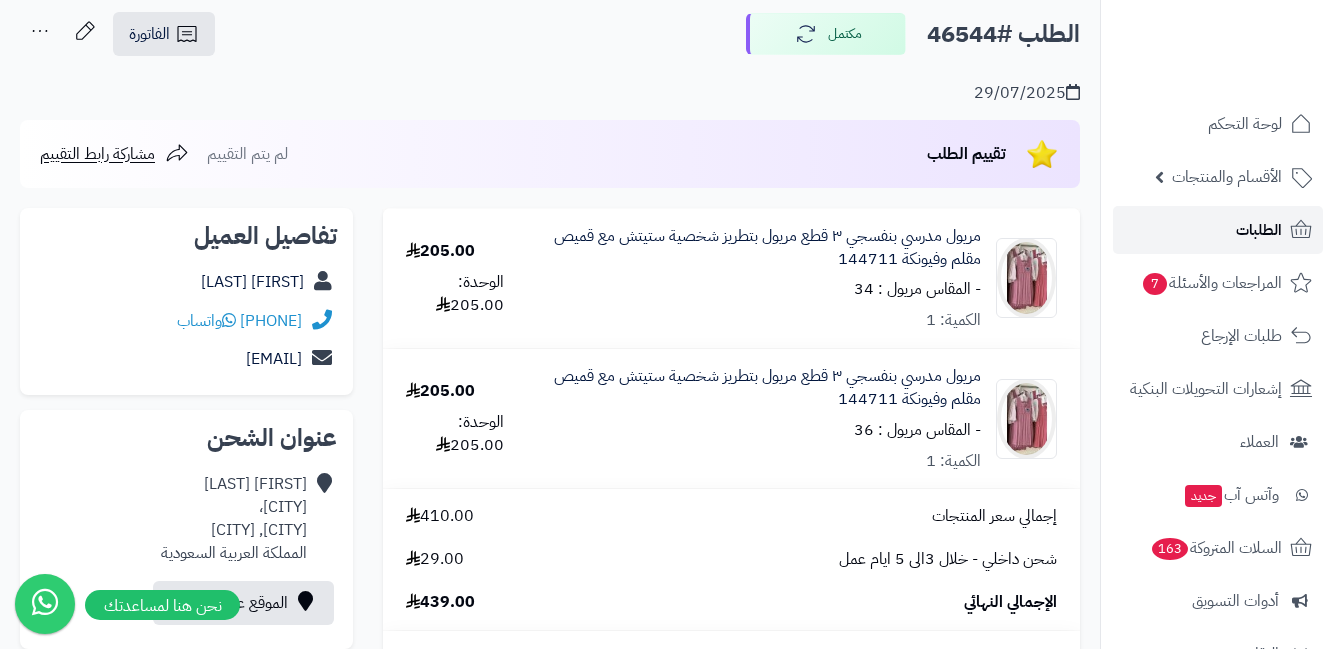 click on "الطلبات" at bounding box center [1218, 230] 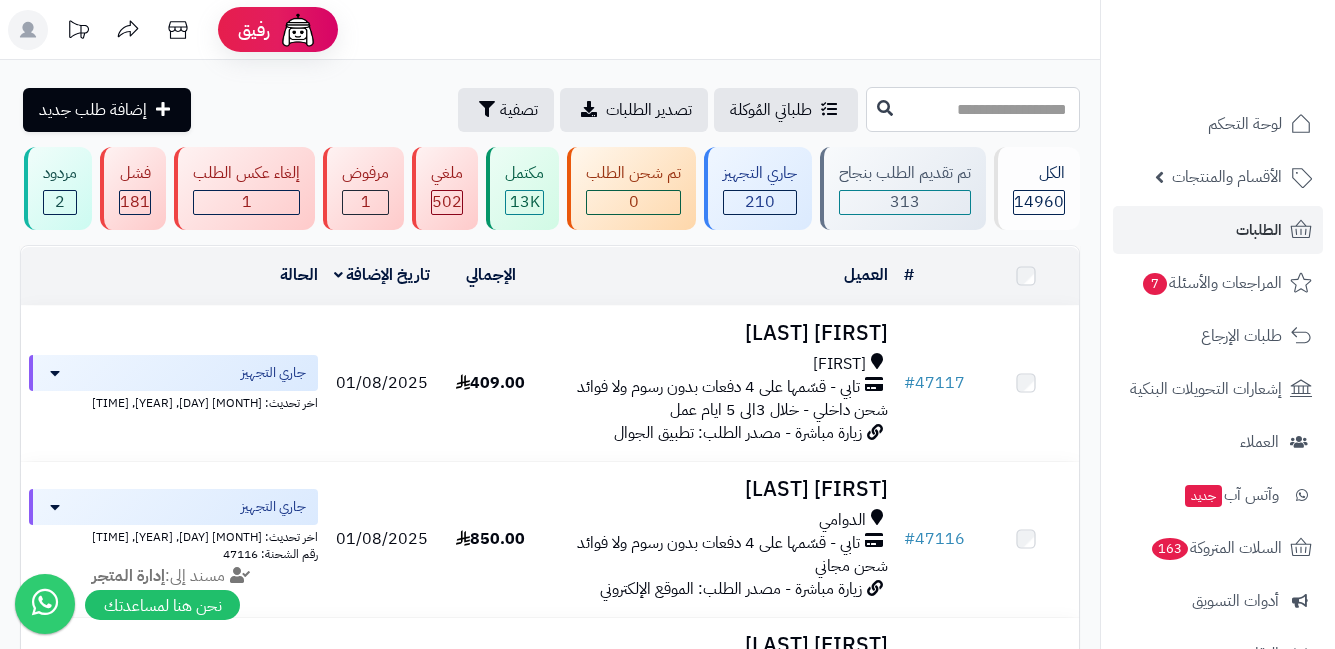 drag, startPoint x: 0, startPoint y: 0, endPoint x: 979, endPoint y: 104, distance: 984.5085 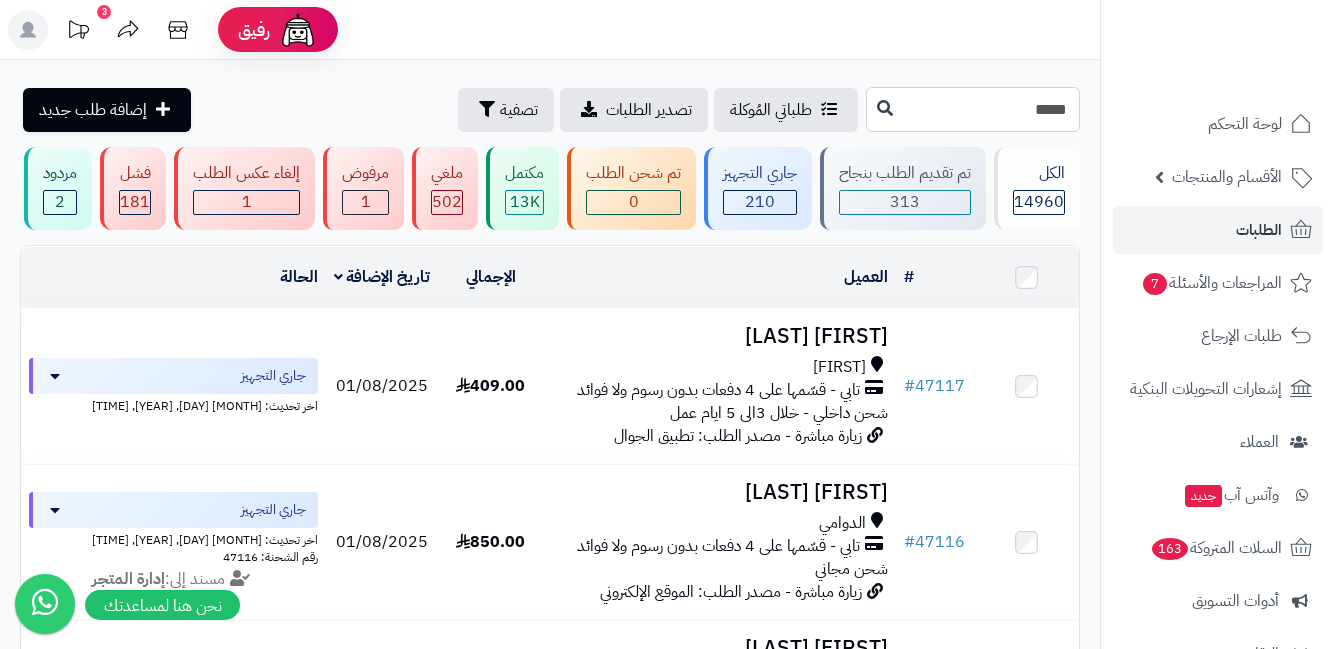 type on "*****" 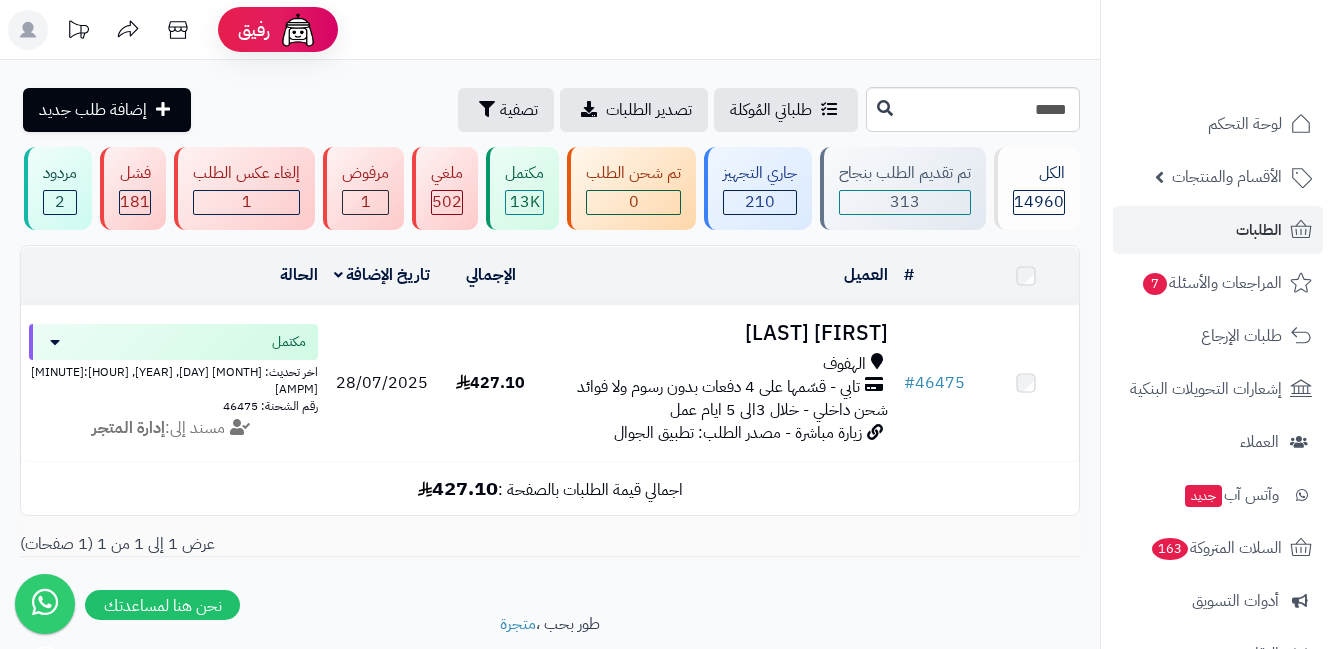 scroll, scrollTop: 0, scrollLeft: 0, axis: both 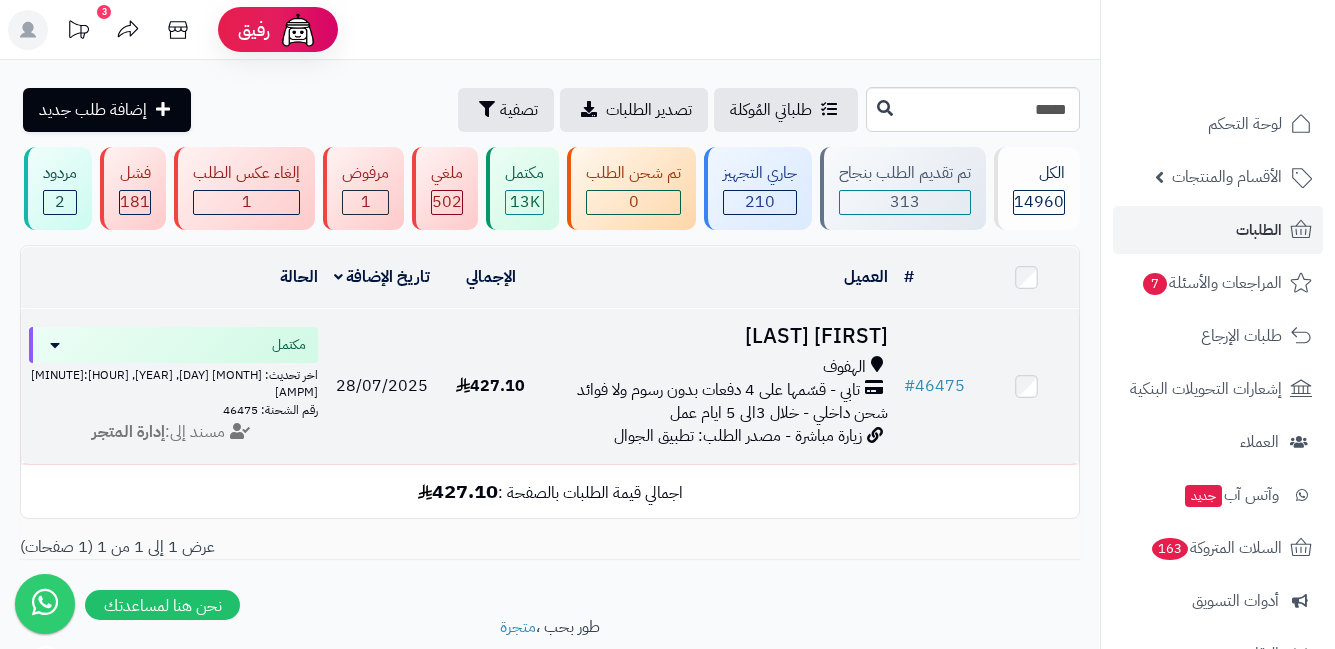 click on "زيارة مباشرة       -
مصدر الطلب:
تطبيق الجوال" at bounding box center (738, 436) 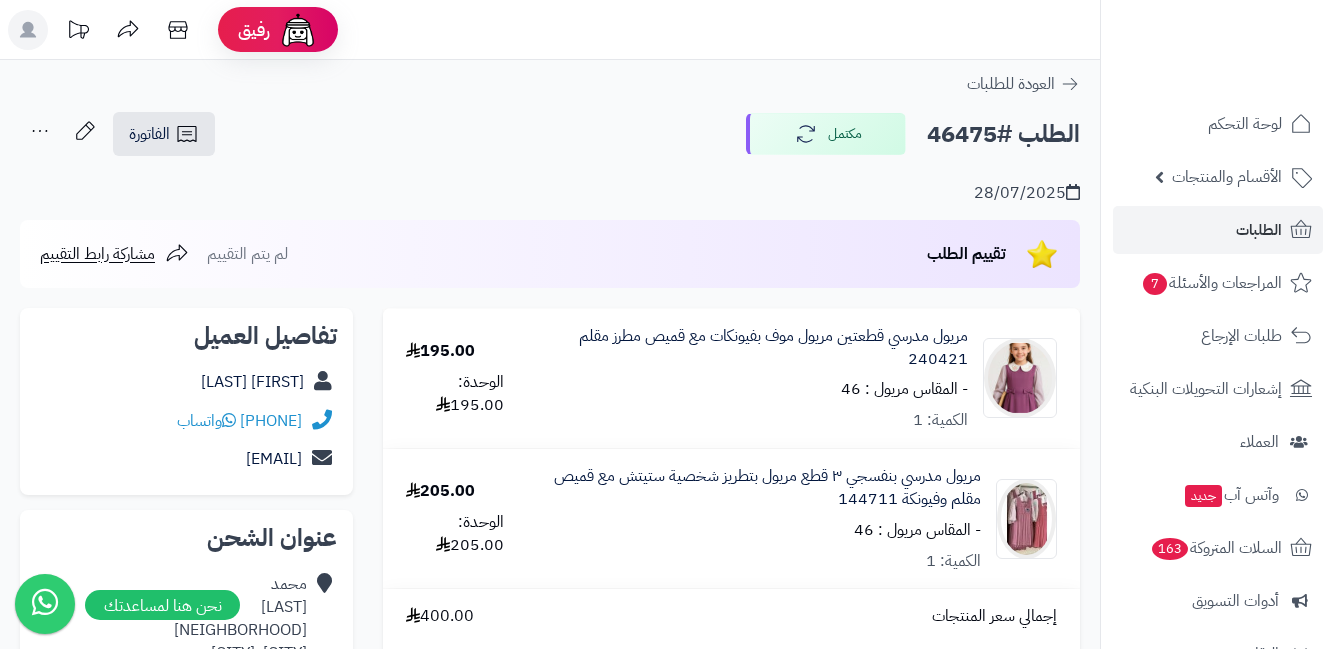 scroll, scrollTop: 0, scrollLeft: 0, axis: both 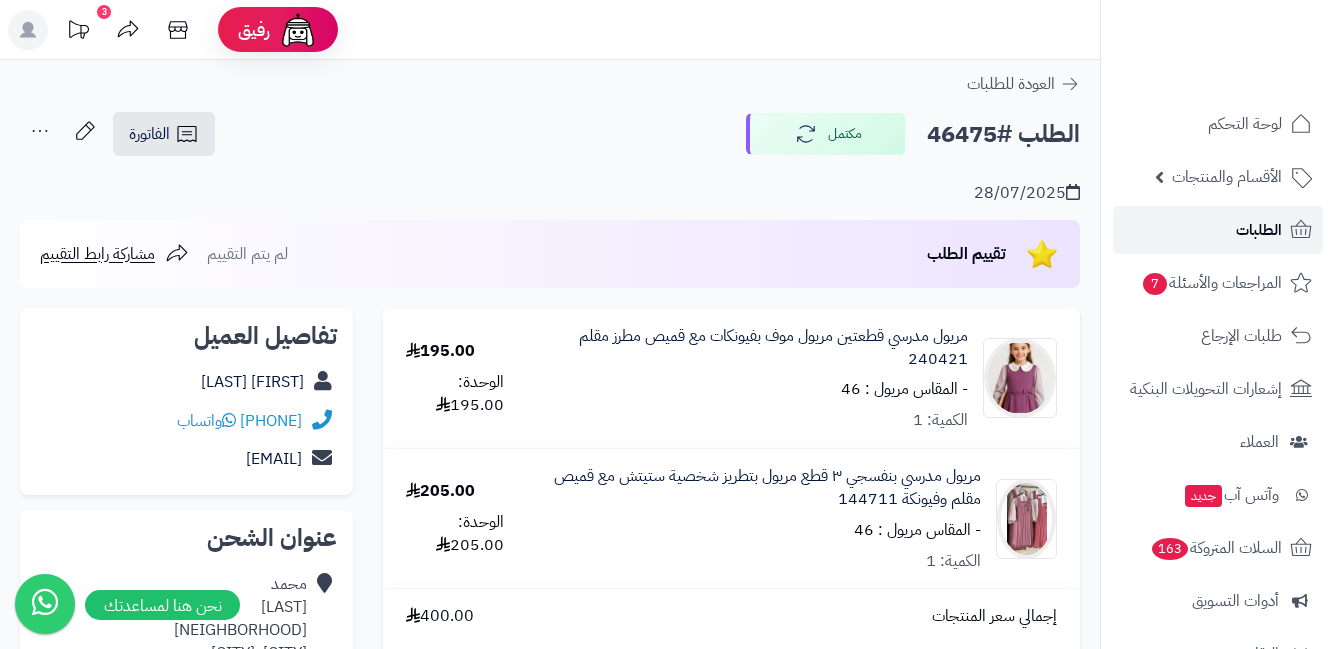 click on "الطلبات" at bounding box center (1259, 230) 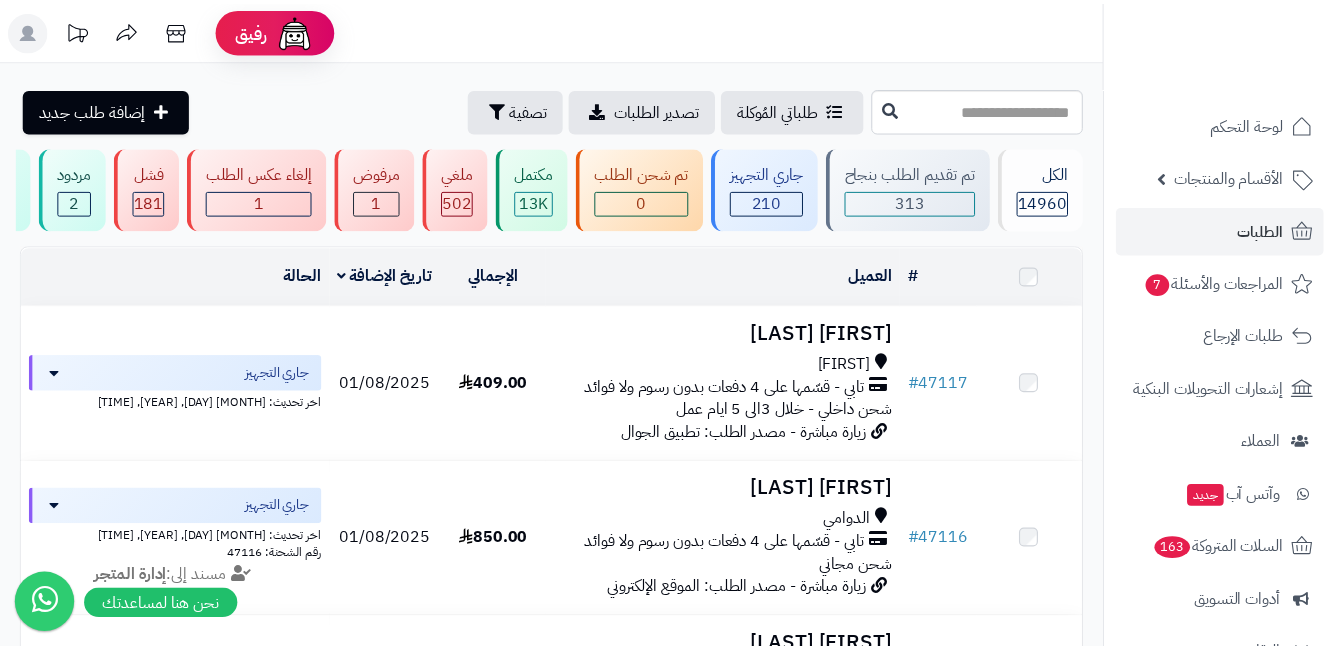 scroll, scrollTop: 0, scrollLeft: 0, axis: both 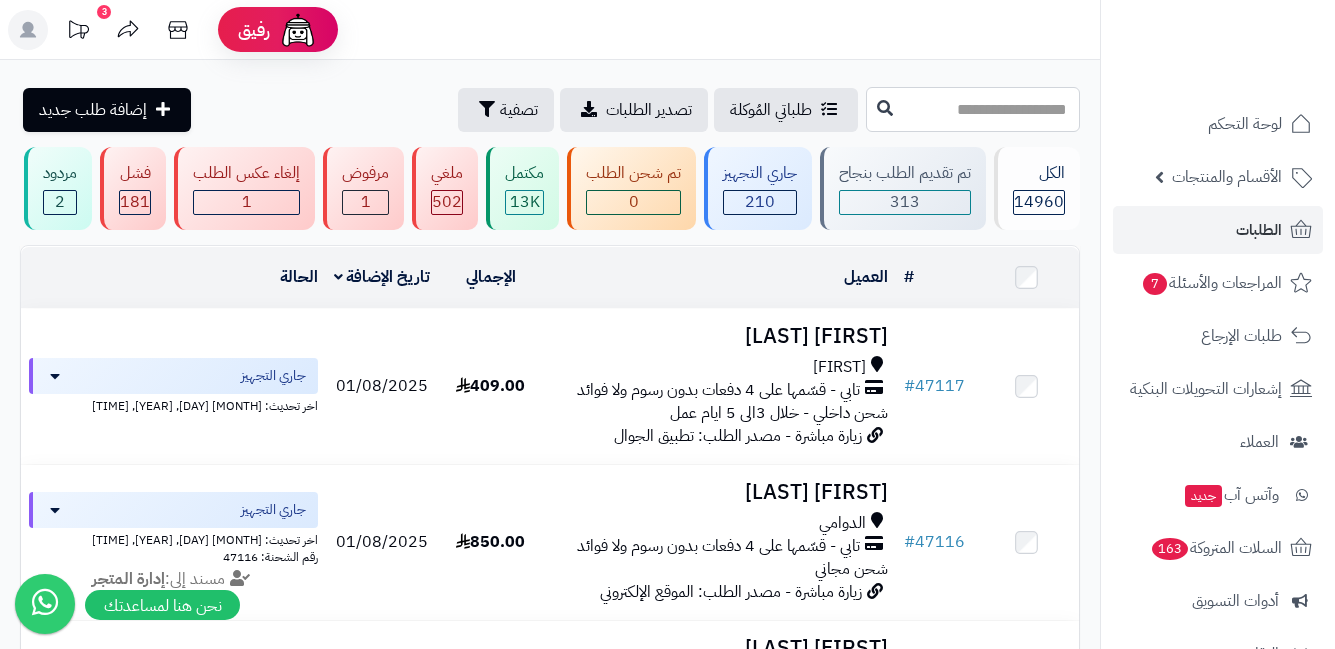 click at bounding box center (973, 109) 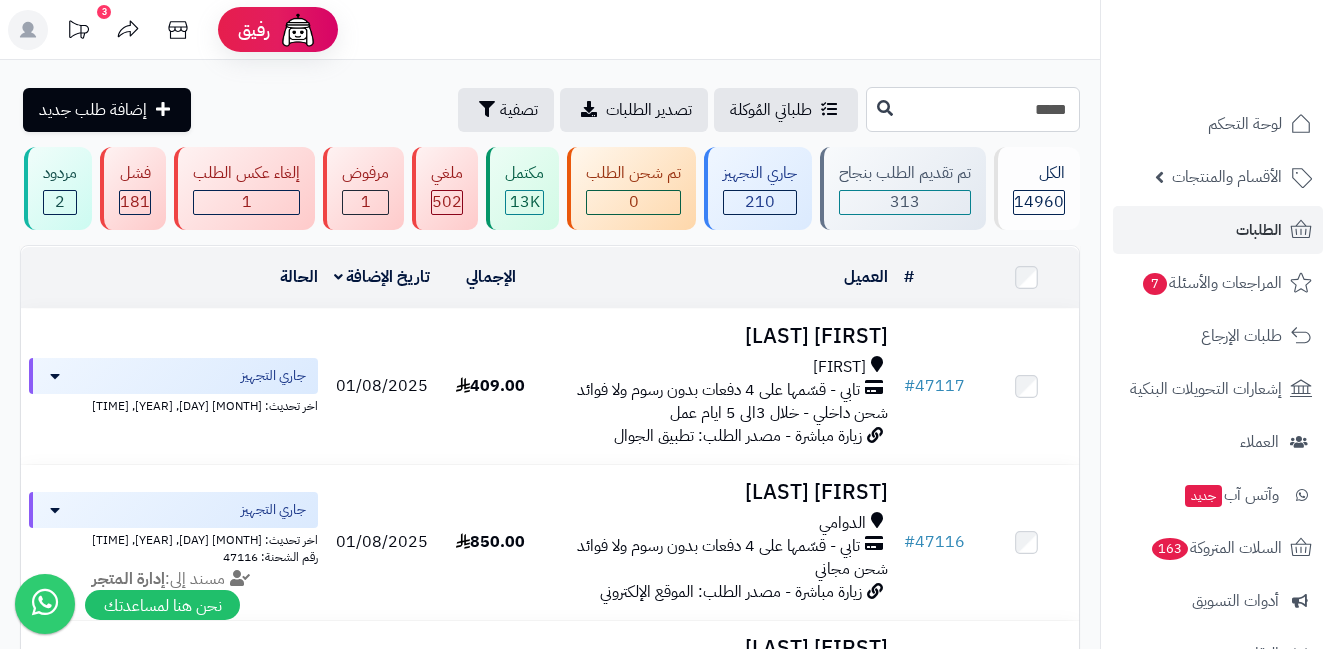 type on "*****" 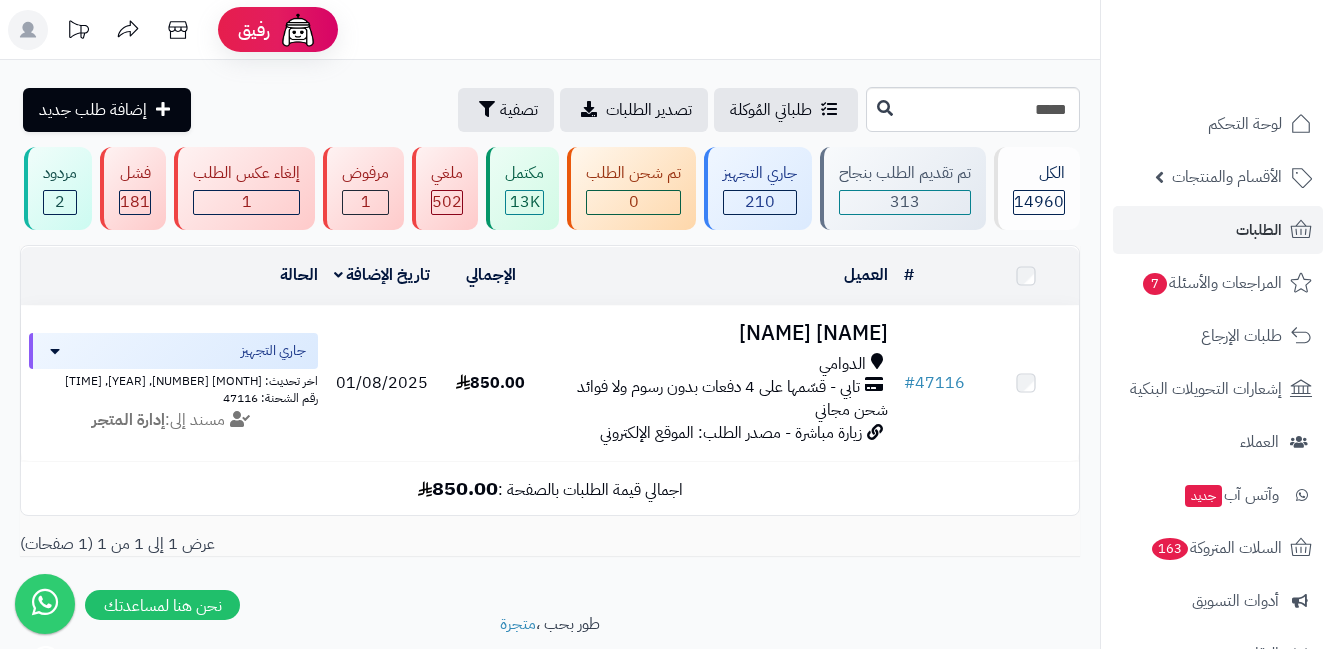 scroll, scrollTop: 0, scrollLeft: 0, axis: both 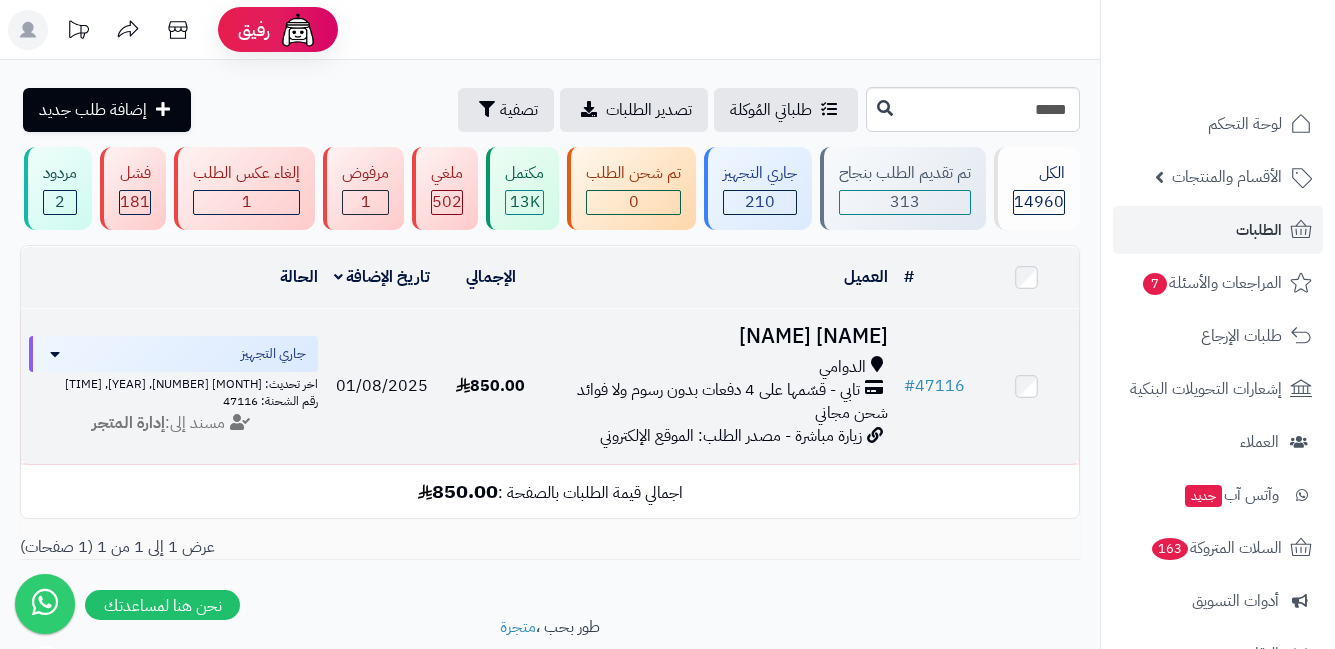 click on "شحن مجاني" at bounding box center [851, 413] 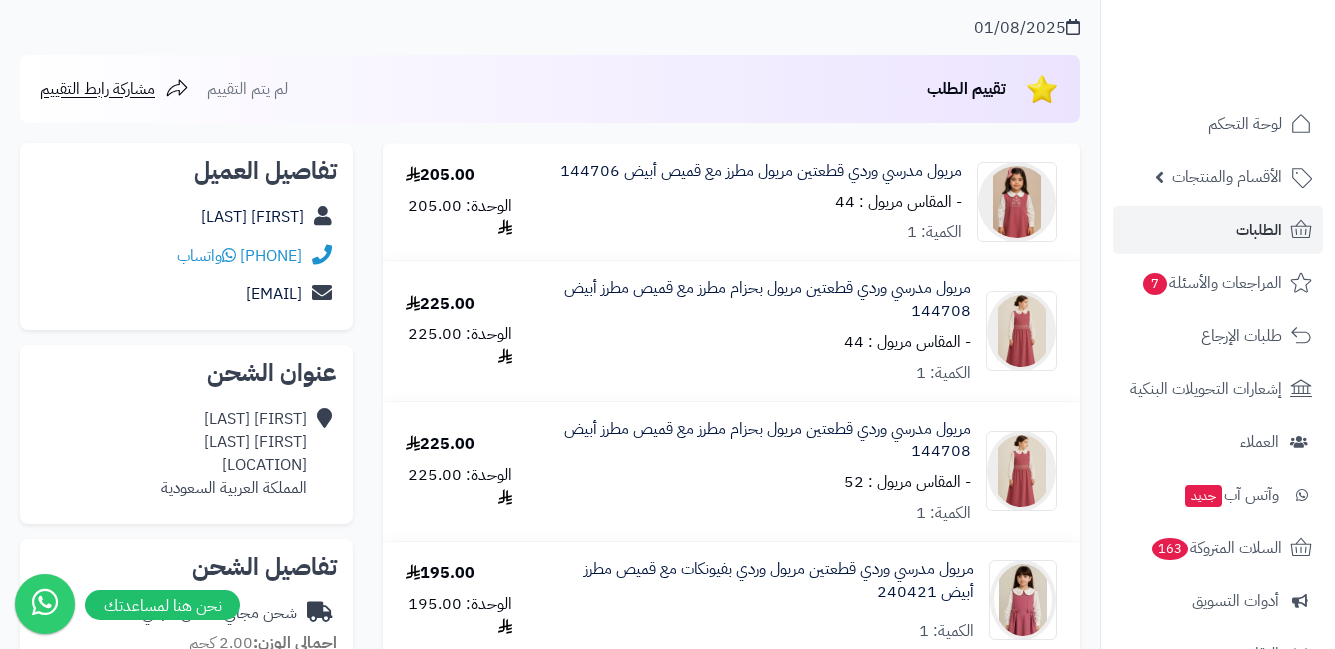 scroll, scrollTop: 200, scrollLeft: 0, axis: vertical 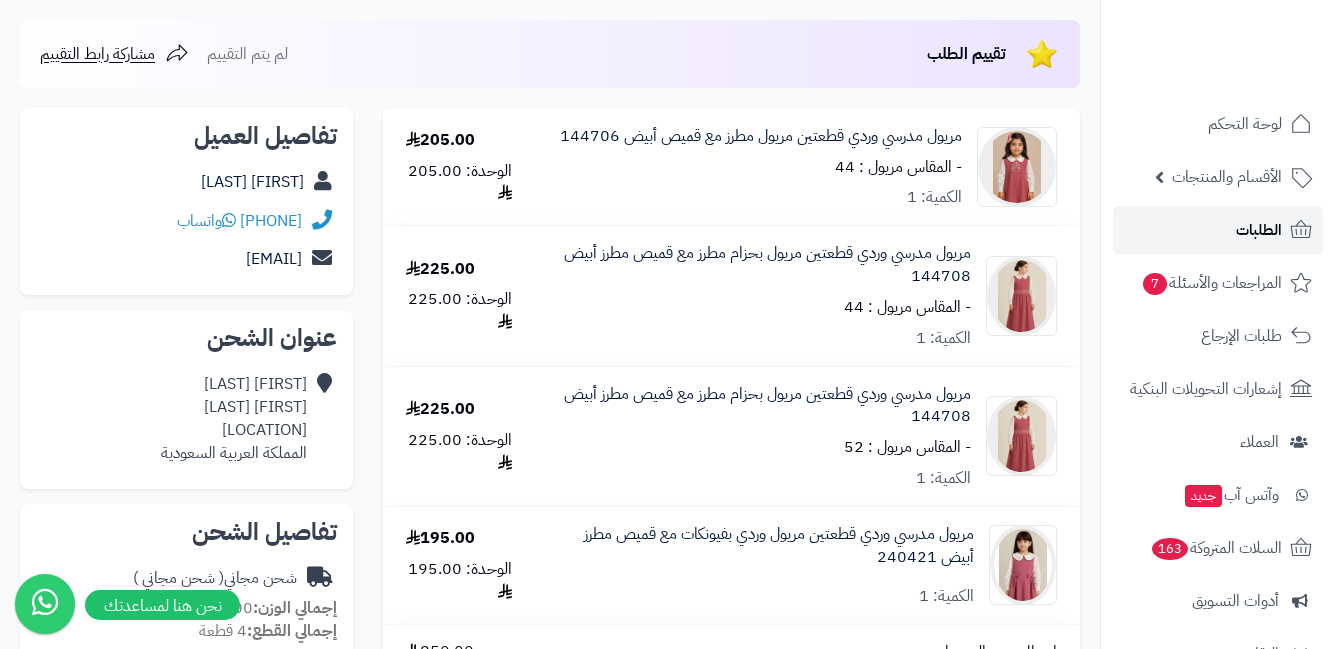click on "الطلبات" at bounding box center (1218, 230) 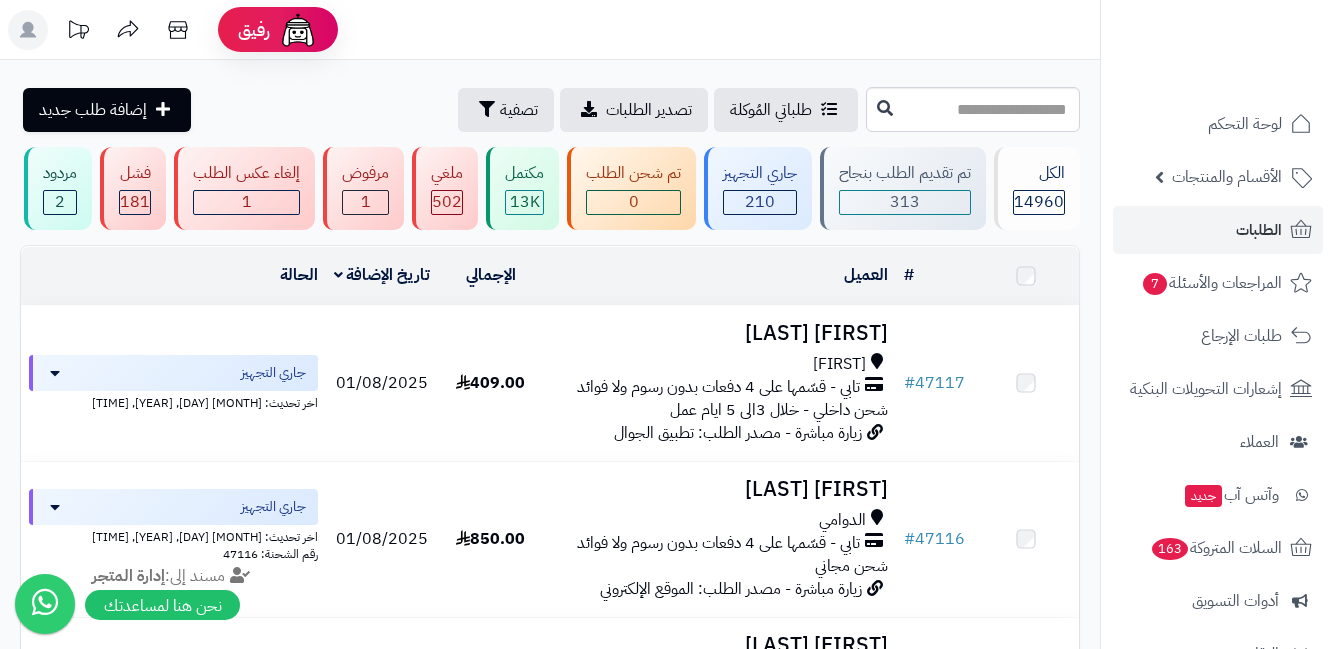 scroll, scrollTop: 0, scrollLeft: 0, axis: both 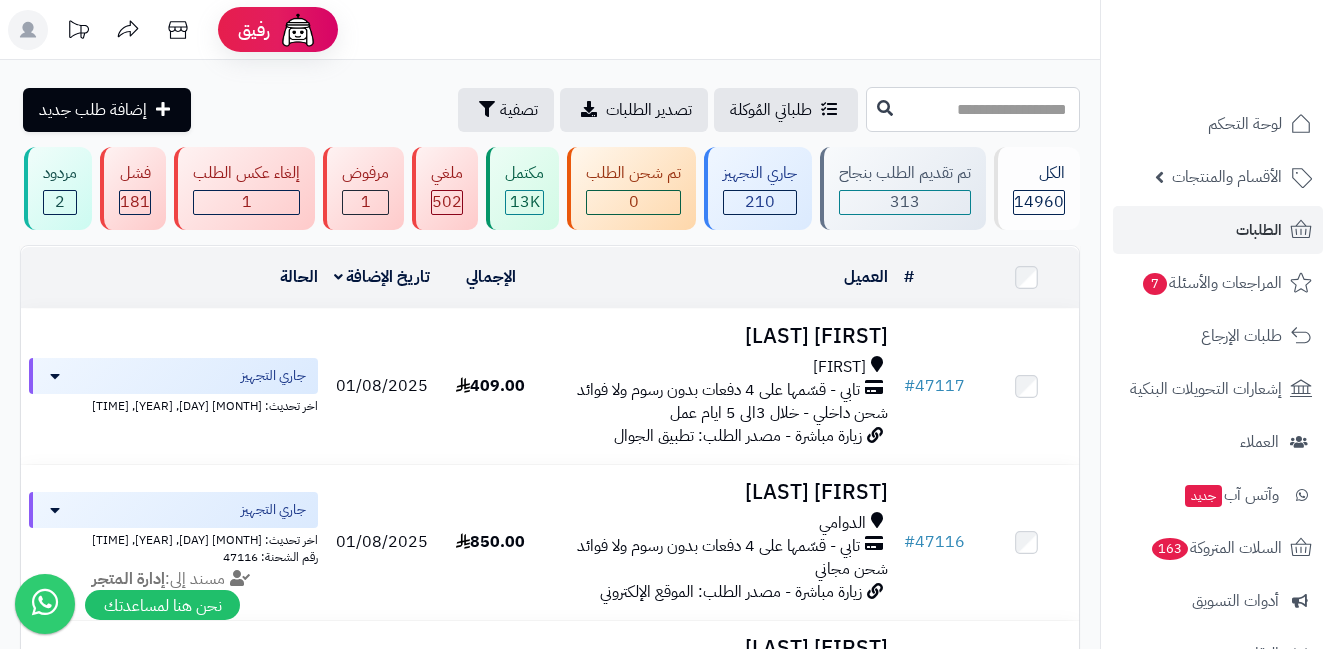 click at bounding box center (973, 109) 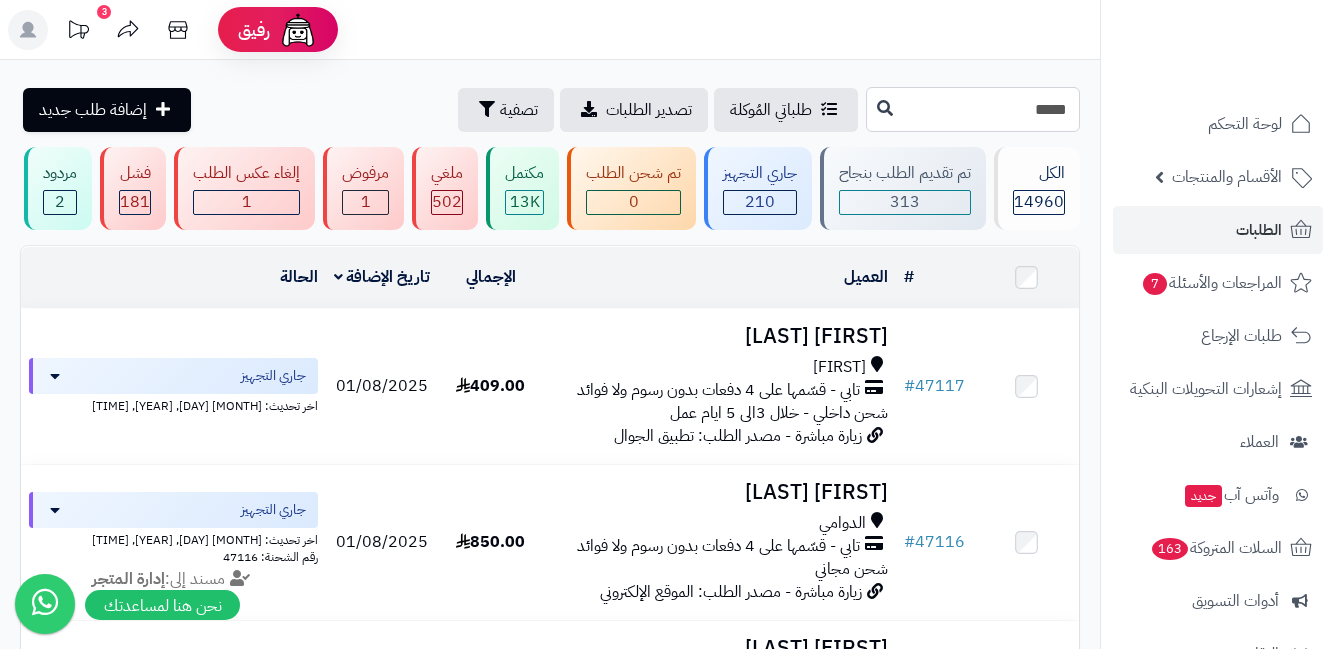 type on "*****" 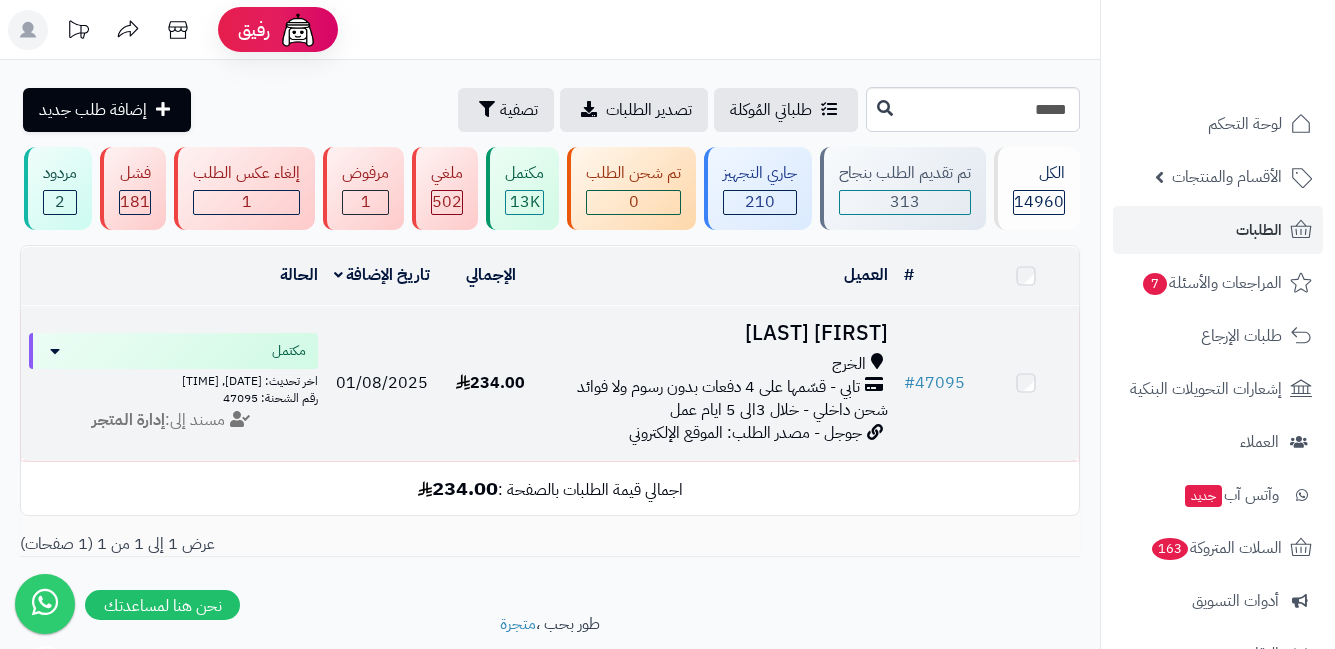 scroll, scrollTop: 0, scrollLeft: 0, axis: both 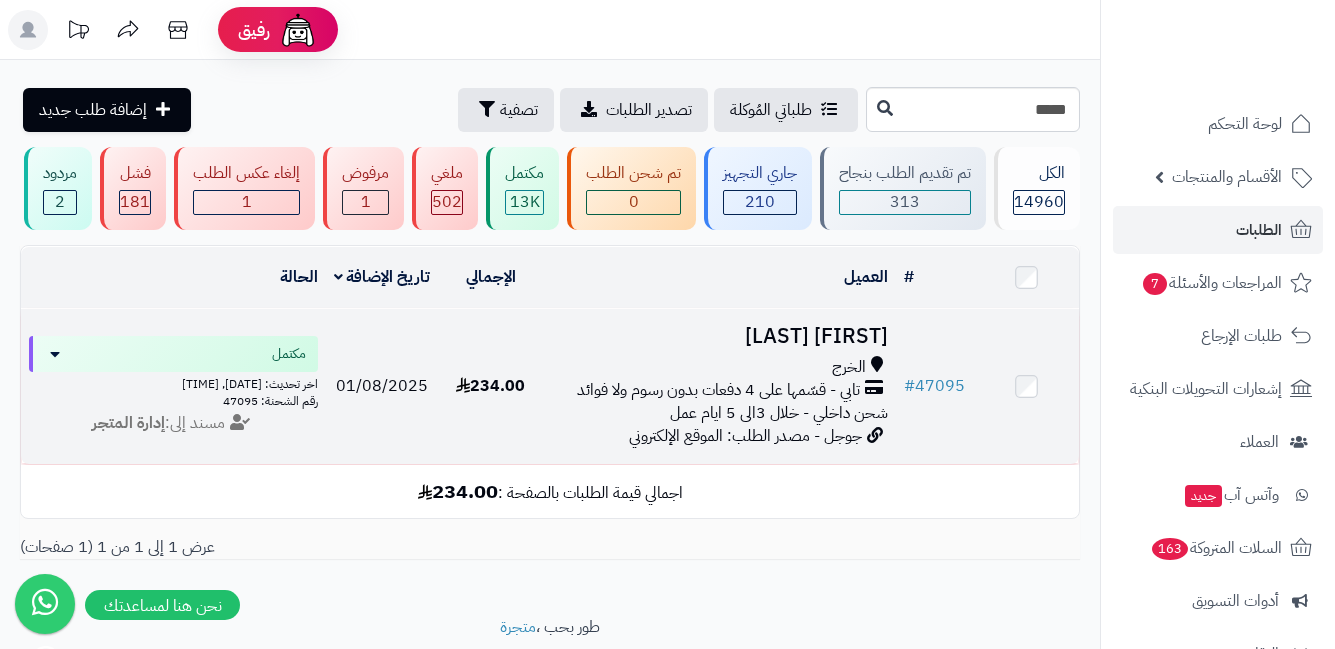 click on "الخرج" at bounding box center (849, 367) 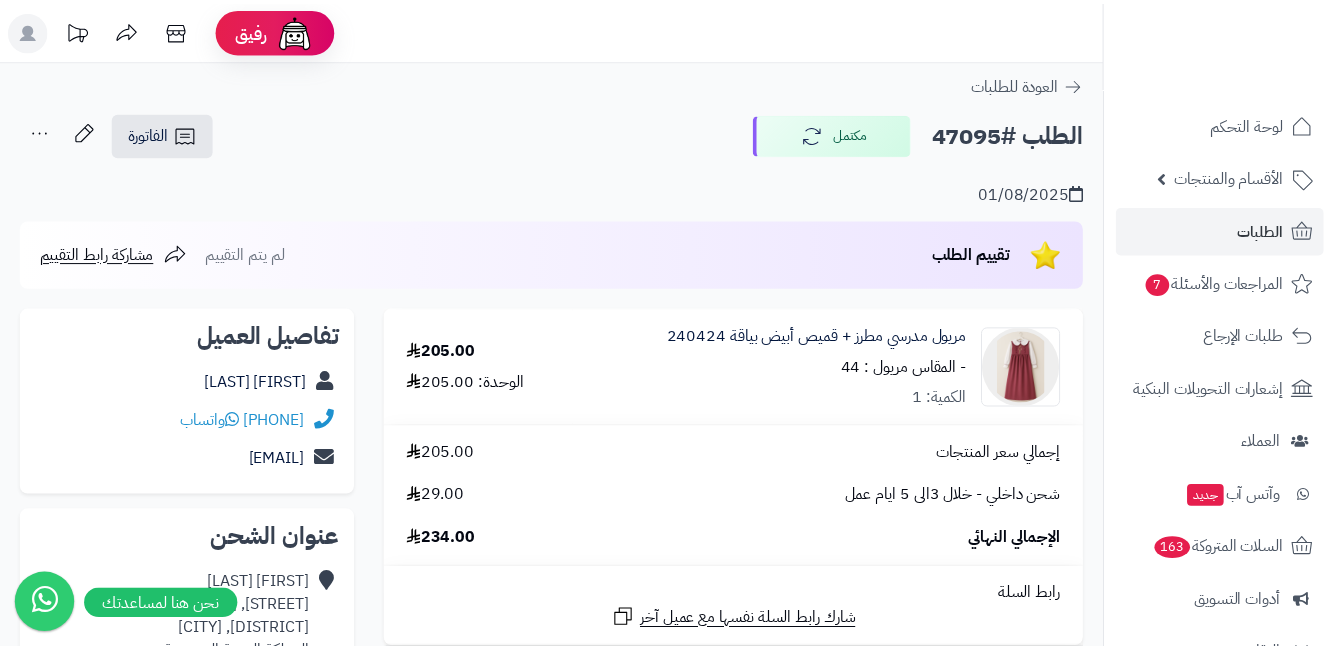 scroll, scrollTop: 0, scrollLeft: 0, axis: both 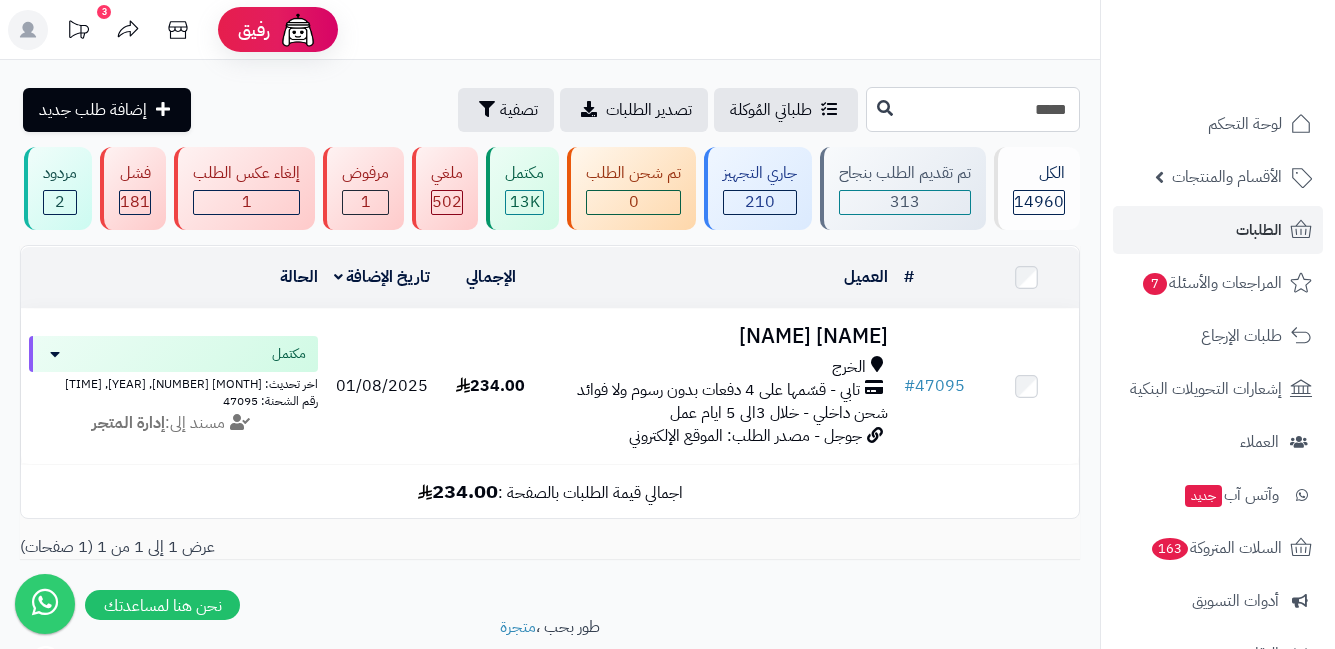drag, startPoint x: 1050, startPoint y: 115, endPoint x: 1096, endPoint y: 118, distance: 46.09772 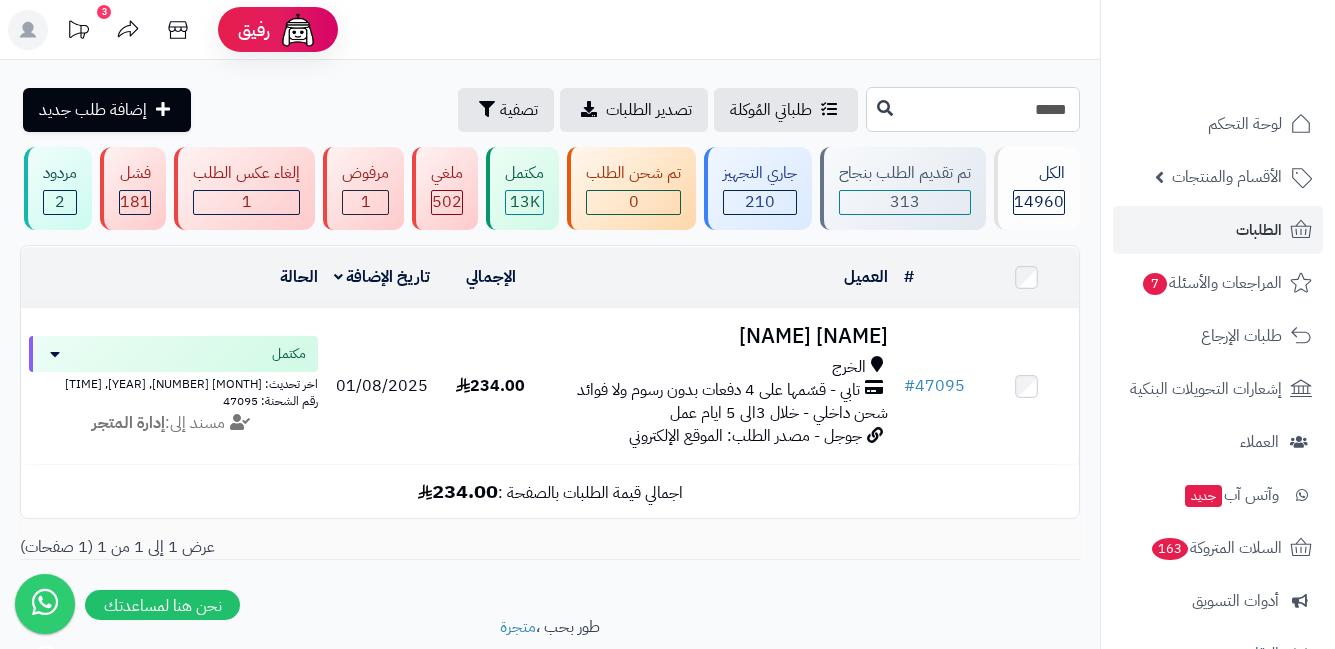 type on "*****" 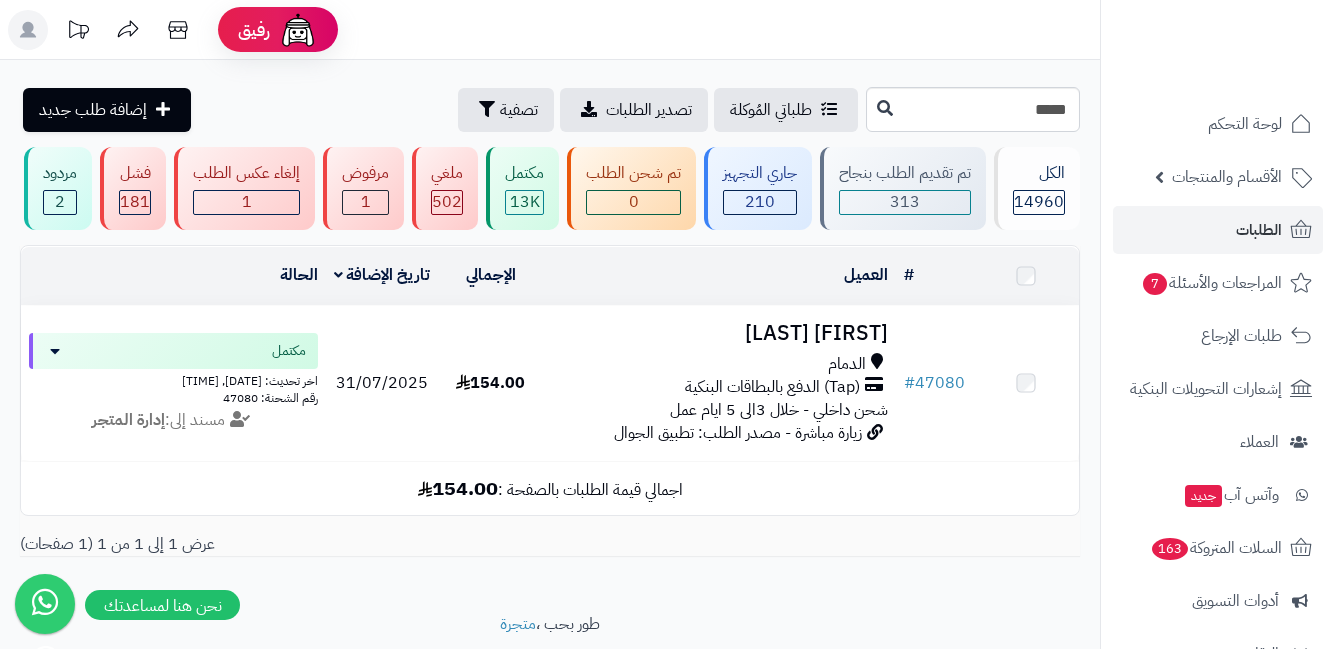 scroll, scrollTop: 0, scrollLeft: 0, axis: both 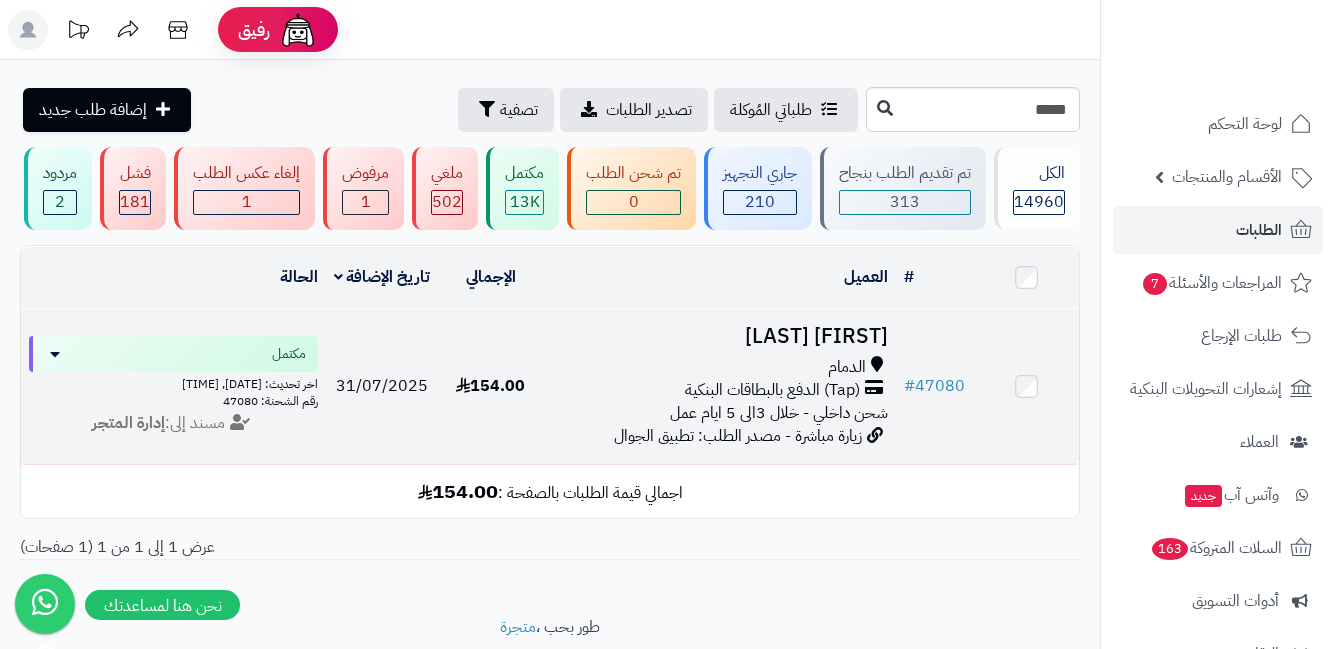 click on "شحن داخلي  - خلال 3الى 5 ايام عمل" at bounding box center [779, 413] 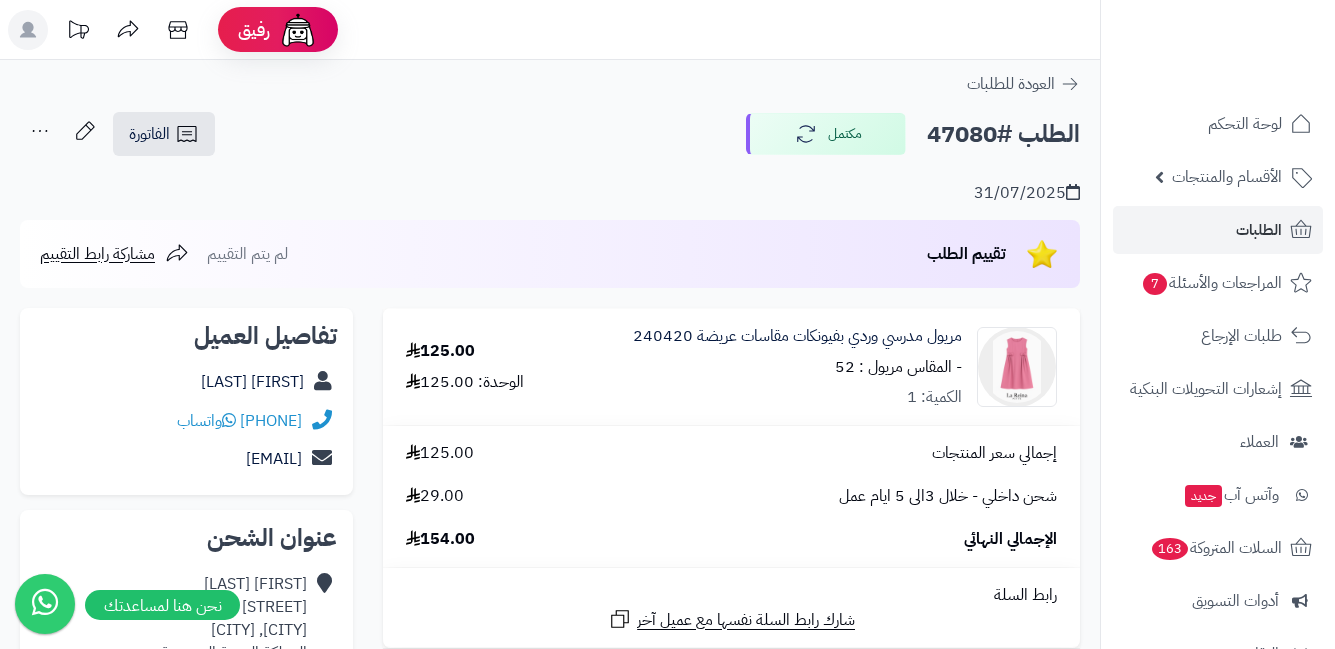 scroll, scrollTop: 0, scrollLeft: 0, axis: both 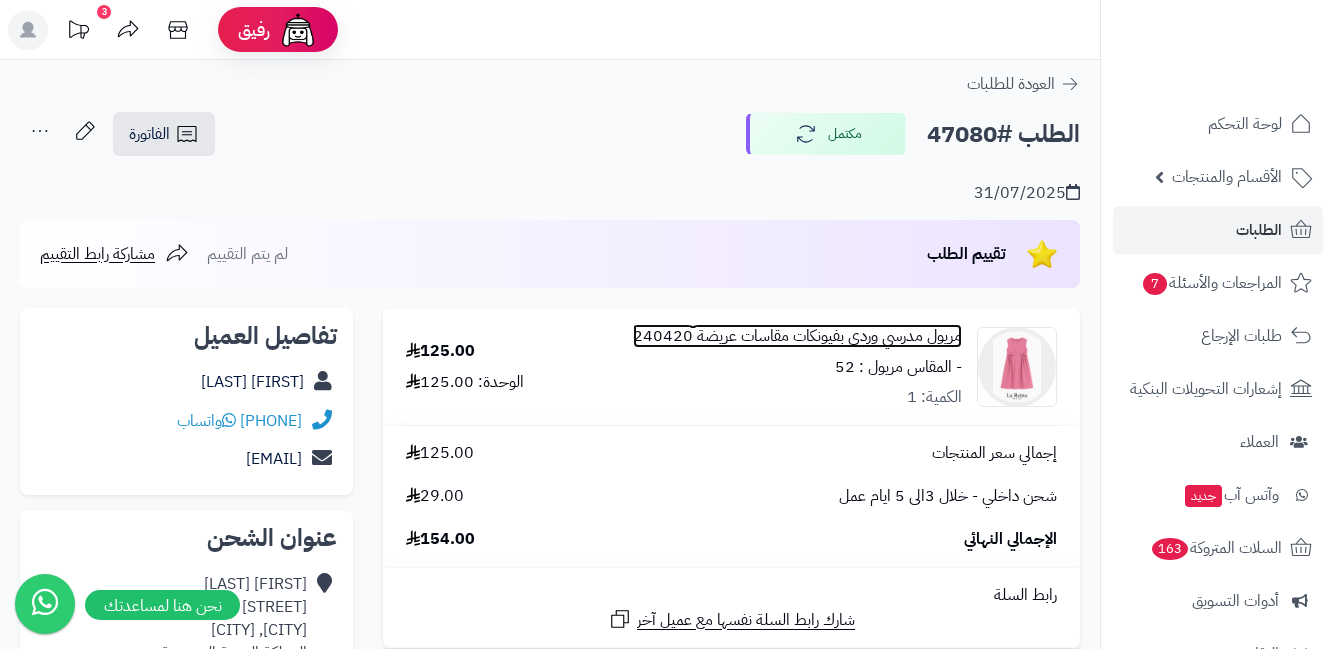 click on "مريول مدرسي وردي بفيونكات مقاسات عريضة  240420" at bounding box center (797, 336) 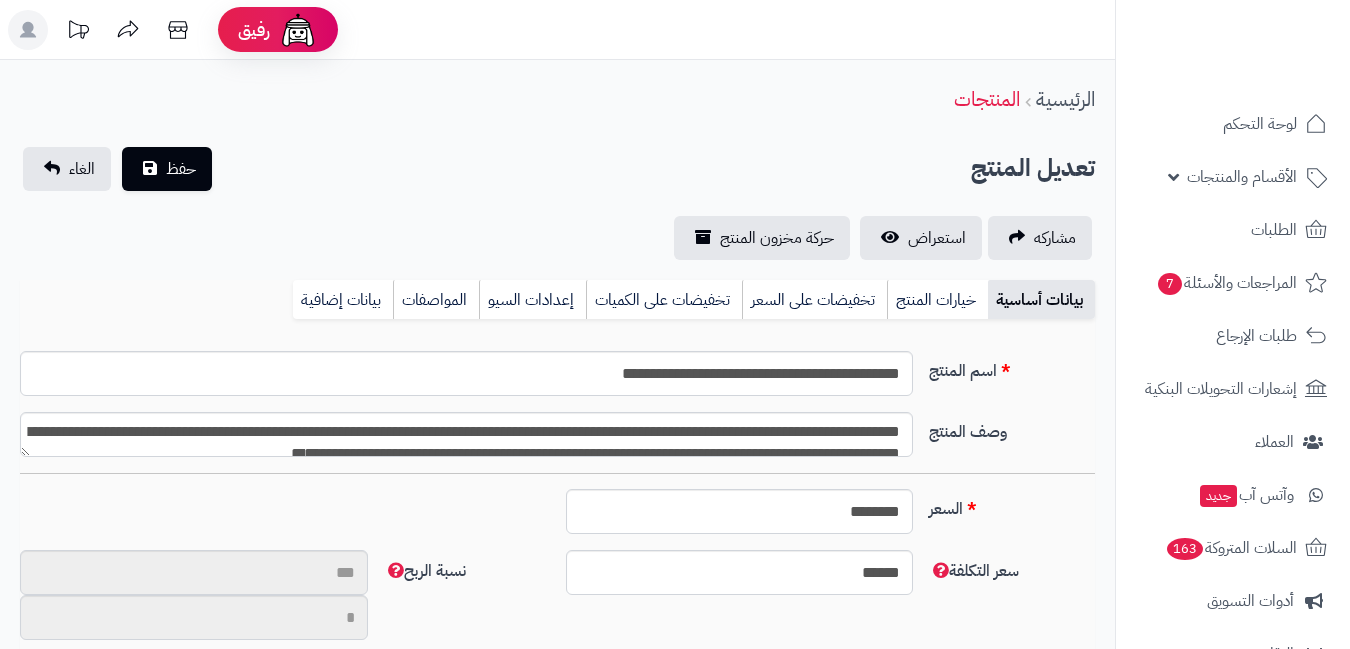 type on "**" 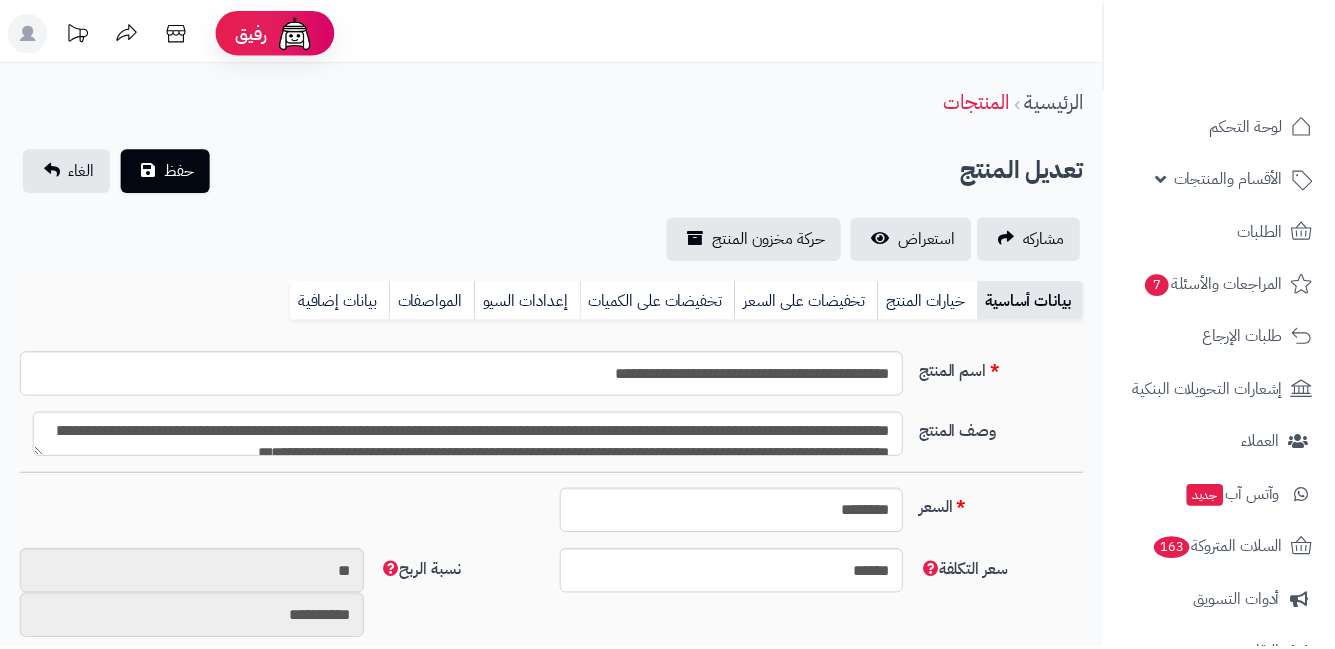 scroll, scrollTop: 0, scrollLeft: 0, axis: both 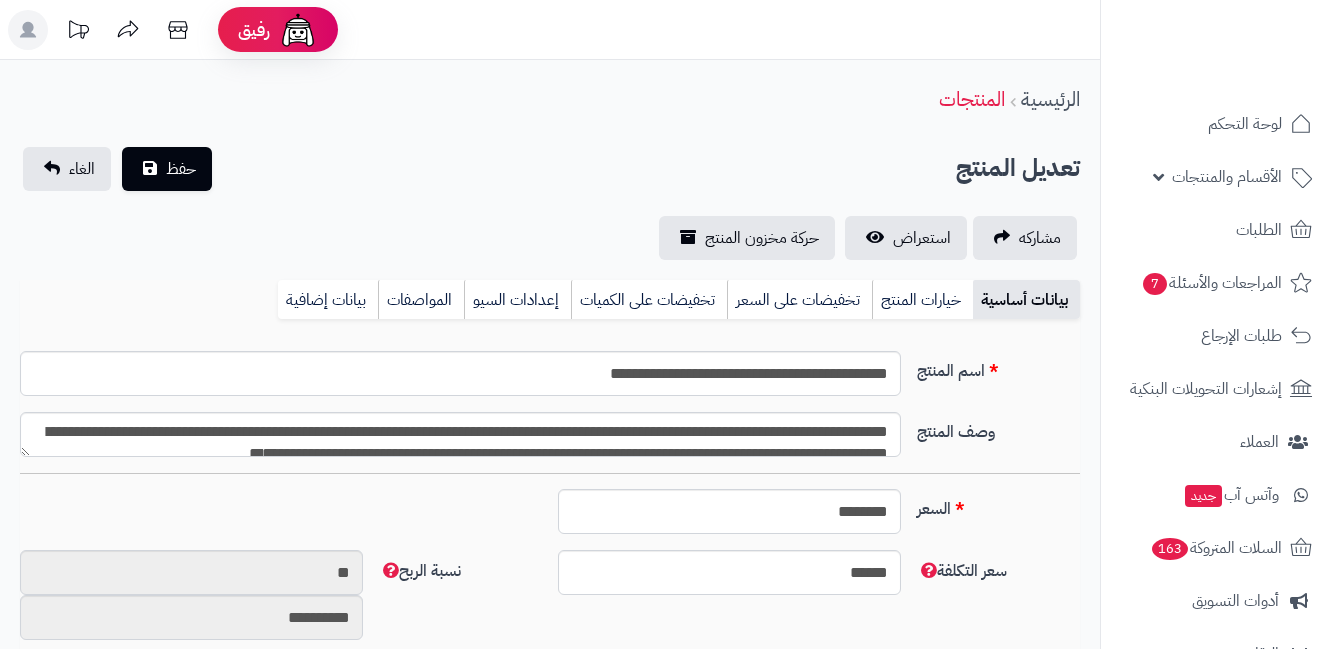 type on "******" 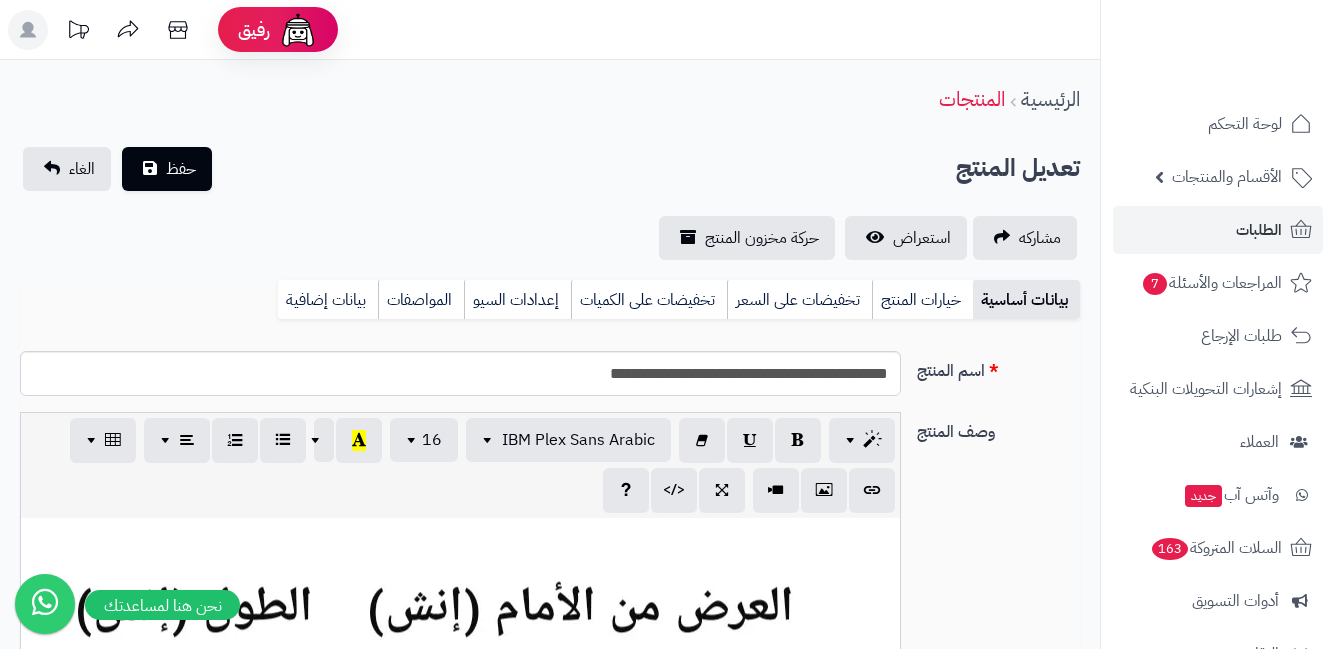 scroll, scrollTop: 0, scrollLeft: 15, axis: horizontal 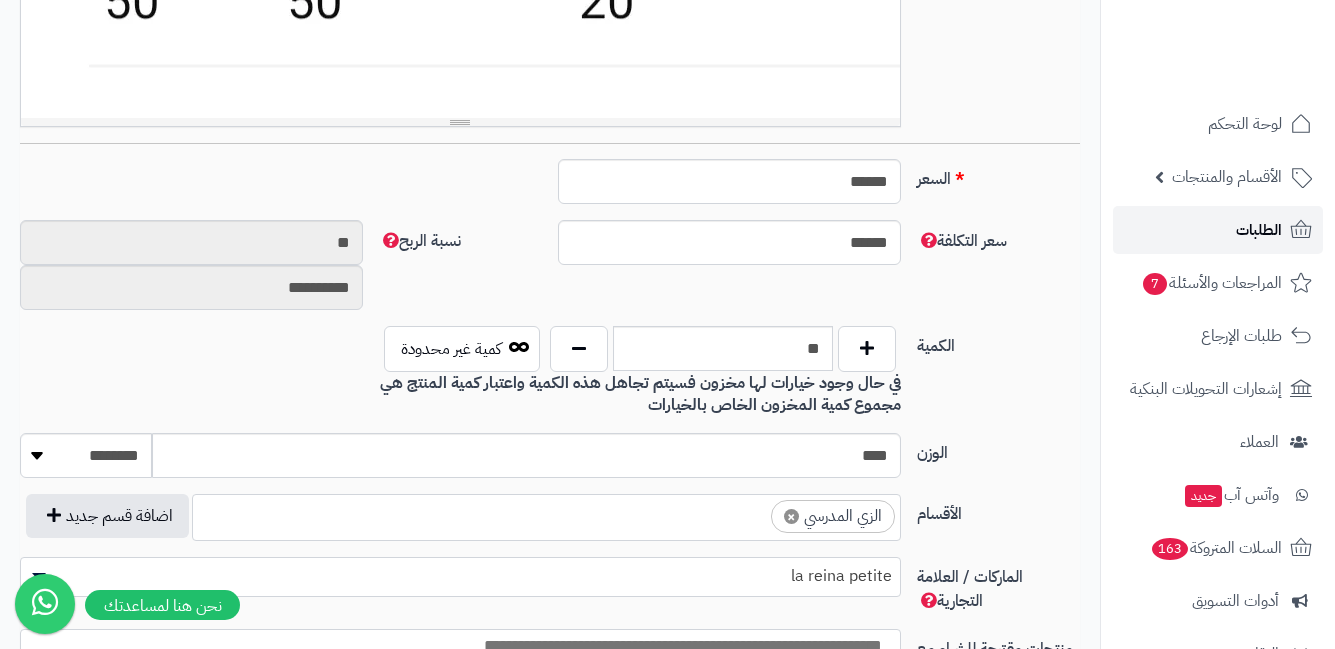 click 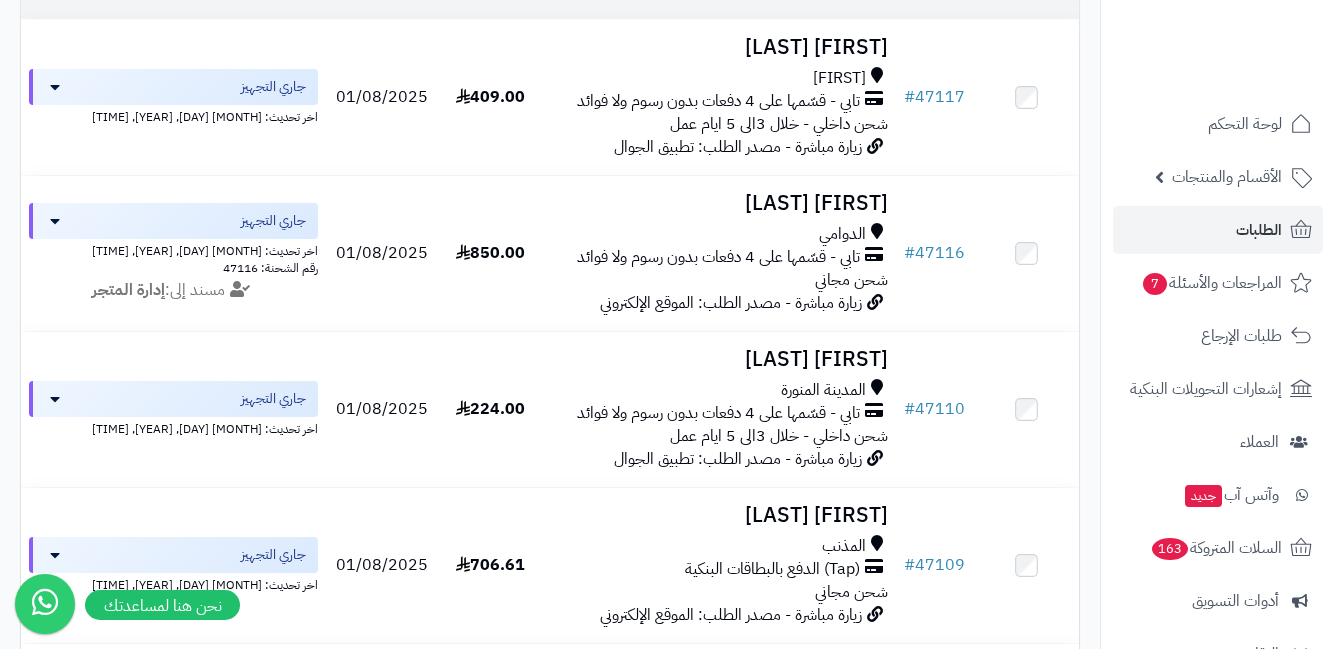 scroll, scrollTop: 300, scrollLeft: 0, axis: vertical 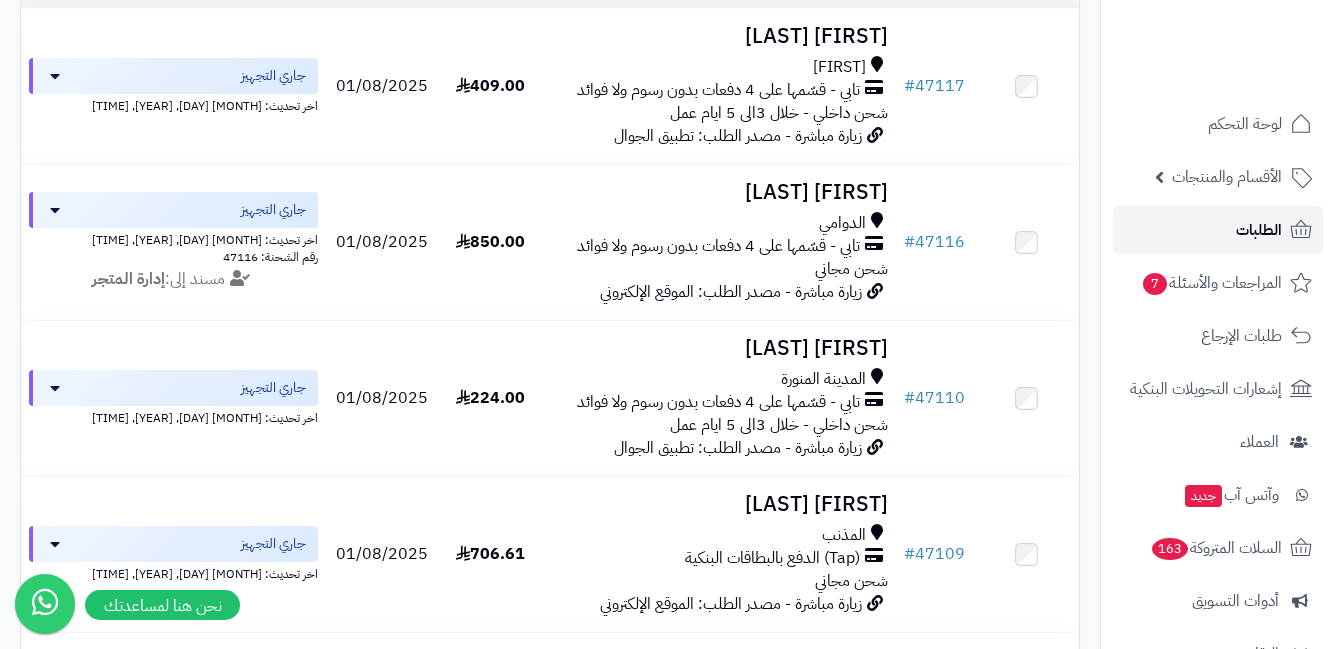 click on "الطلبات" at bounding box center [1218, 230] 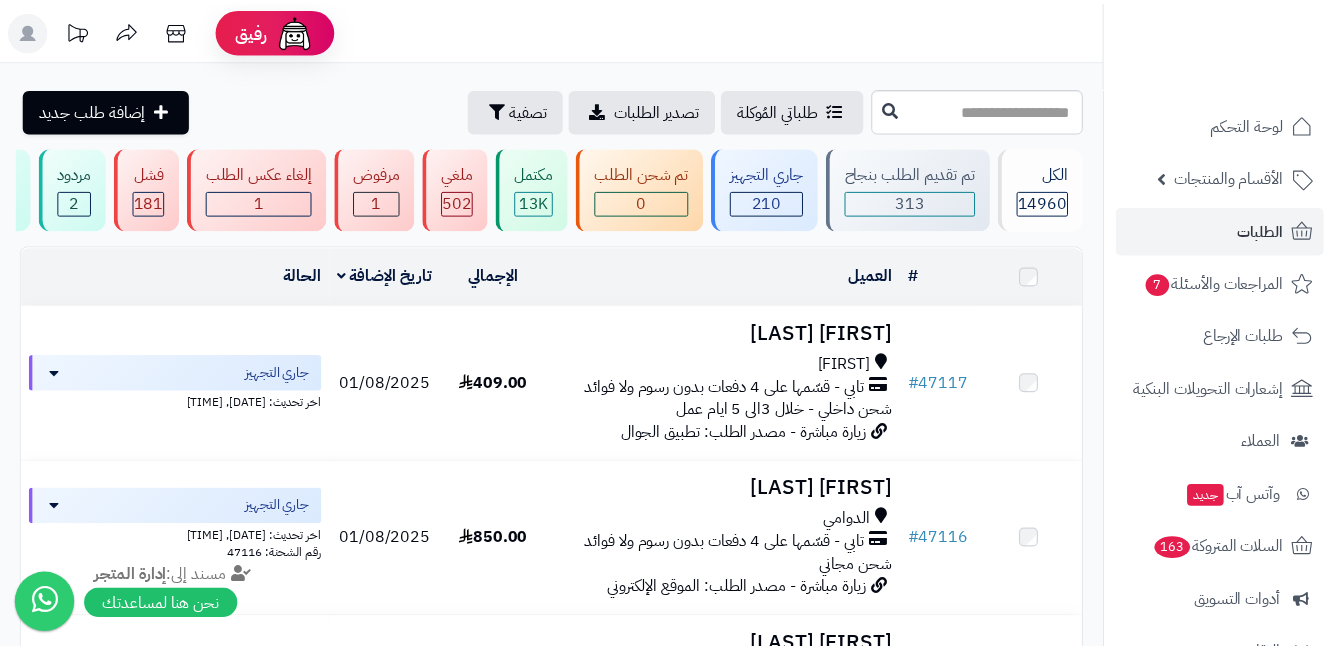 scroll, scrollTop: 0, scrollLeft: 0, axis: both 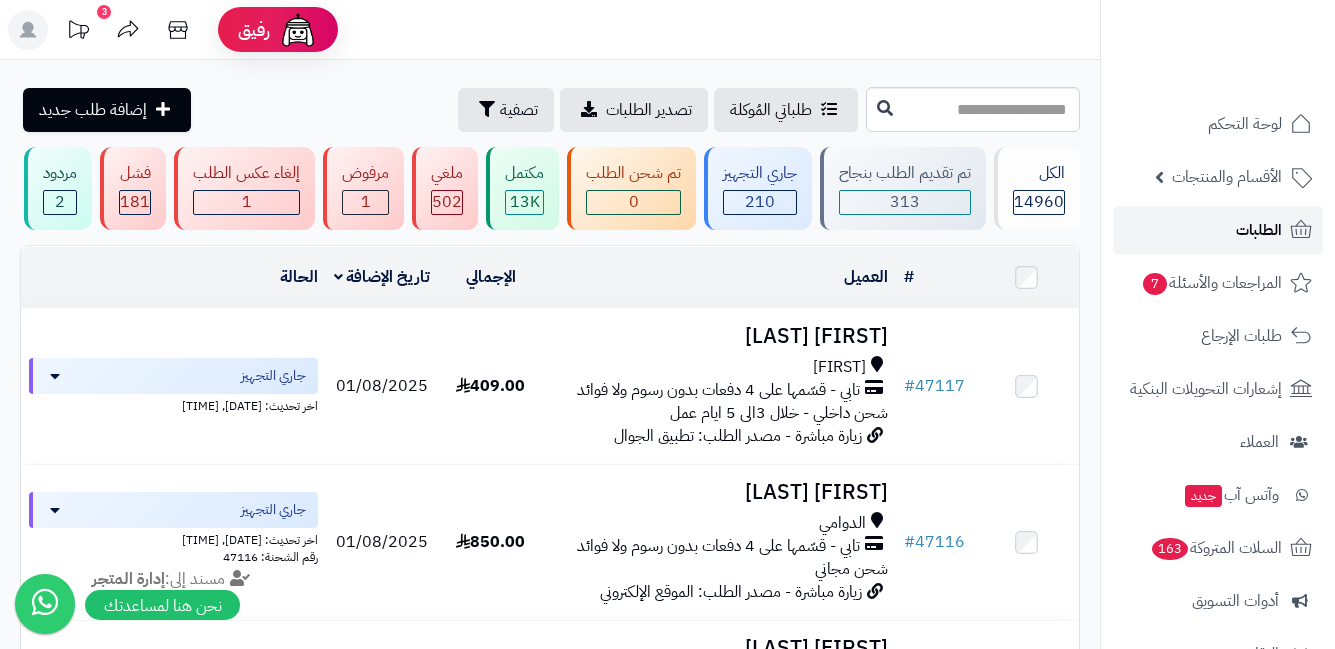 click on "الطلبات" at bounding box center [1259, 230] 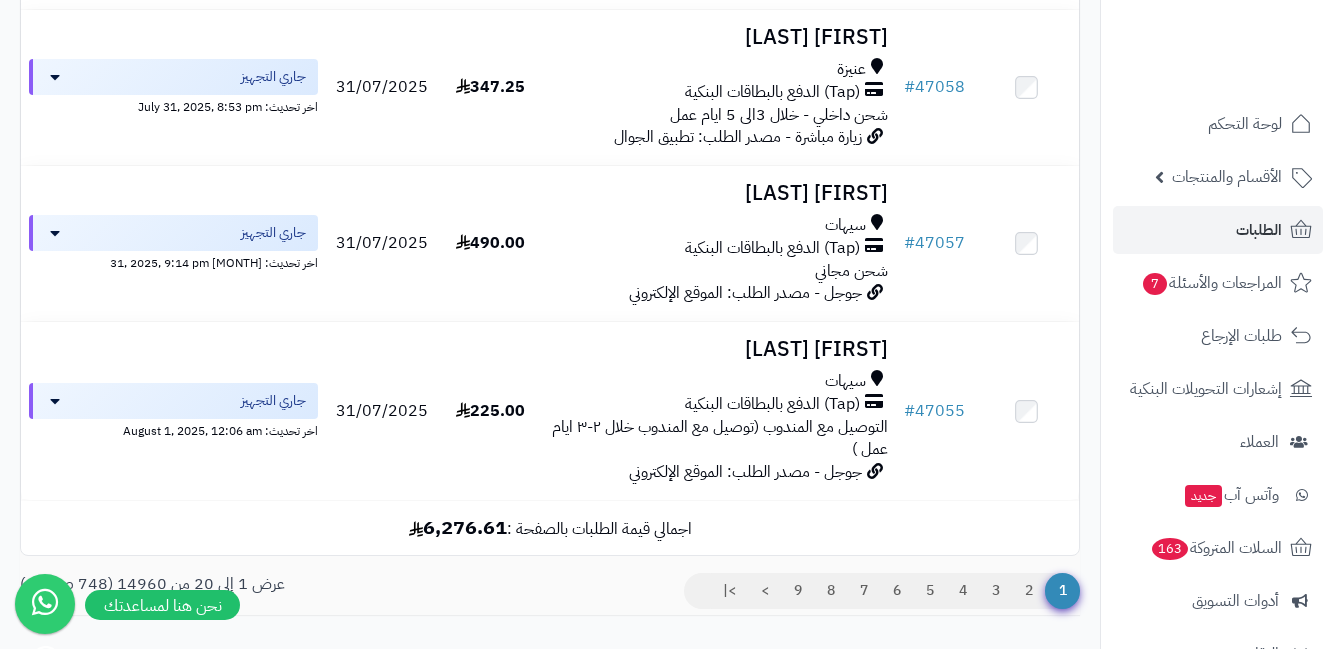 scroll, scrollTop: 3100, scrollLeft: 0, axis: vertical 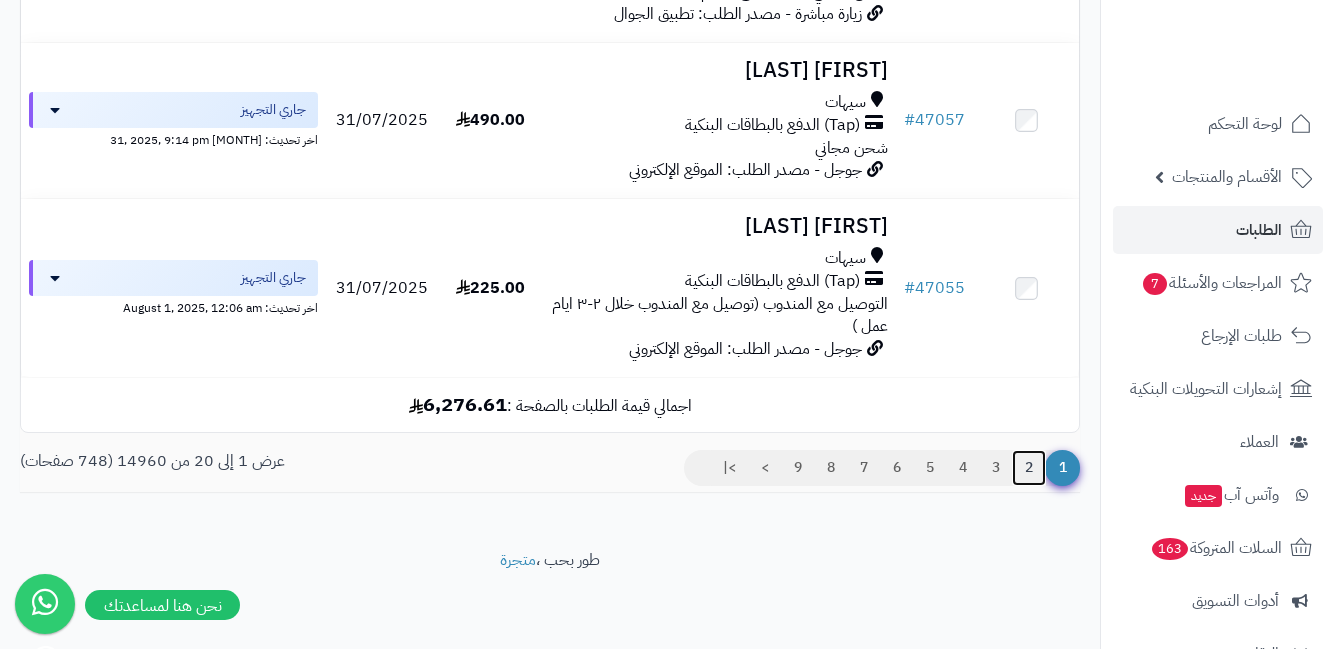 click on "2" at bounding box center (1029, 468) 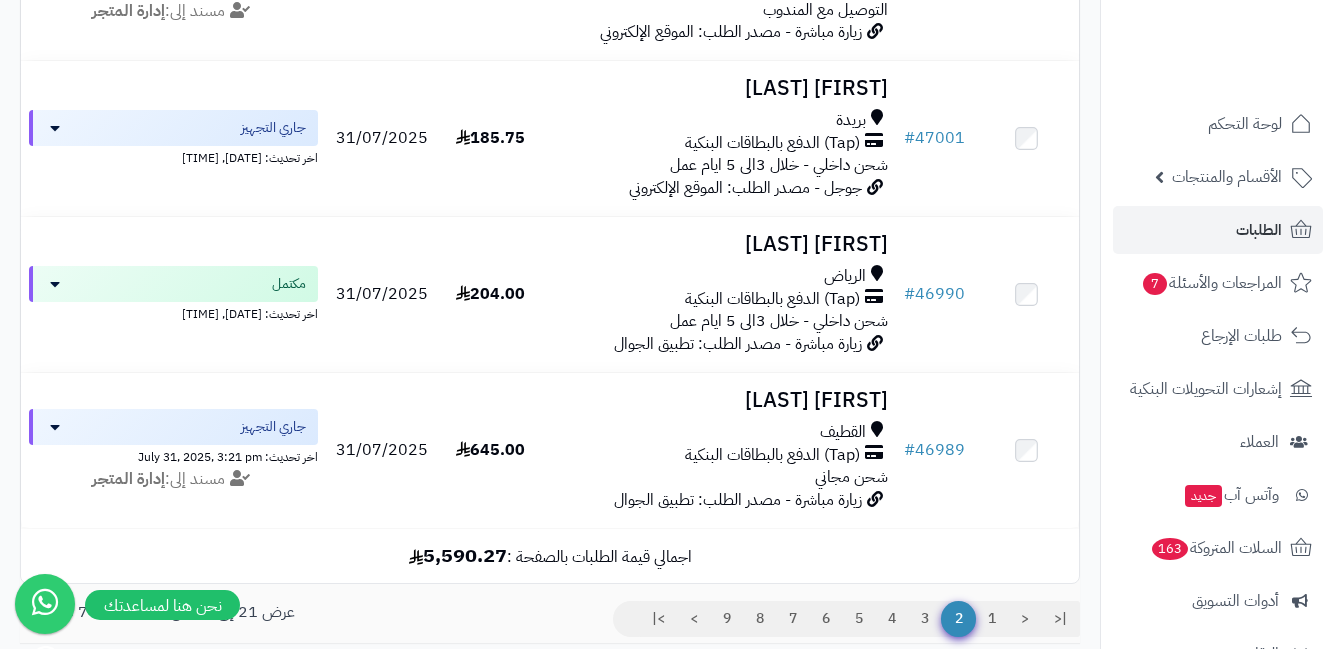 scroll, scrollTop: 3100, scrollLeft: 0, axis: vertical 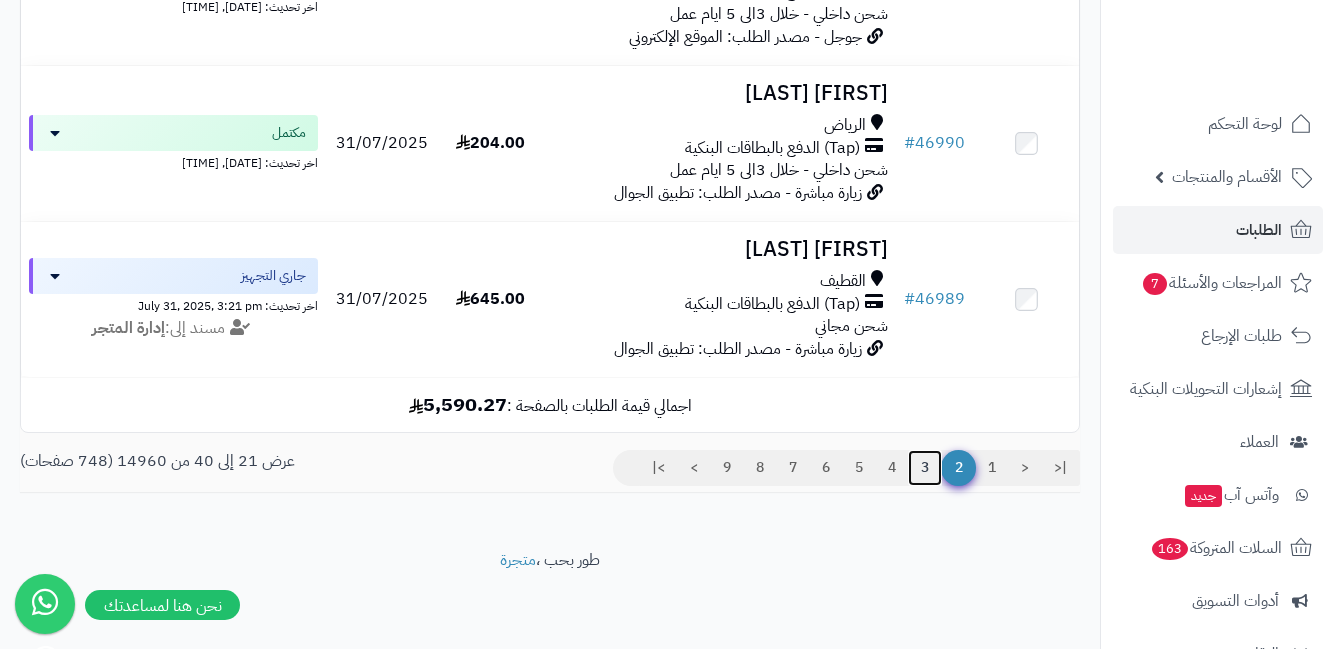 click on "3" at bounding box center (925, 468) 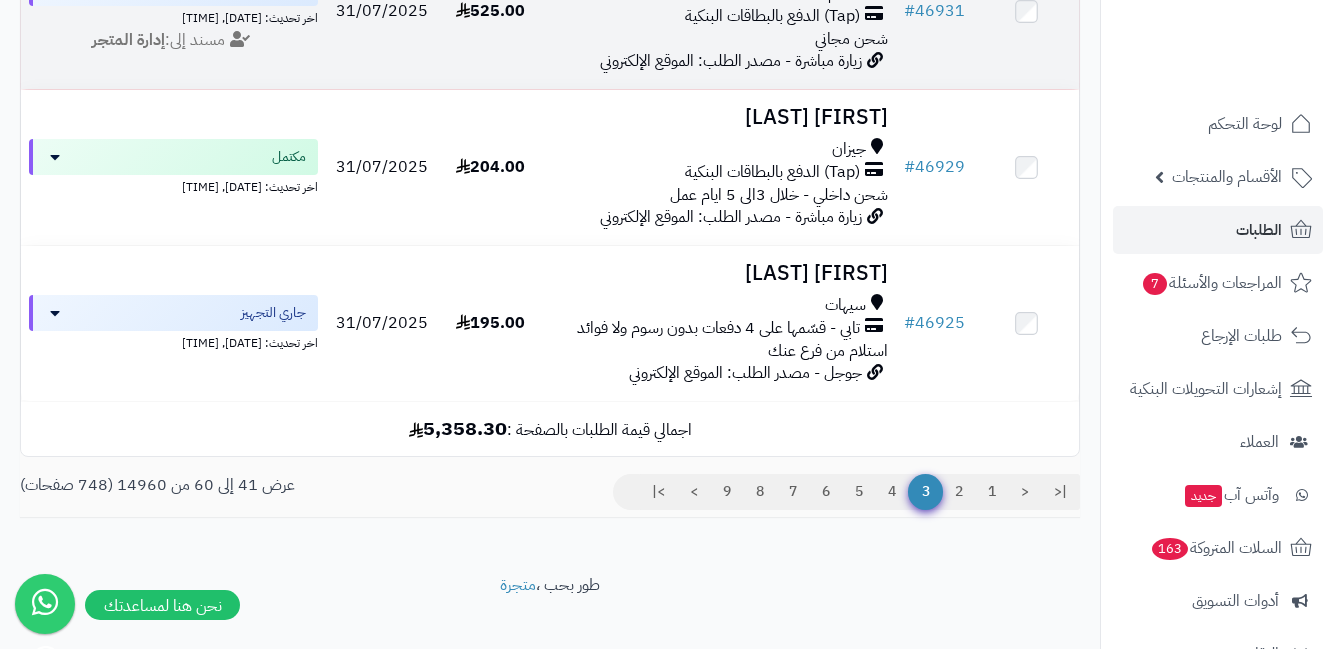 scroll, scrollTop: 3077, scrollLeft: 0, axis: vertical 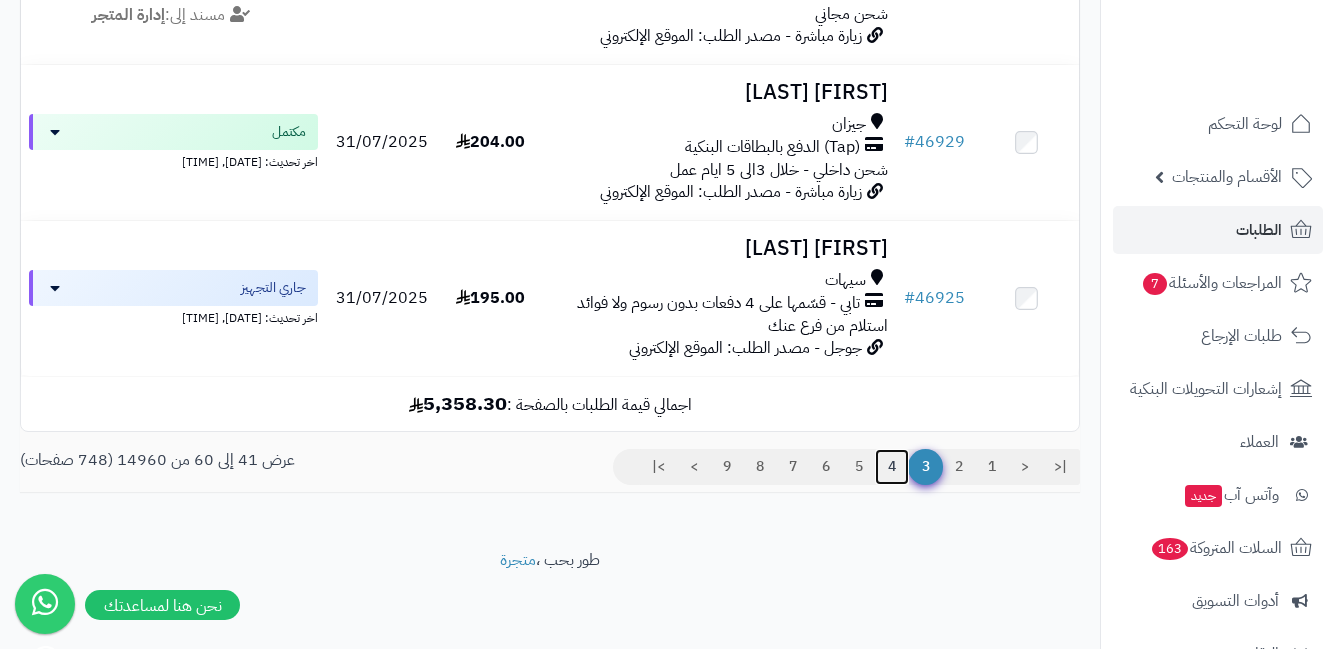 click on "4" at bounding box center [892, 467] 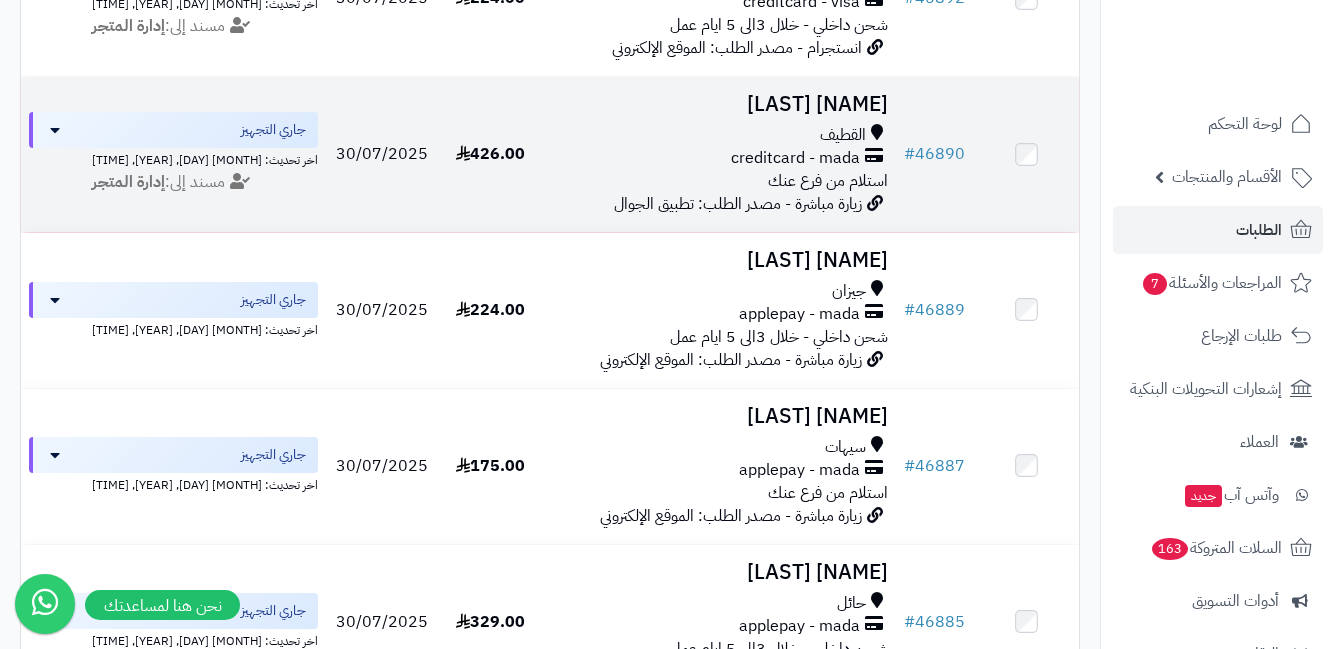scroll, scrollTop: 1500, scrollLeft: 0, axis: vertical 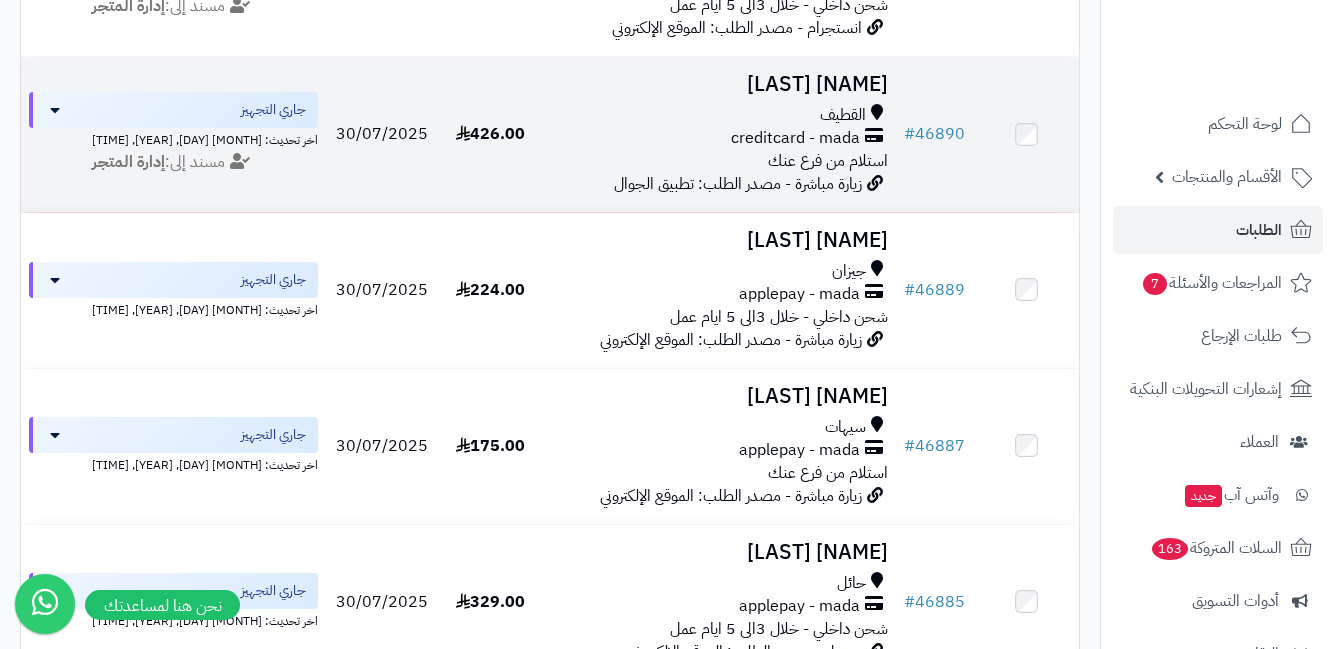 click on "زيارة مباشرة       -
مصدر الطلب:
تطبيق الجوال" at bounding box center (738, 184) 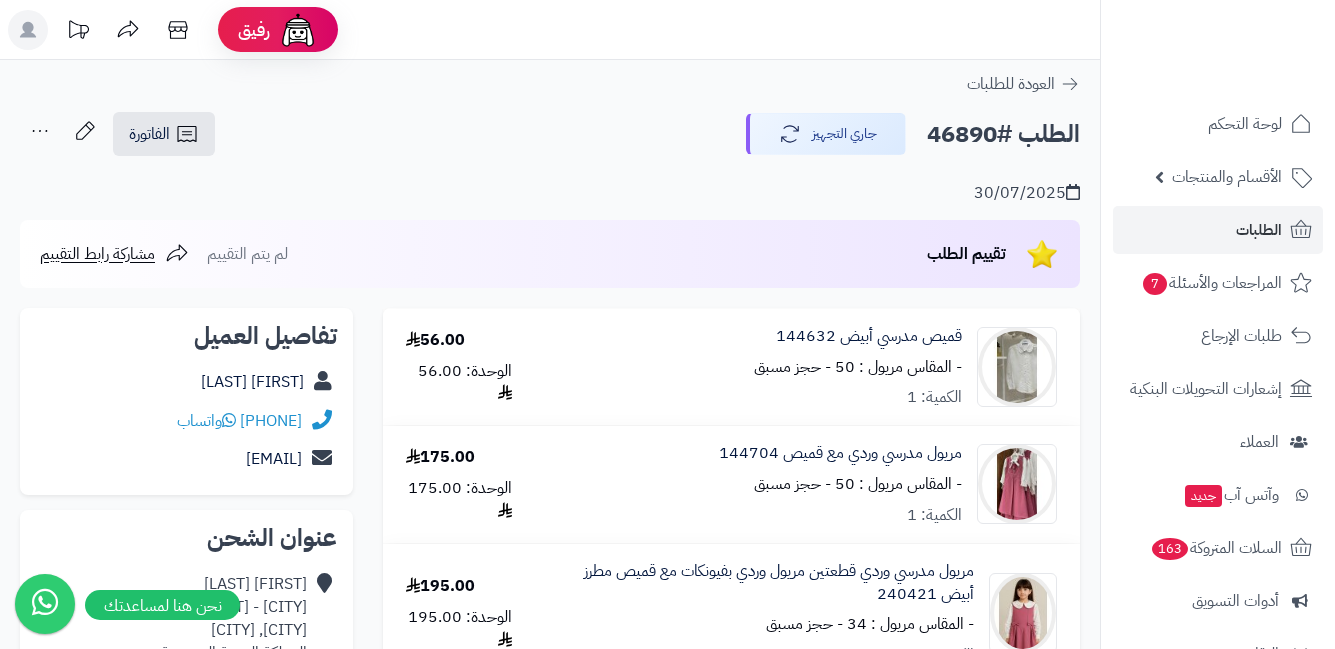 scroll, scrollTop: 200, scrollLeft: 0, axis: vertical 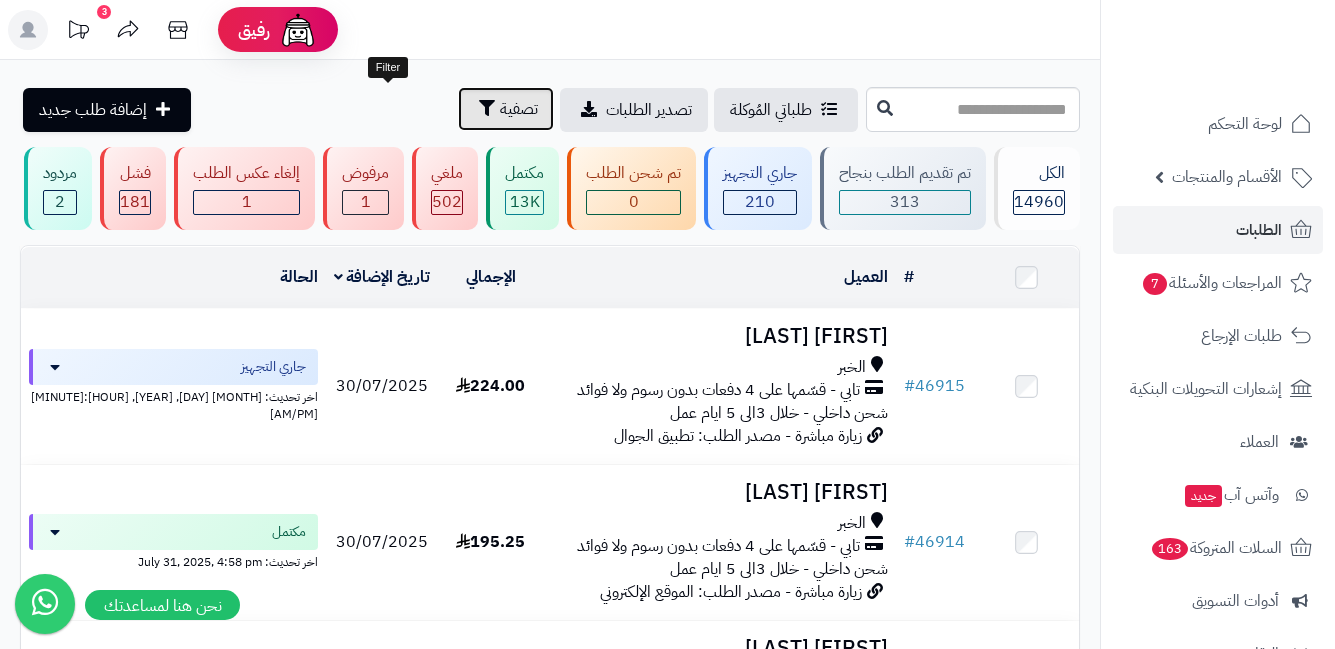 click at bounding box center [487, 108] 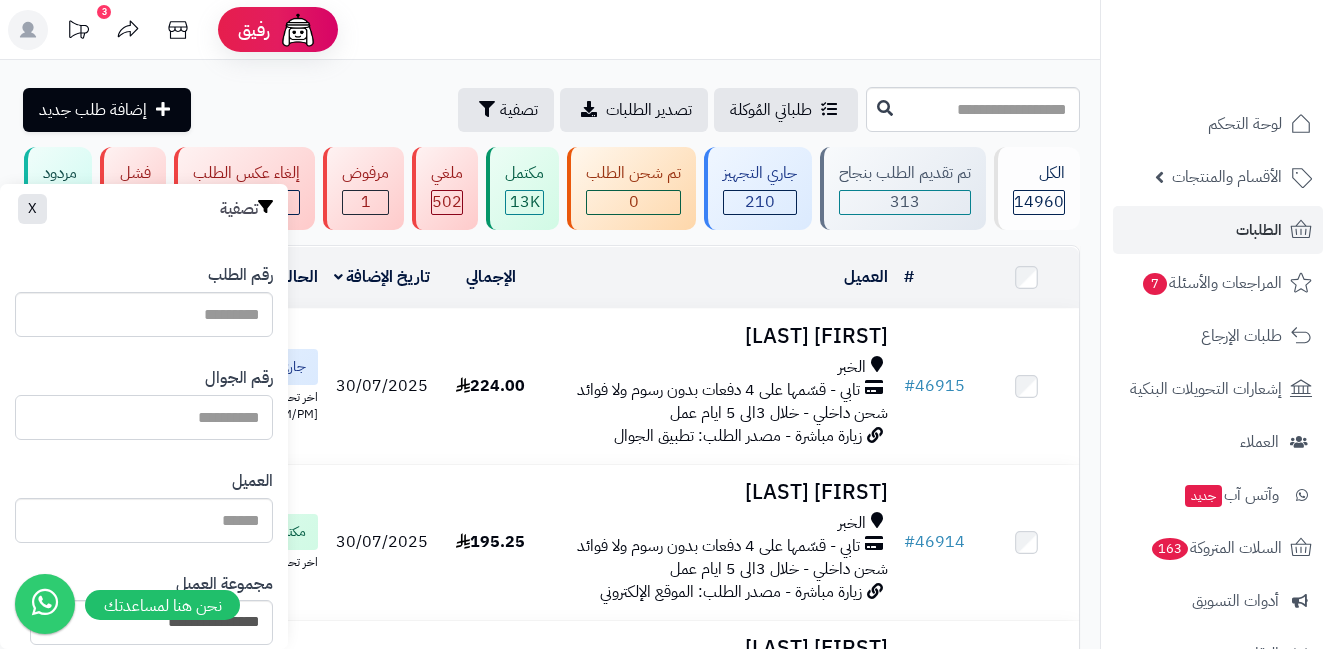 click at bounding box center [144, 417] 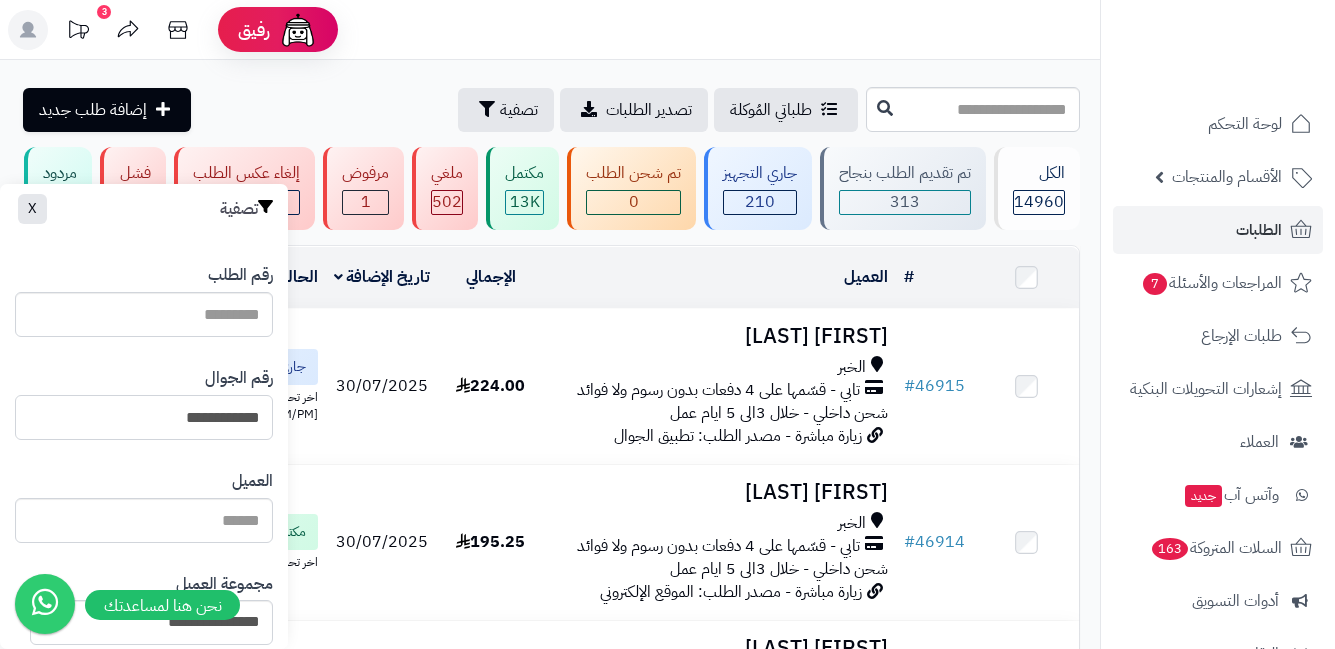 type on "**********" 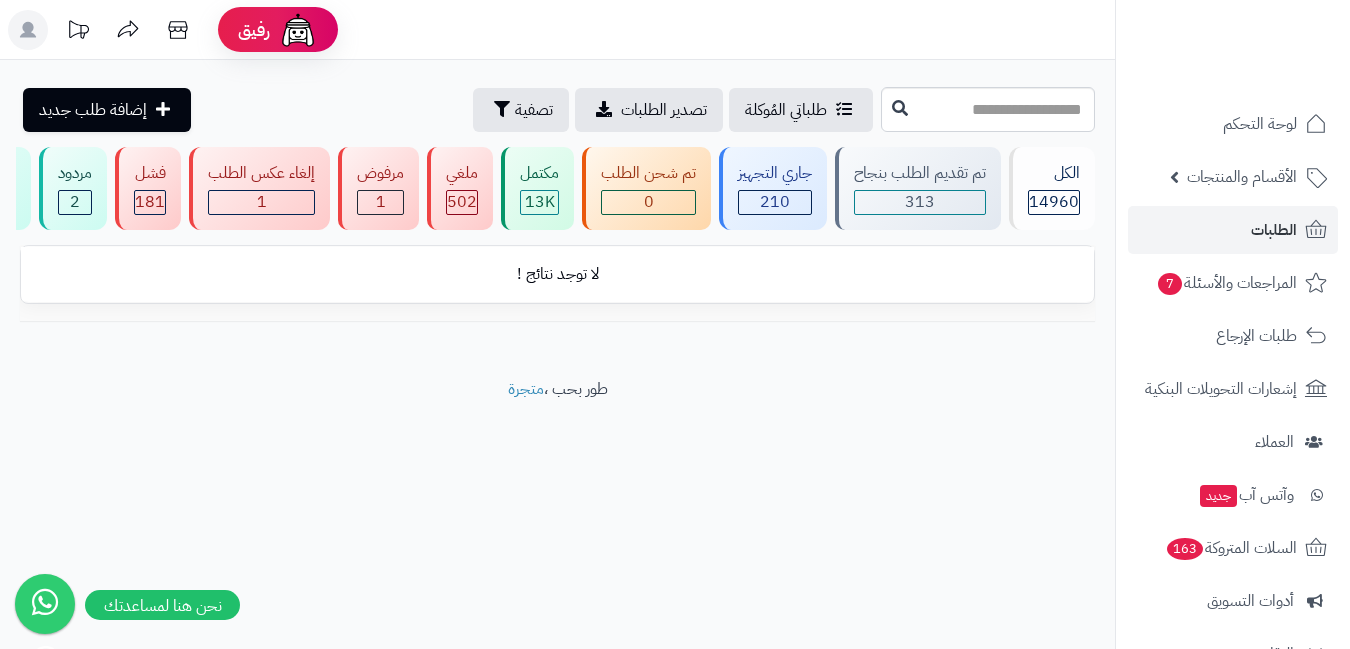 scroll, scrollTop: 0, scrollLeft: 0, axis: both 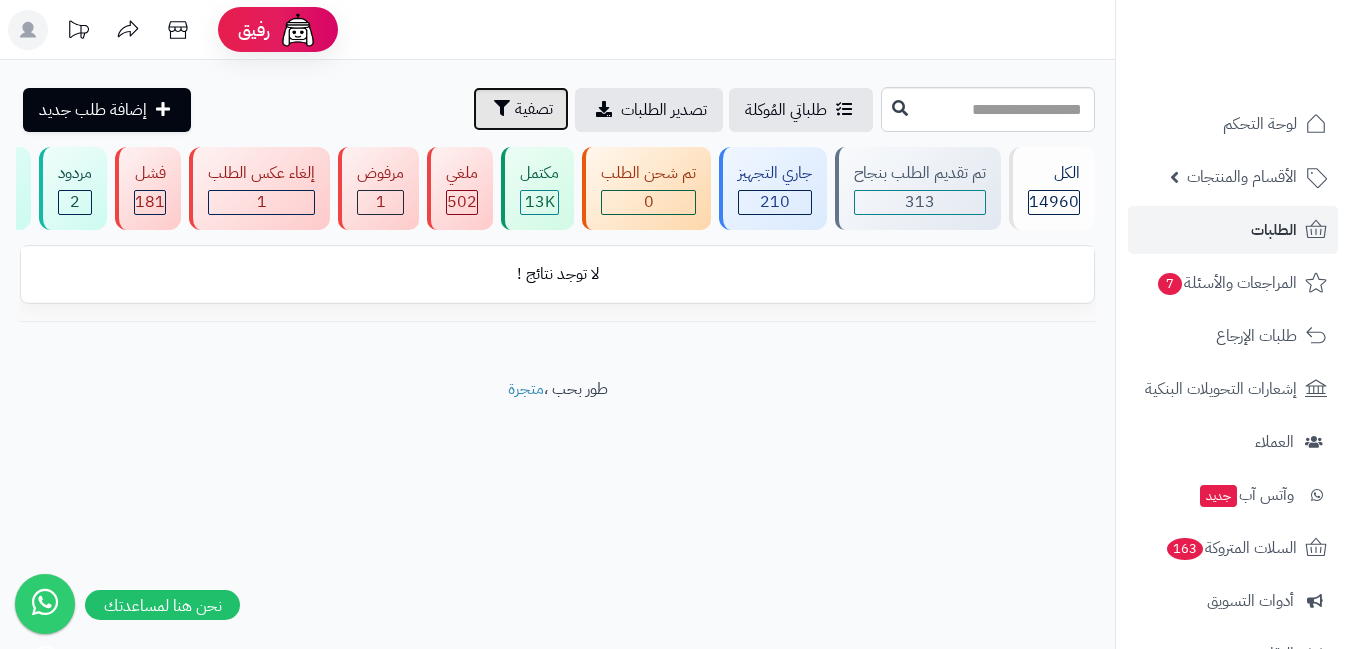 click at bounding box center [502, 108] 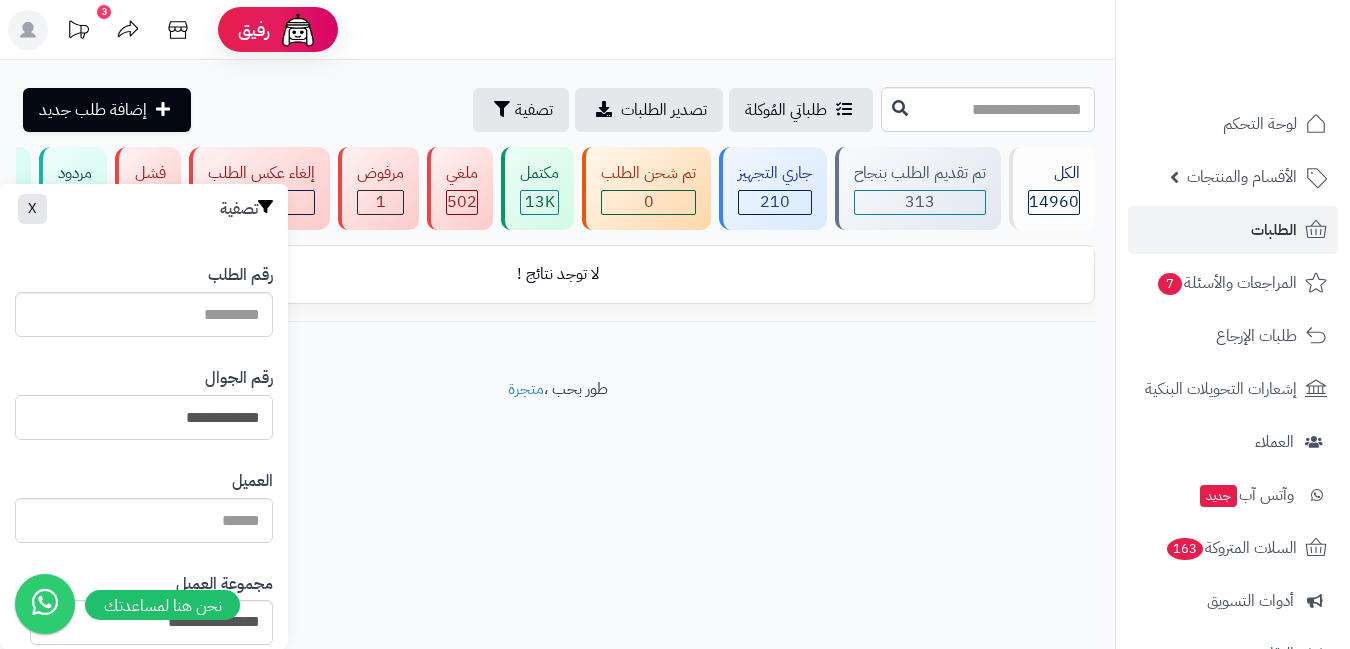 drag, startPoint x: 170, startPoint y: 426, endPoint x: 120, endPoint y: 420, distance: 50.358715 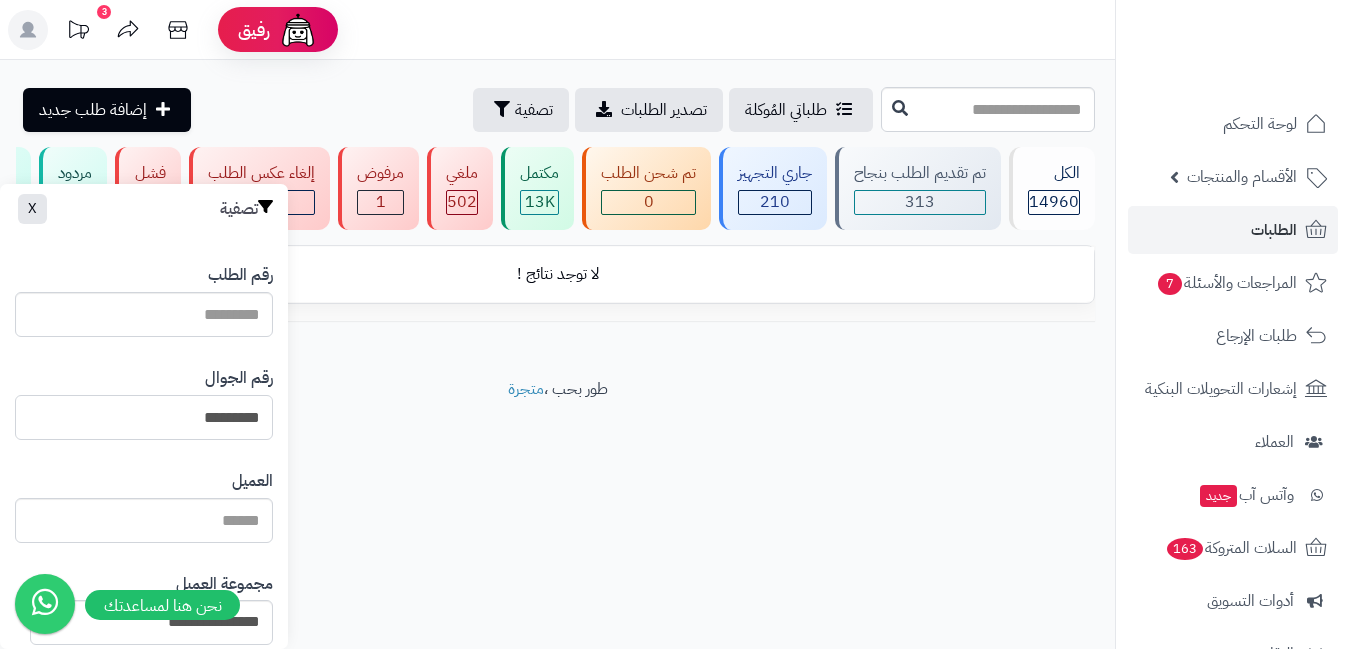 type on "*********" 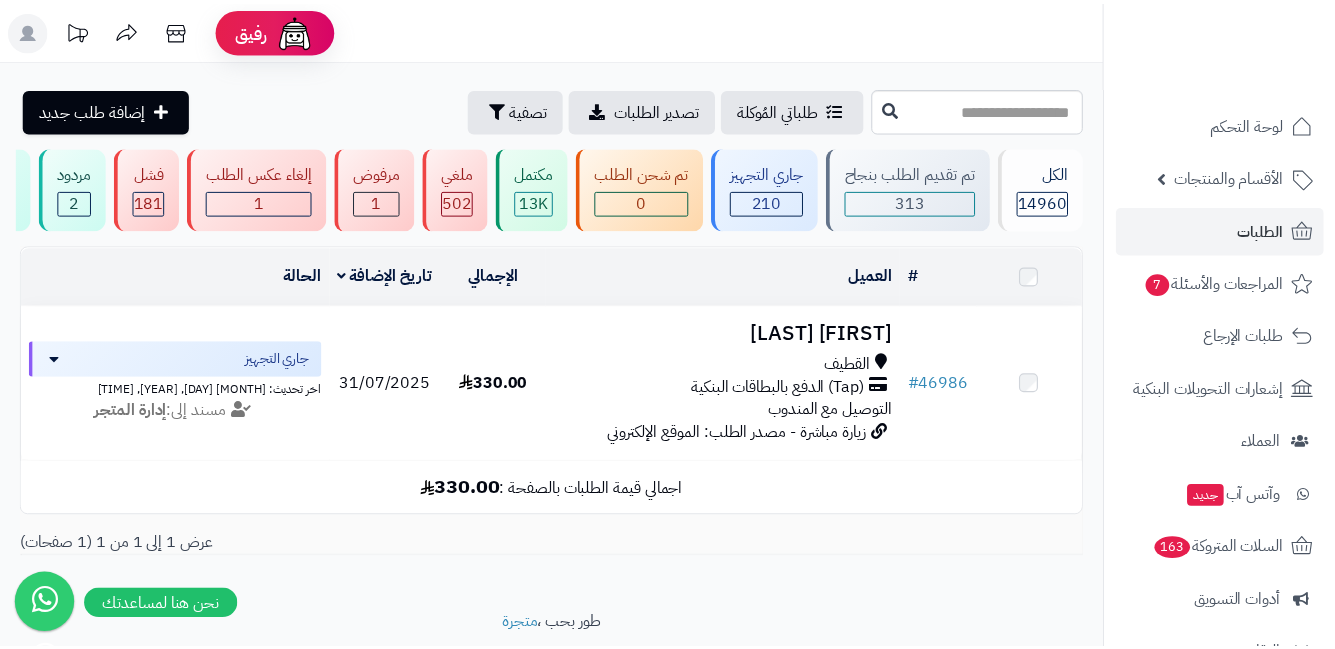 scroll, scrollTop: 0, scrollLeft: 0, axis: both 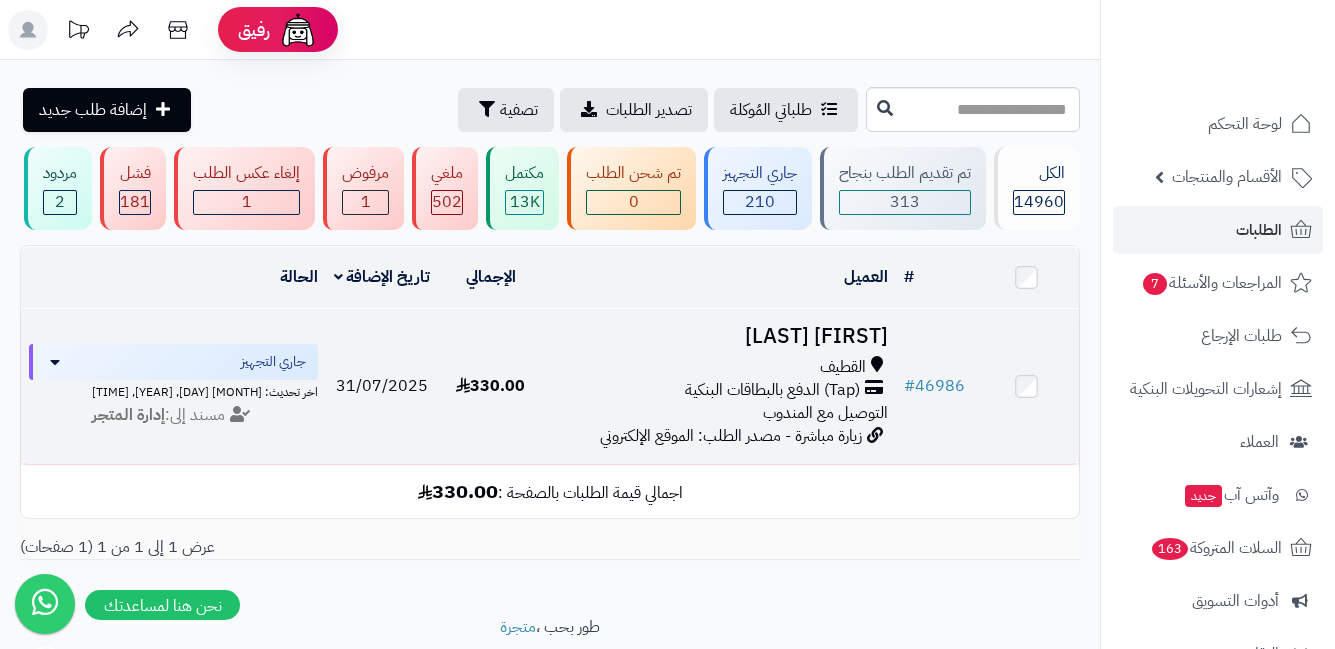 click on "[CITY]
(Tap) الدفع بالبطاقات البنكية
التوصيل مع المندوب" at bounding box center (720, 390) 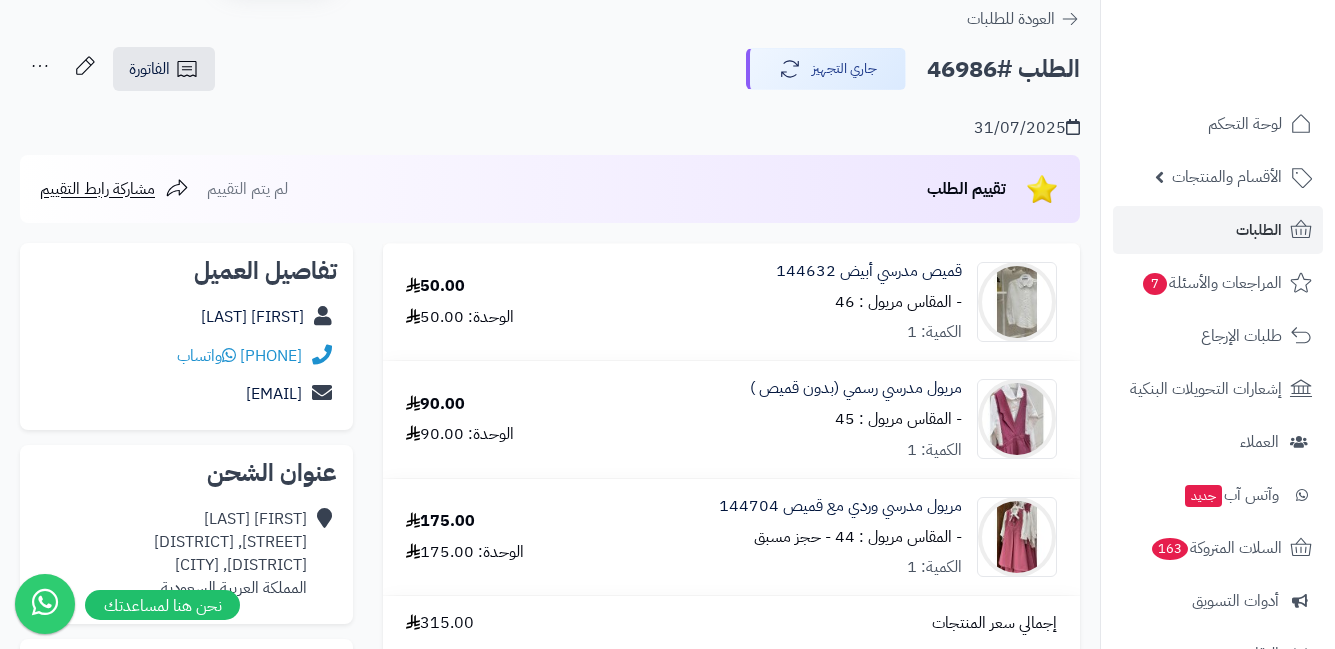 scroll, scrollTop: 100, scrollLeft: 0, axis: vertical 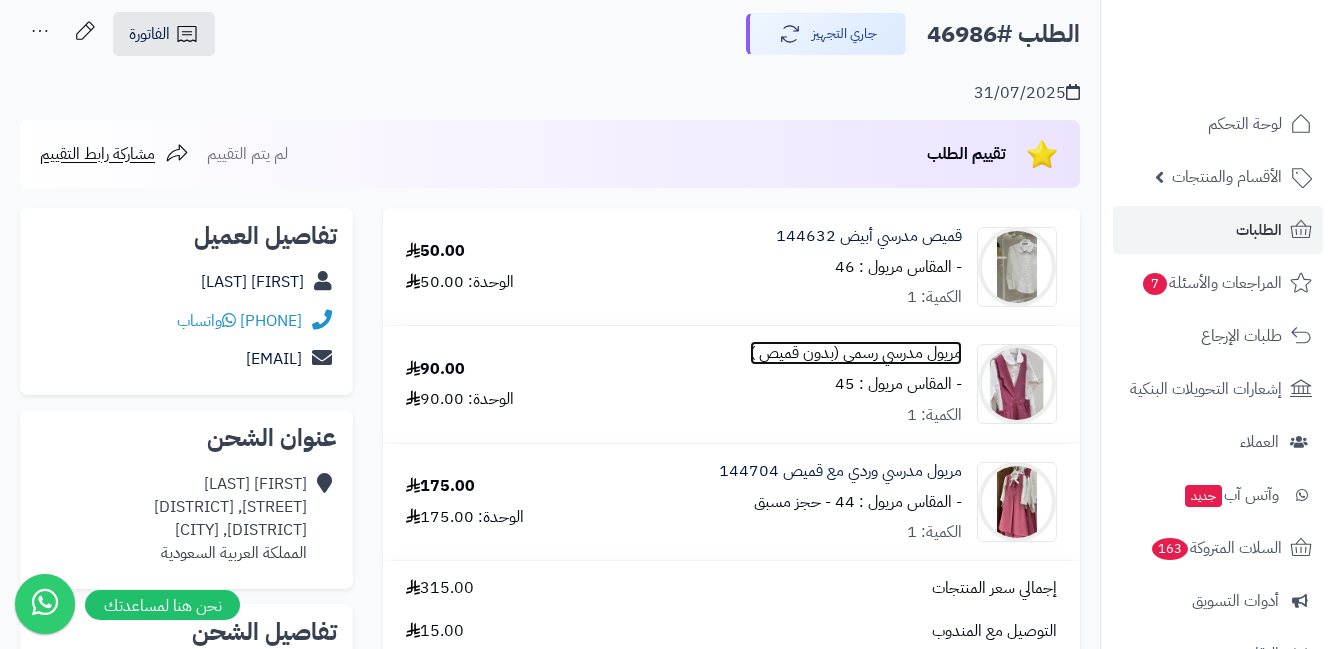 click on "مريول مدرسي رسمي (بدون قميص )" at bounding box center (856, 353) 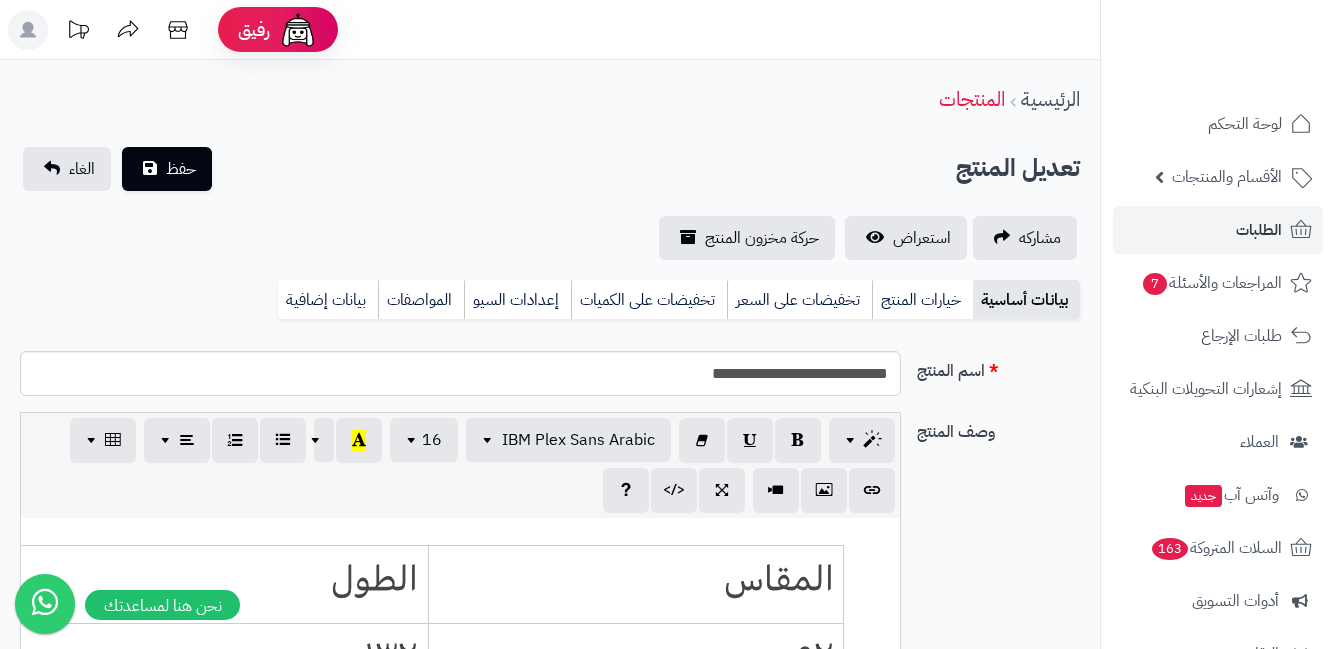 scroll, scrollTop: 0, scrollLeft: 0, axis: both 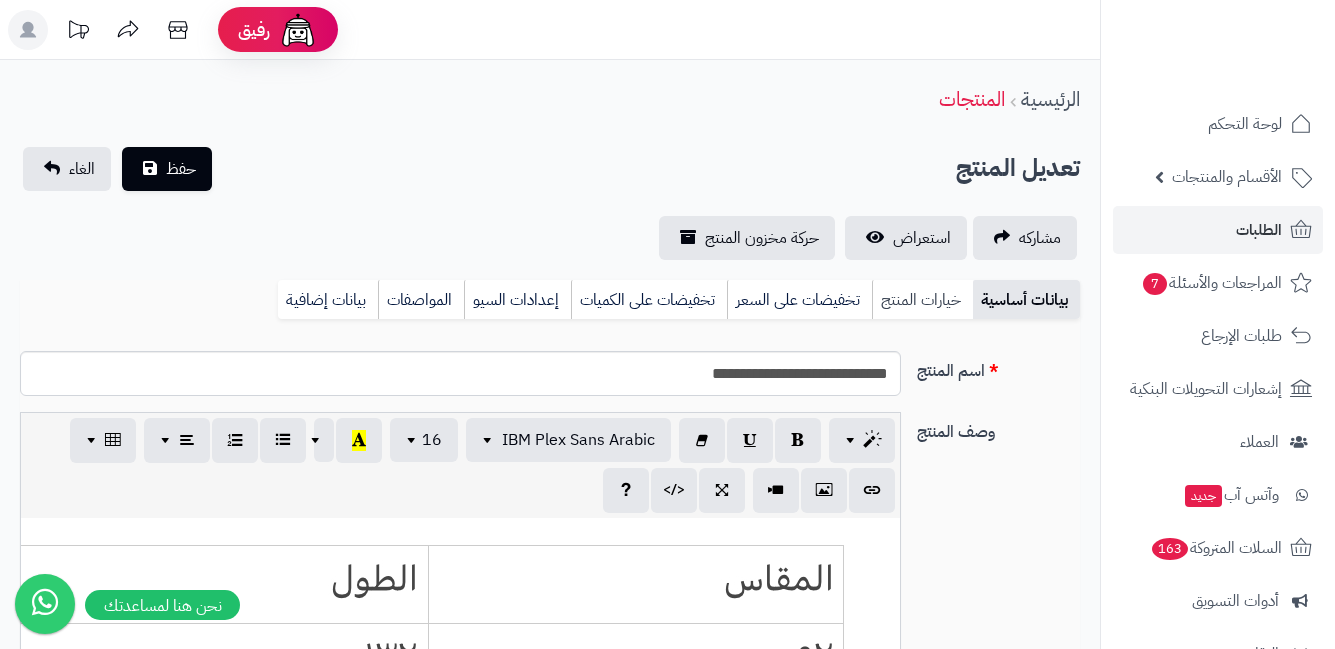 click on "خيارات المنتج" at bounding box center [922, 300] 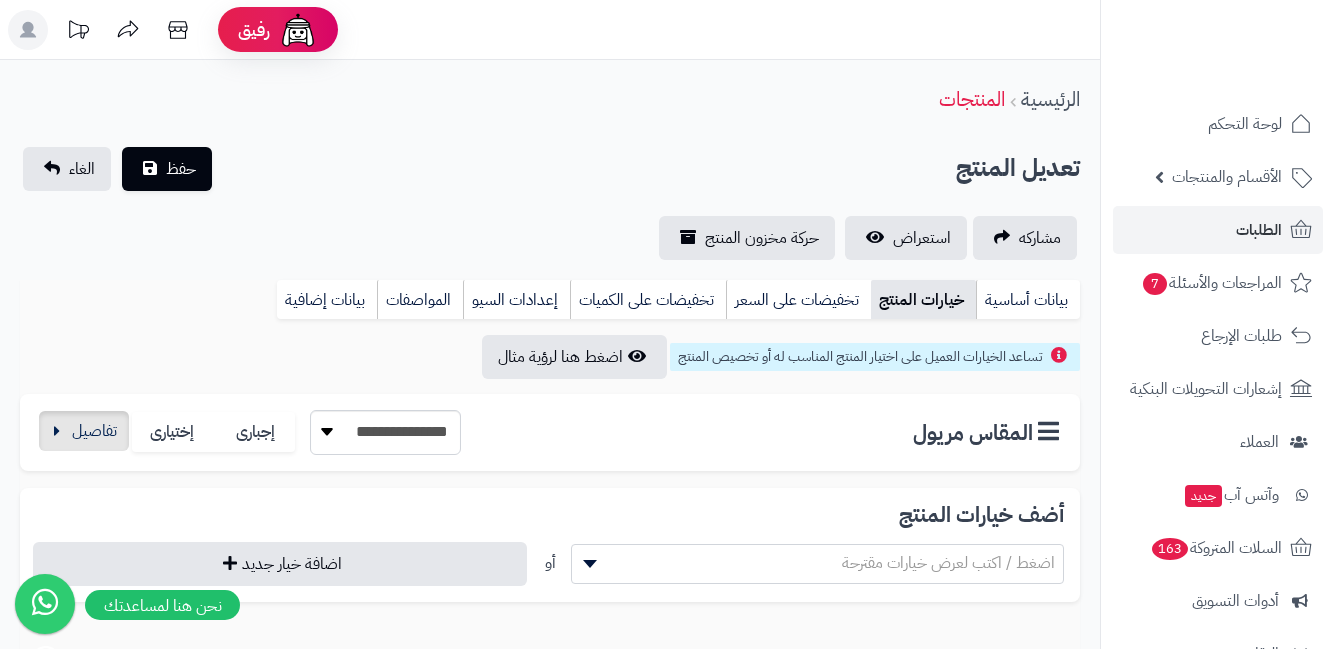 click on "**********" at bounding box center (248, 432) 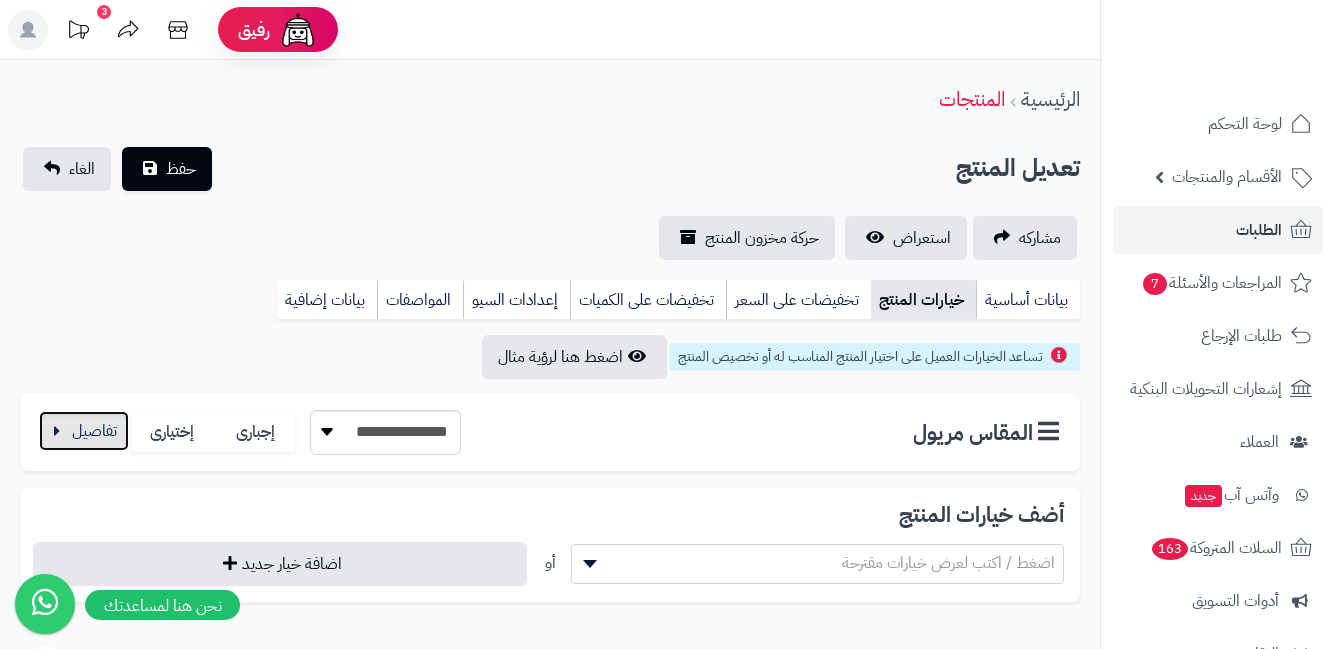 click at bounding box center (84, 431) 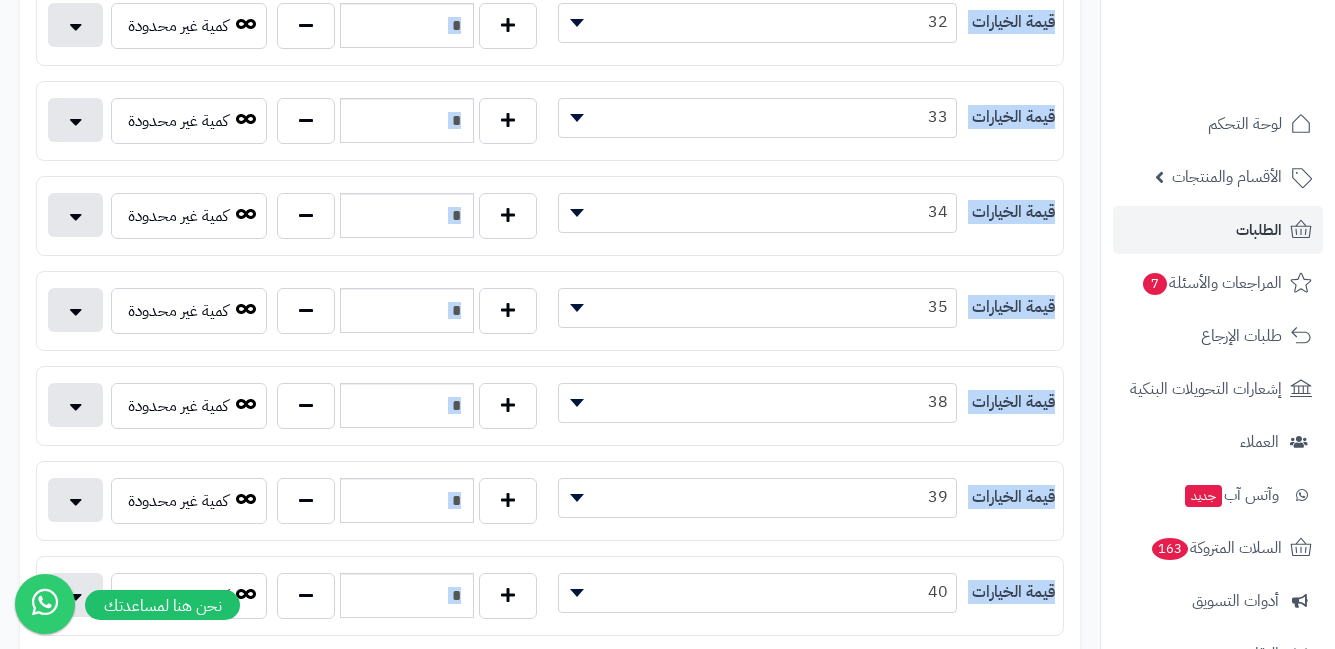scroll, scrollTop: 500, scrollLeft: 0, axis: vertical 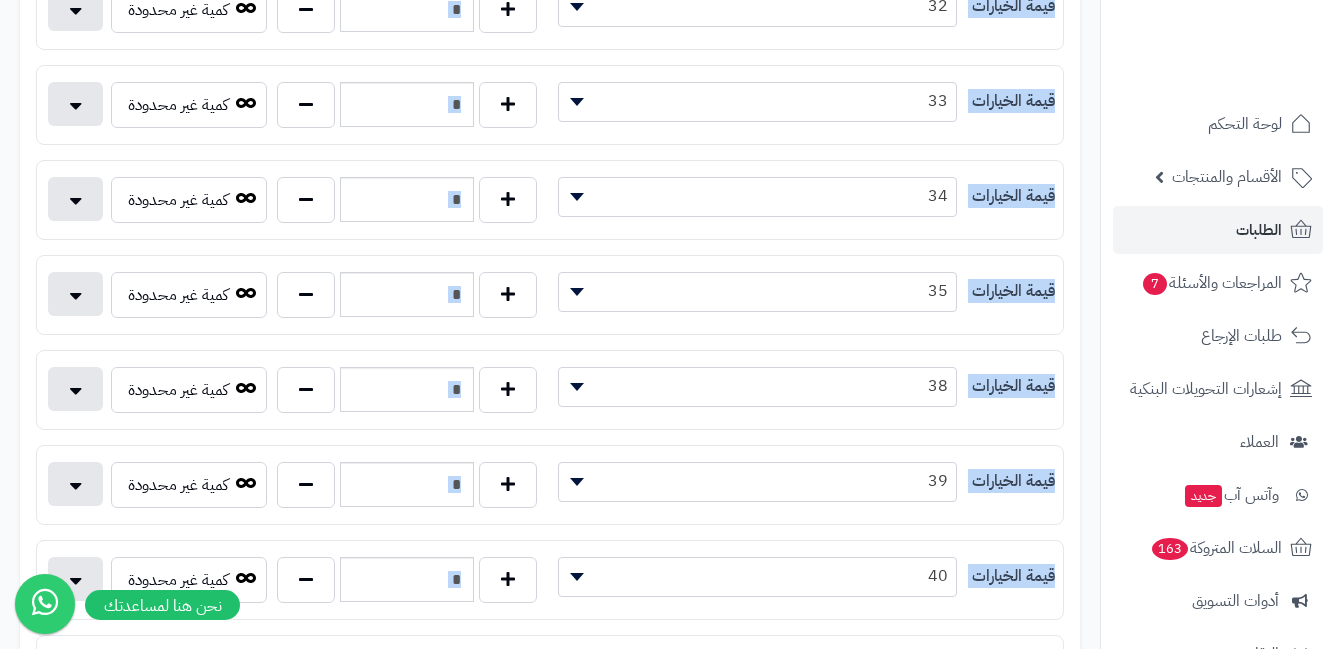 click on "**********" at bounding box center [550, 580] 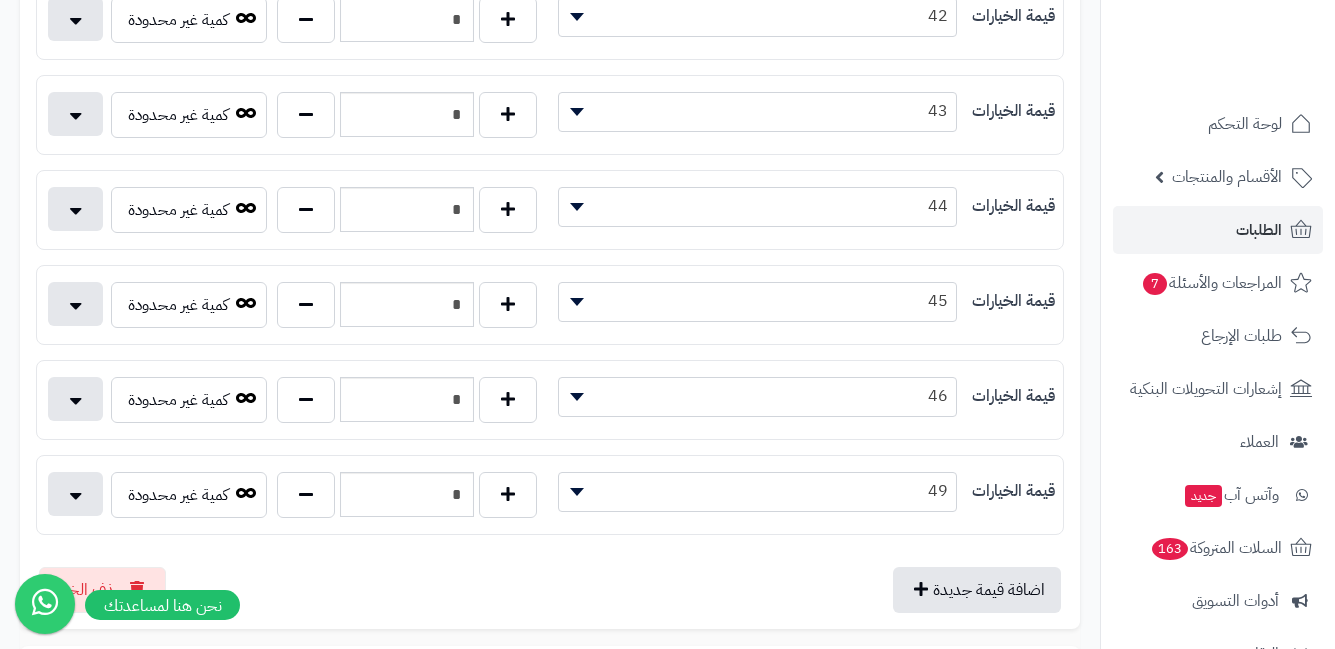 scroll, scrollTop: 1200, scrollLeft: 0, axis: vertical 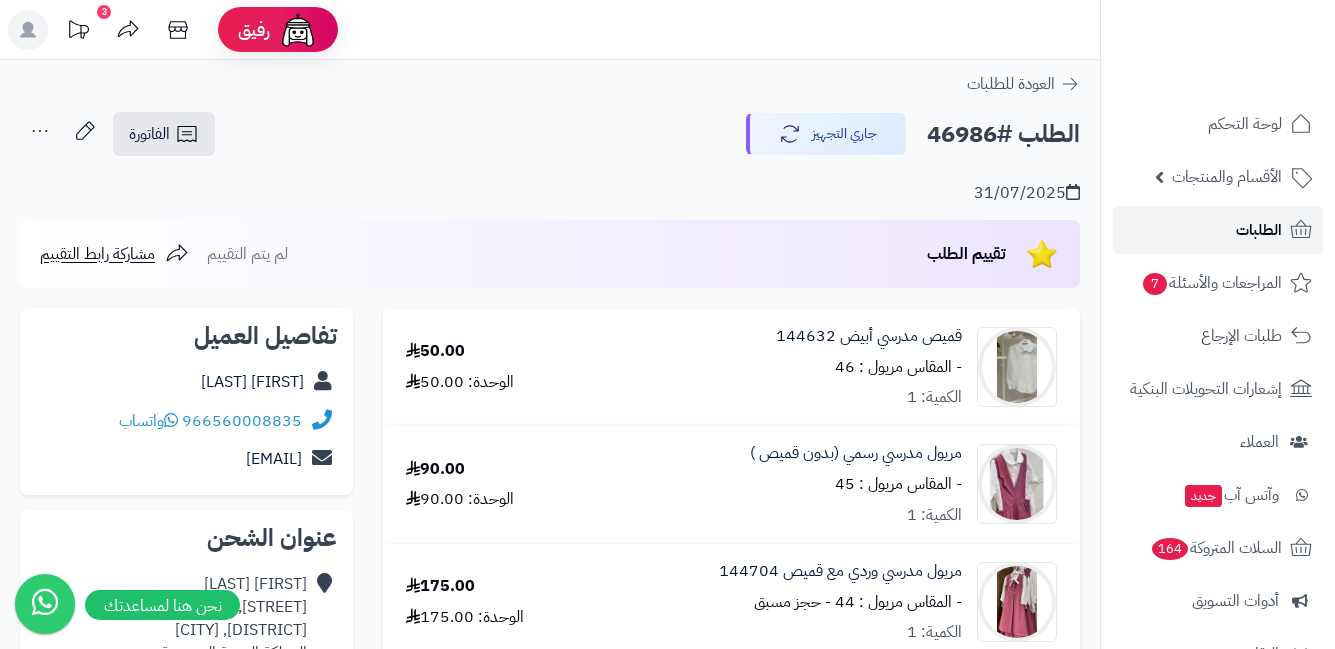 click on "الطلبات" at bounding box center (1218, 230) 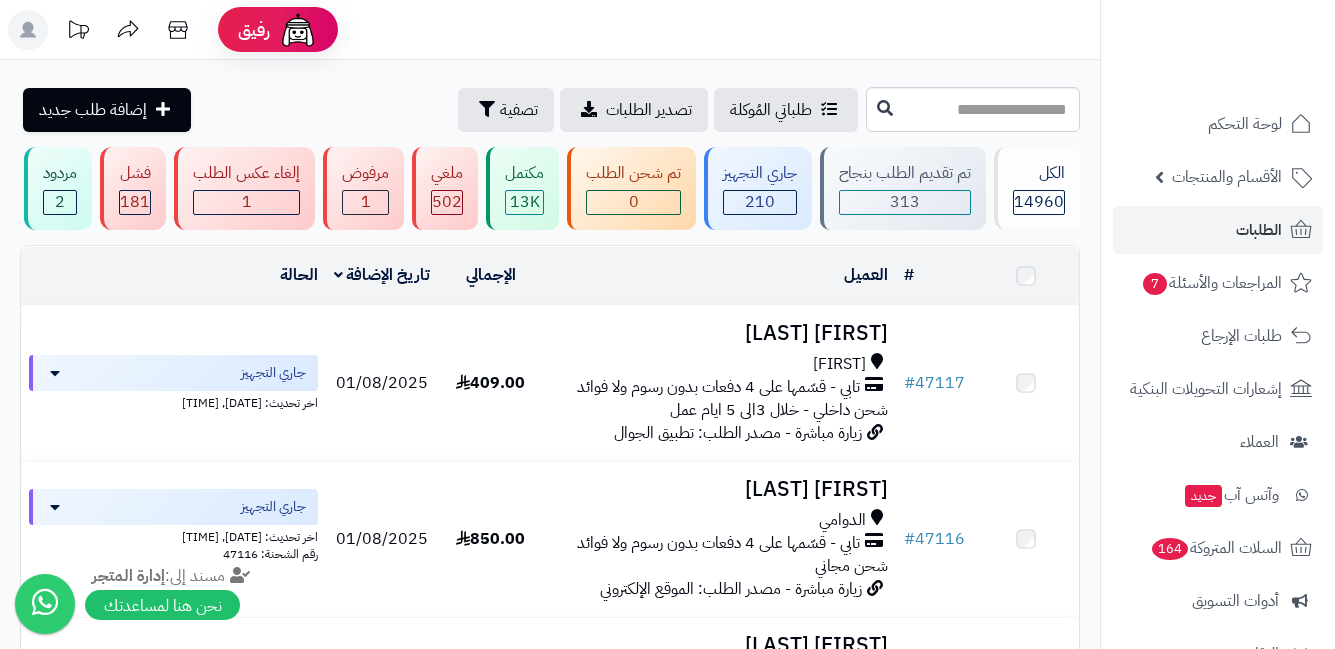 scroll, scrollTop: 0, scrollLeft: 0, axis: both 